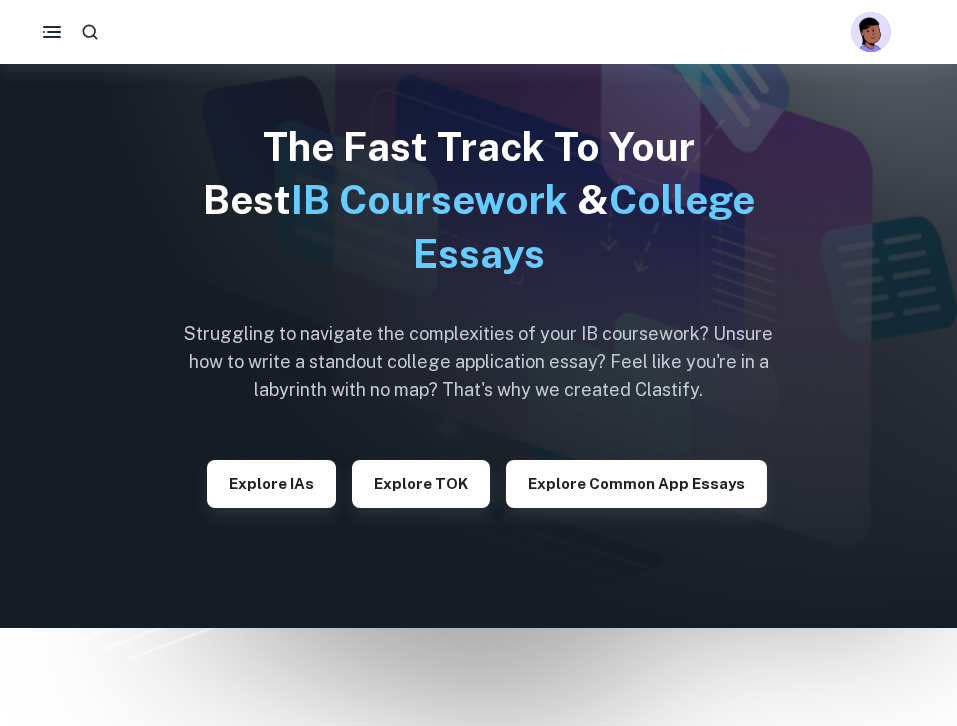 scroll, scrollTop: 325, scrollLeft: 0, axis: vertical 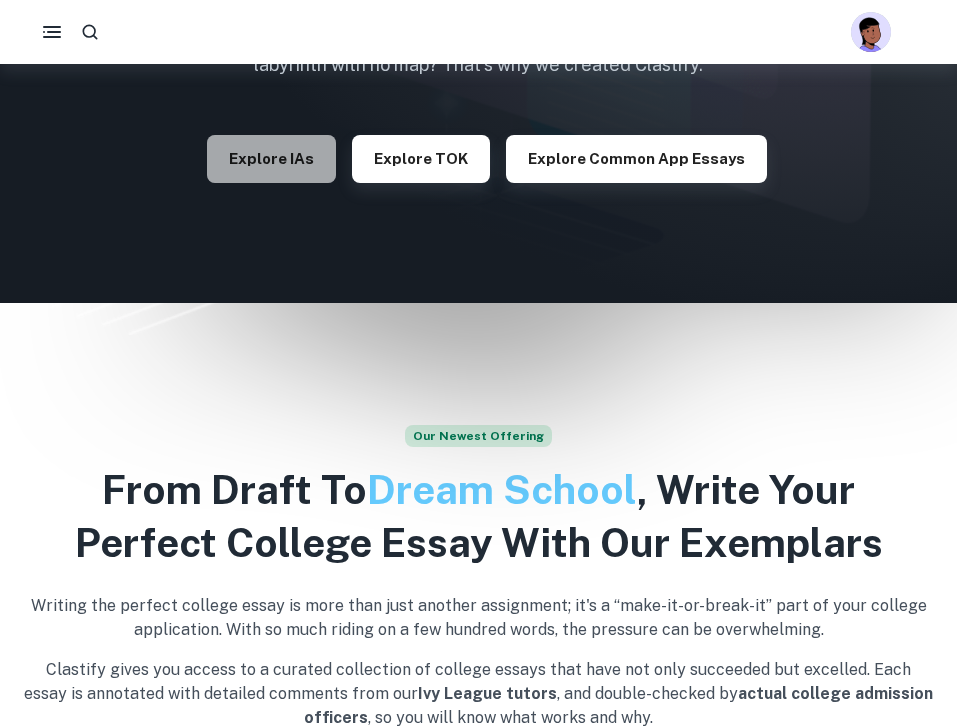click on "Explore IAs" at bounding box center (271, 159) 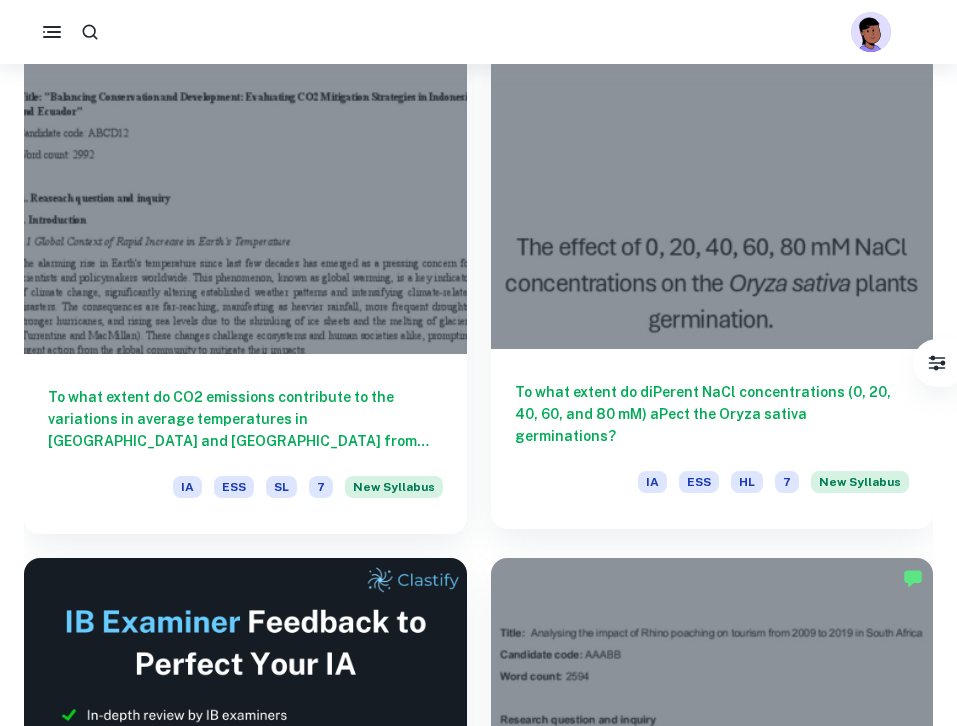 scroll, scrollTop: 0, scrollLeft: 0, axis: both 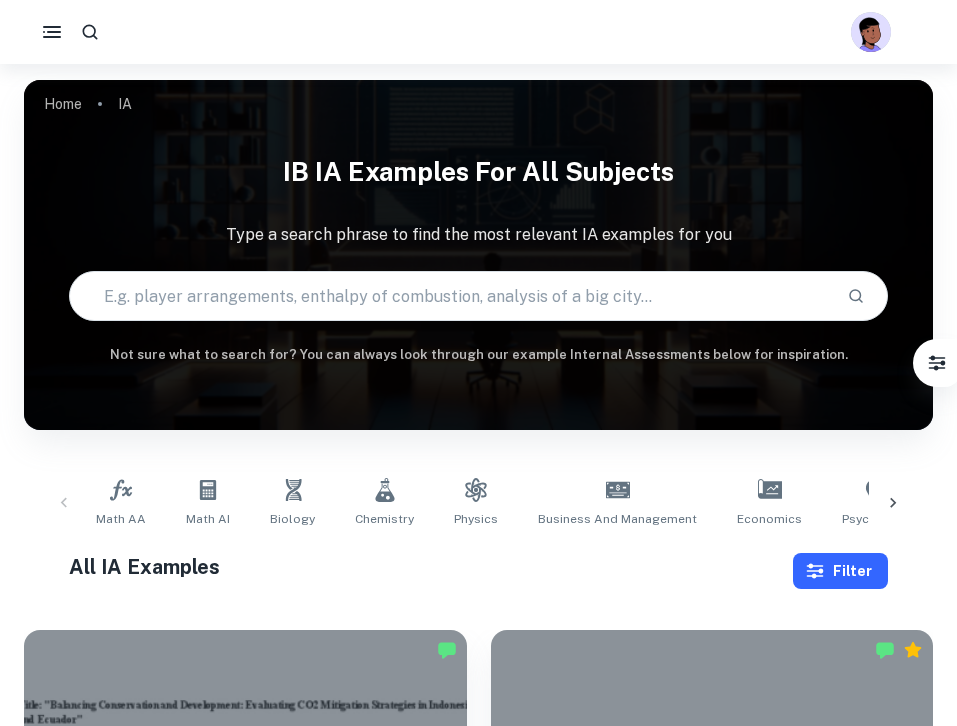 click on "Filter" at bounding box center [840, 571] 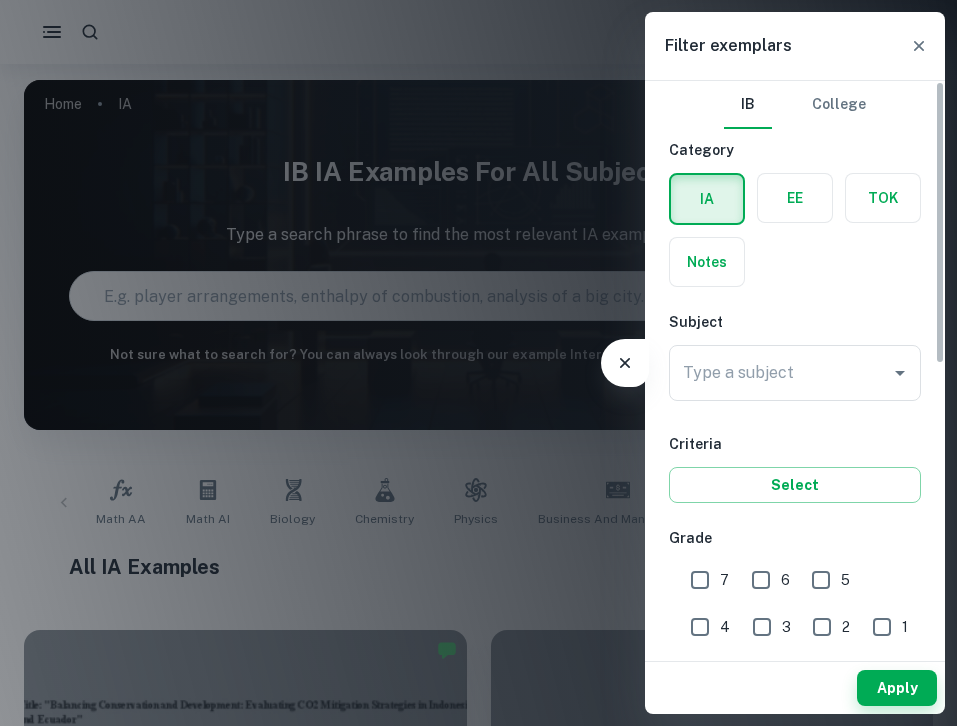 click at bounding box center [478, 363] 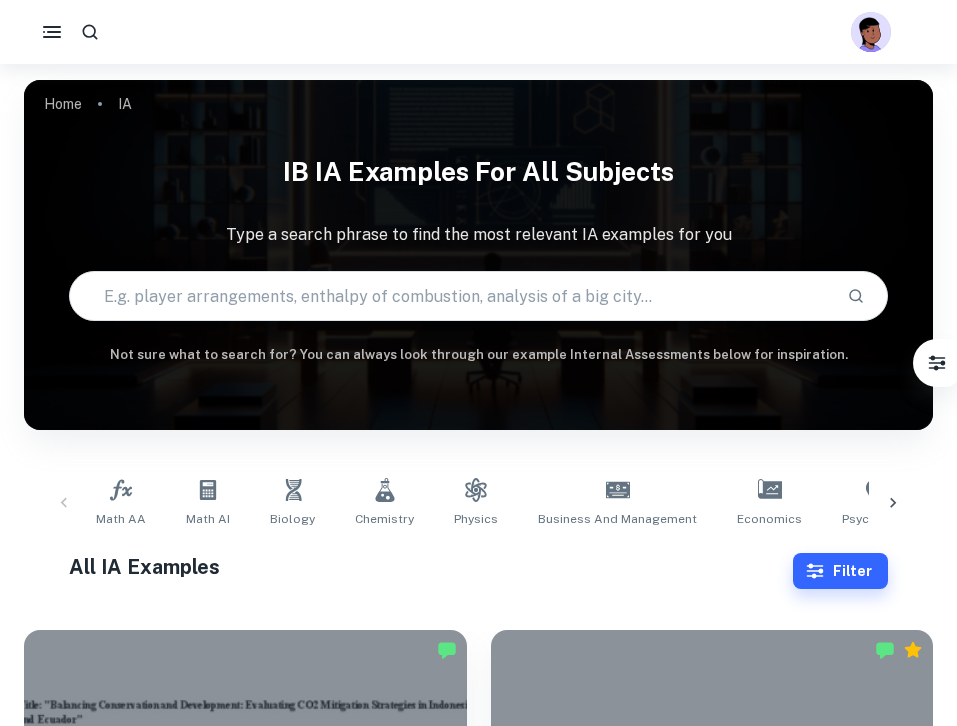 click at bounding box center [450, 296] 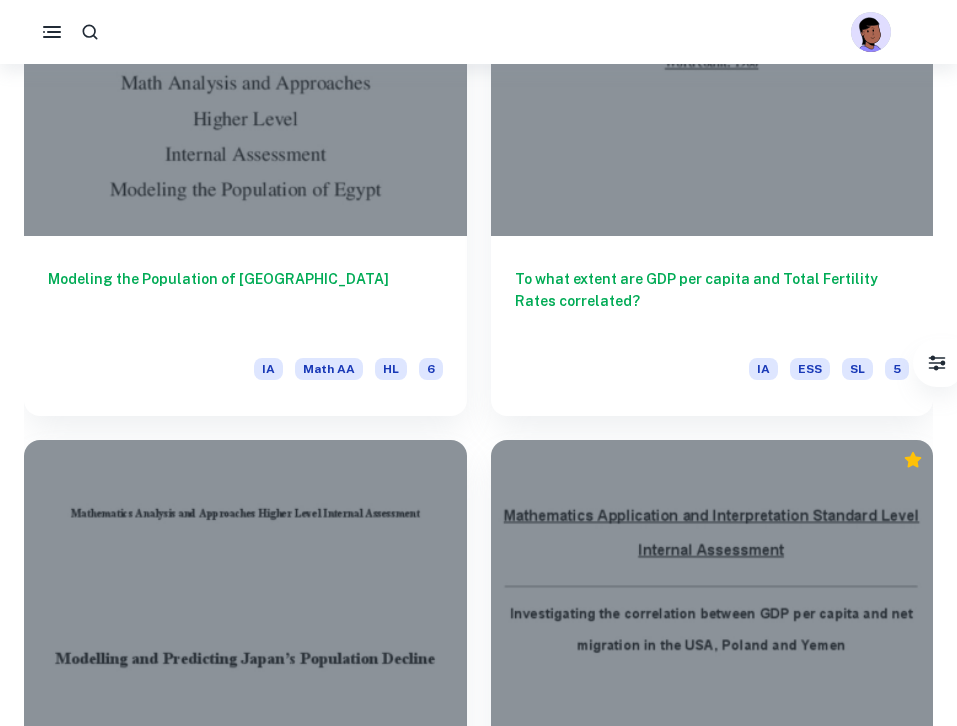 scroll, scrollTop: 0, scrollLeft: 0, axis: both 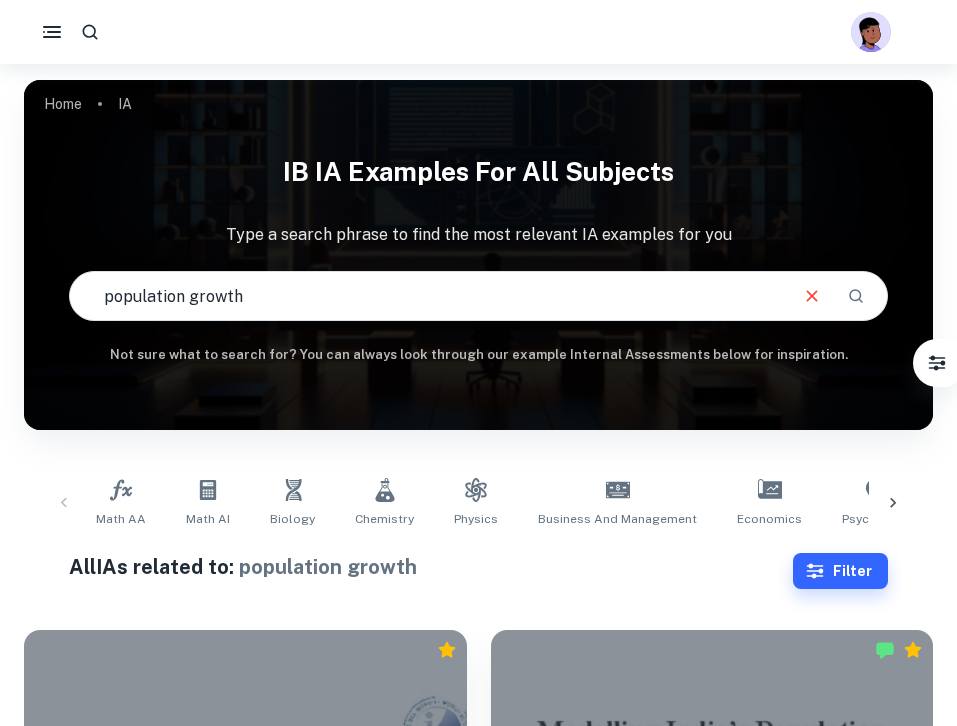 drag, startPoint x: 254, startPoint y: 287, endPoint x: -28, endPoint y: 286, distance: 282.00177 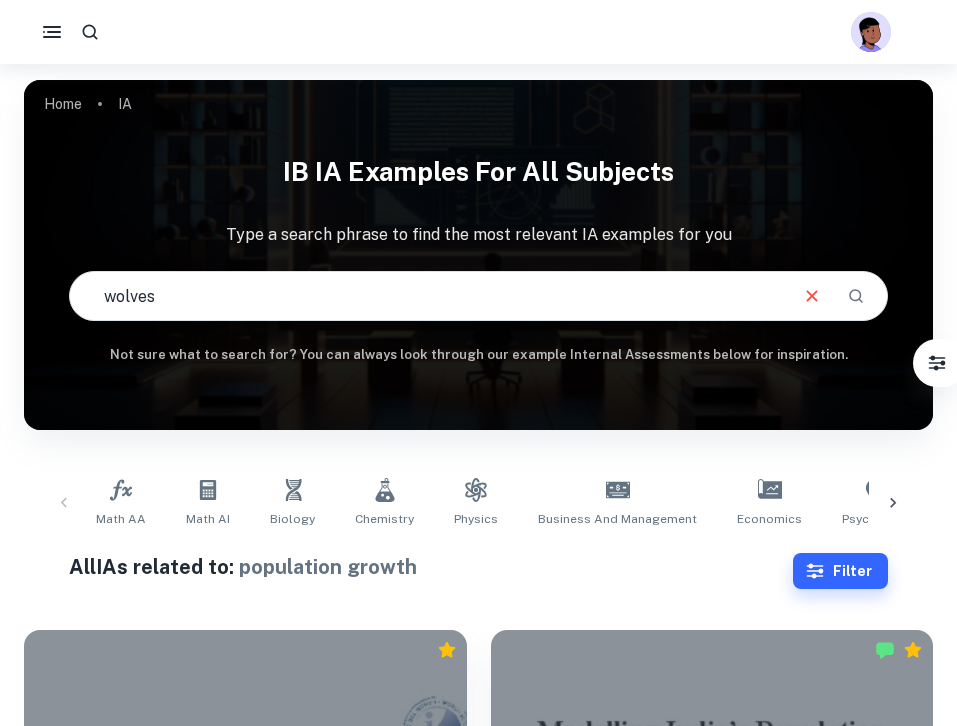 type on "wolves" 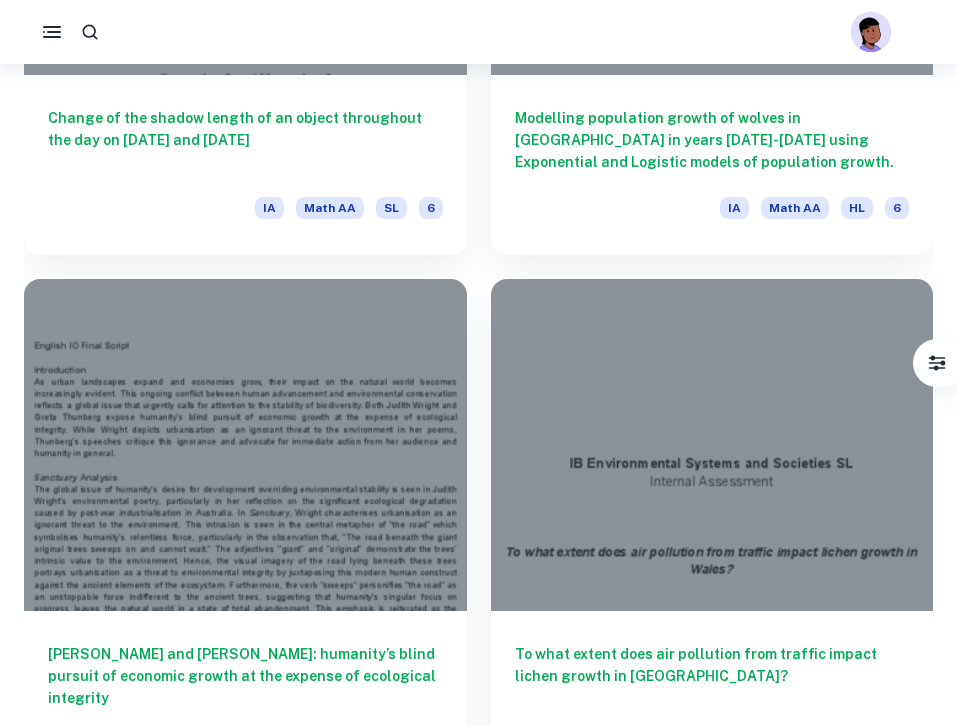 scroll, scrollTop: 1871, scrollLeft: 0, axis: vertical 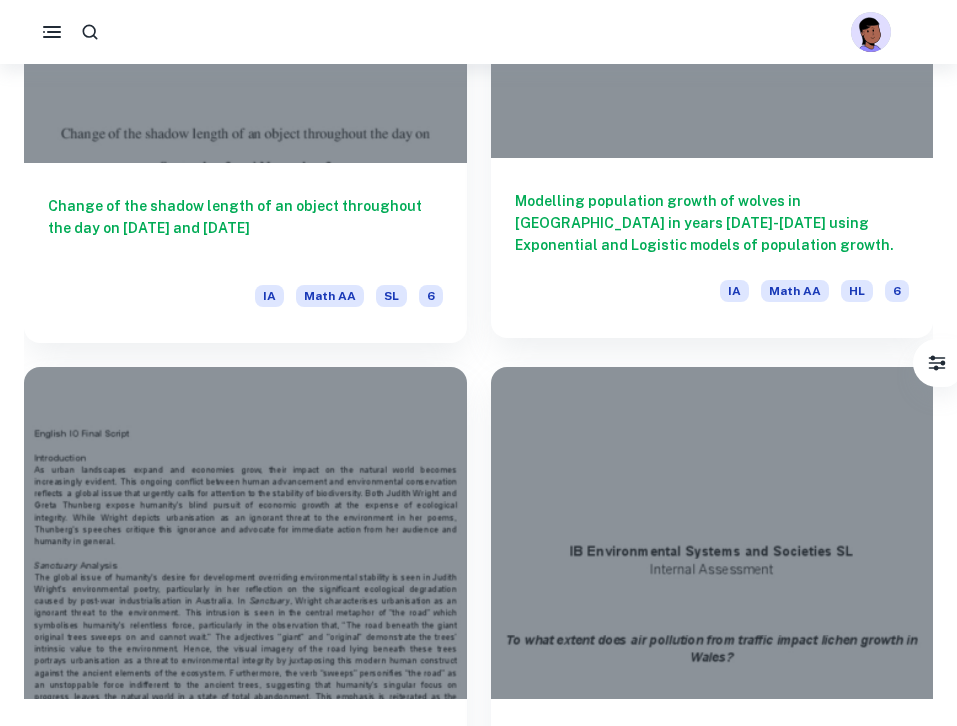 click at bounding box center [712, -8] 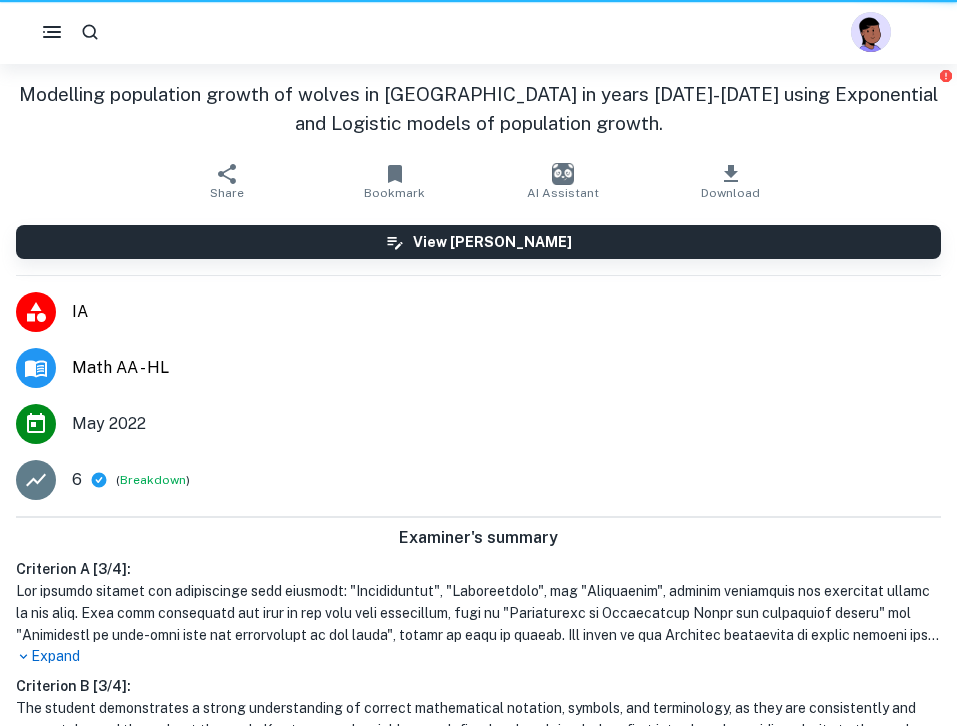 scroll, scrollTop: 0, scrollLeft: 0, axis: both 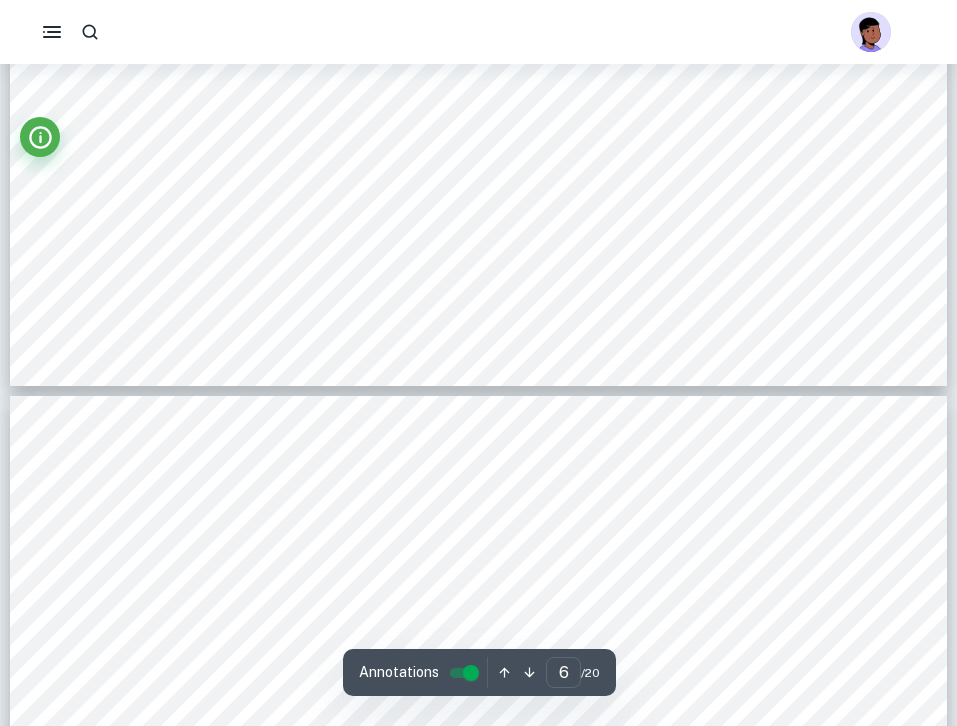 type on "7" 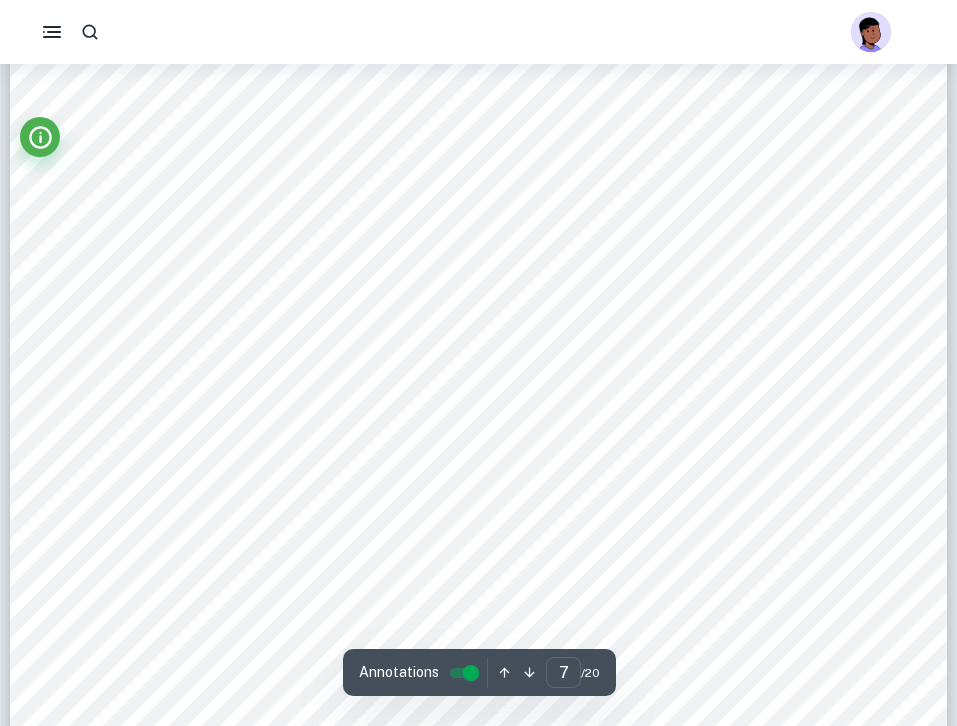 scroll, scrollTop: 8416, scrollLeft: 0, axis: vertical 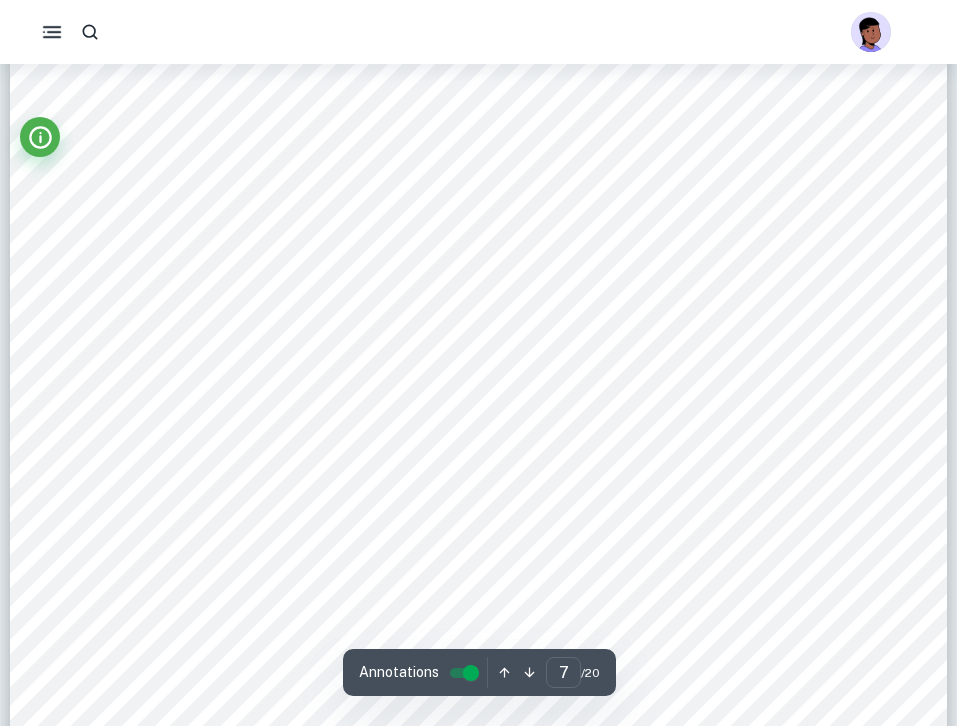 click at bounding box center [52, 32] 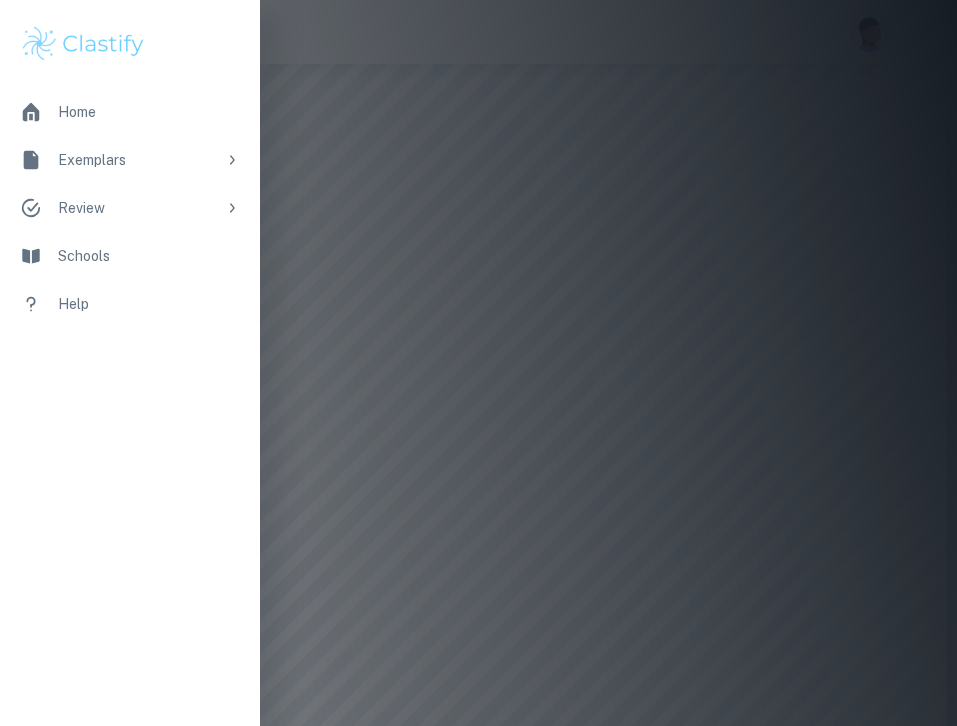 click on "Home" at bounding box center (149, 112) 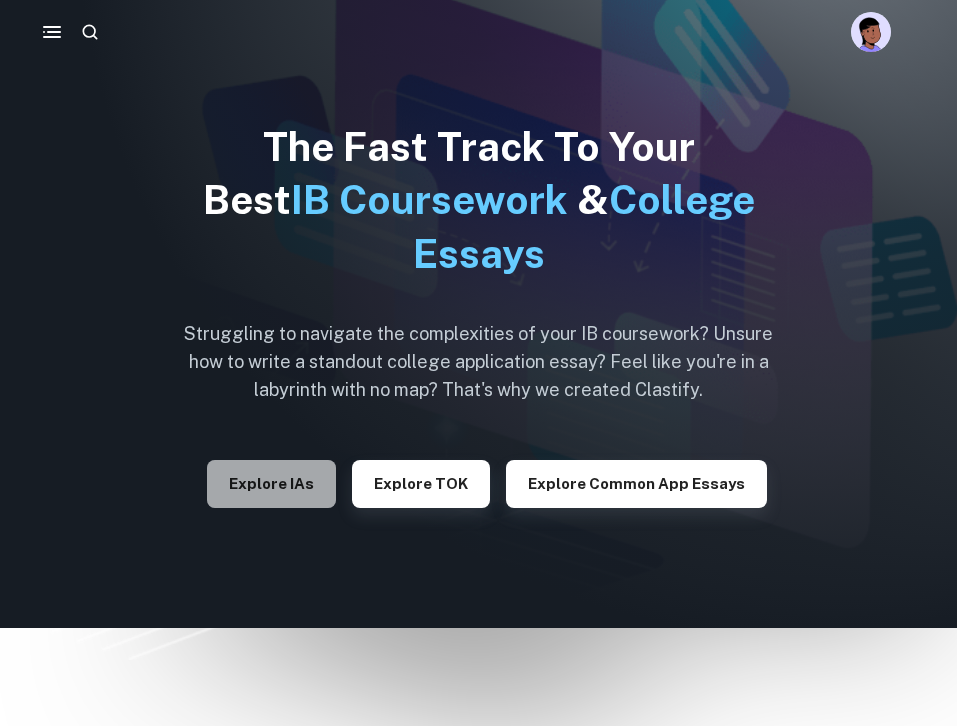 click on "Explore IAs" at bounding box center (271, 484) 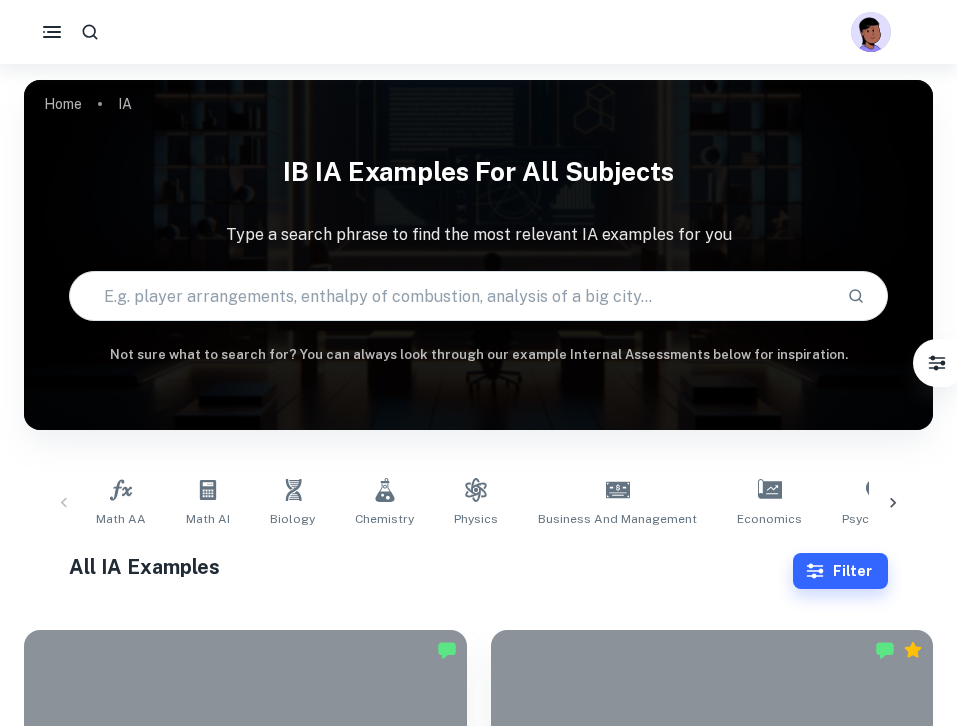 click at bounding box center (450, 296) 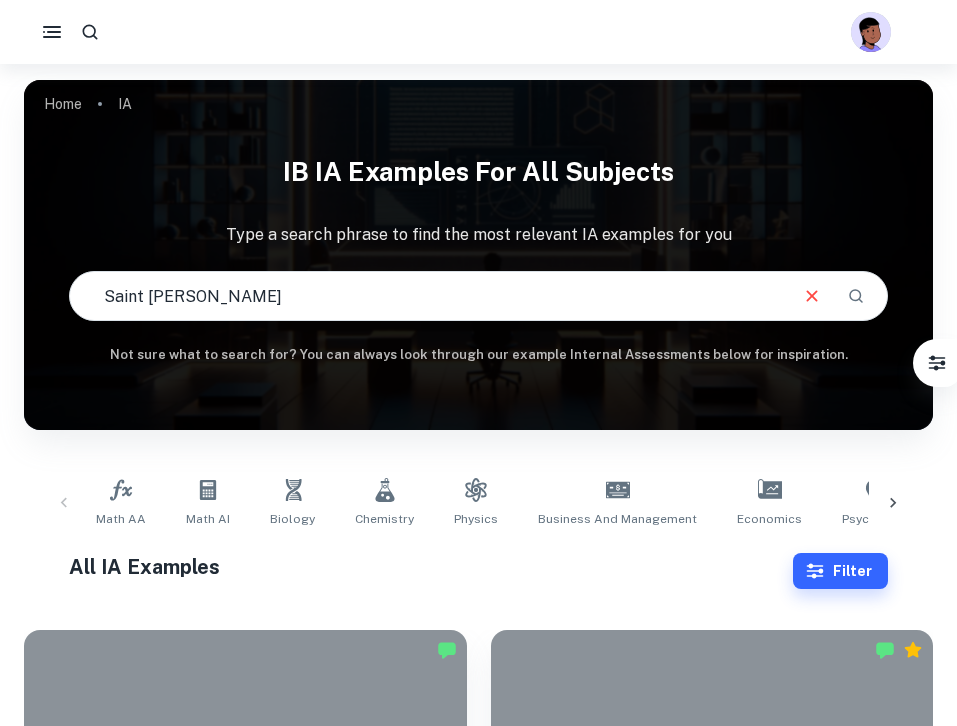 type on "Saint [PERSON_NAME]" 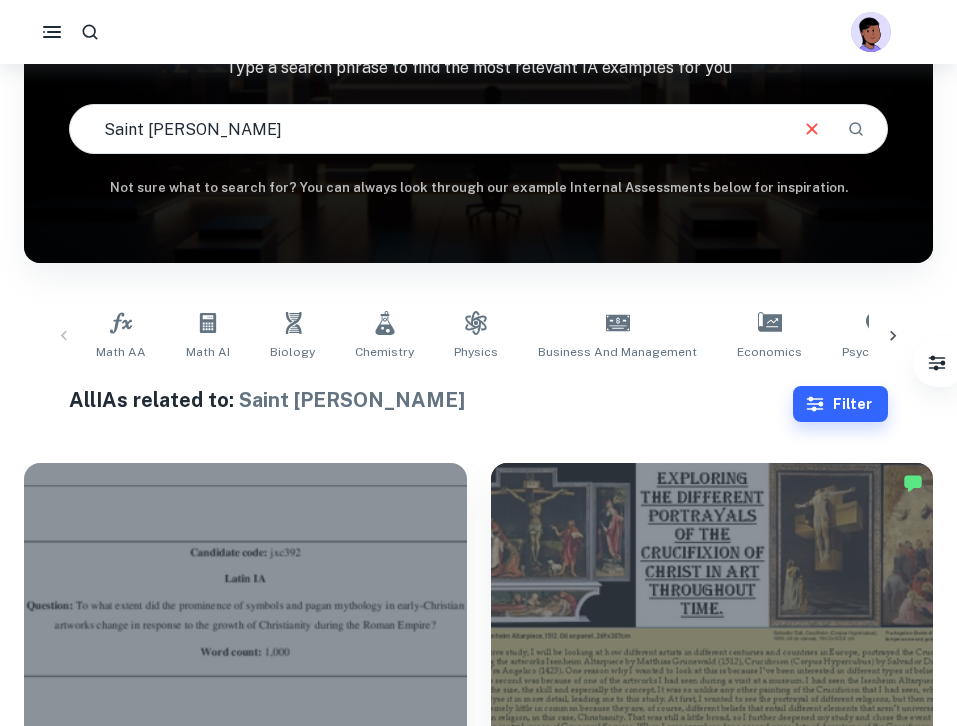scroll, scrollTop: 71, scrollLeft: 0, axis: vertical 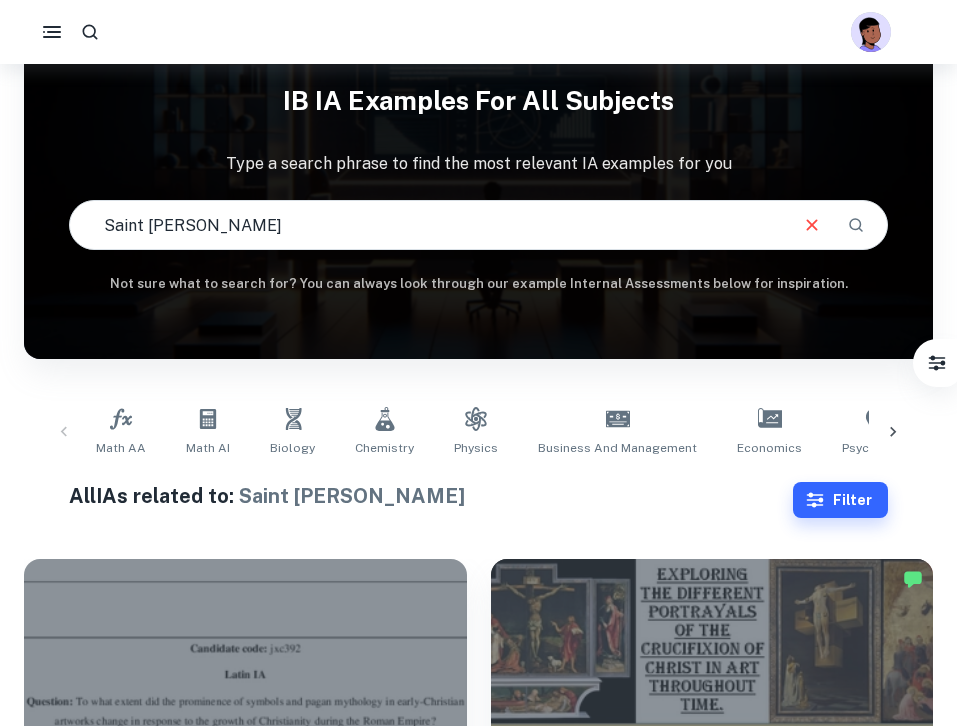 click on "Math AA Math AI Biology Chemistry Physics Business and Management Economics Psychology History ESS Computer Science Geography Visual Arts Comparative Study Visual Arts Process Portfolio Global Politics English A (Lang & Lit) HL Essay English A (Lit) HL Essay English A ([PERSON_NAME] & Lit) IO English A (Lit) IO Design Technology Sports Science" at bounding box center [478, 432] 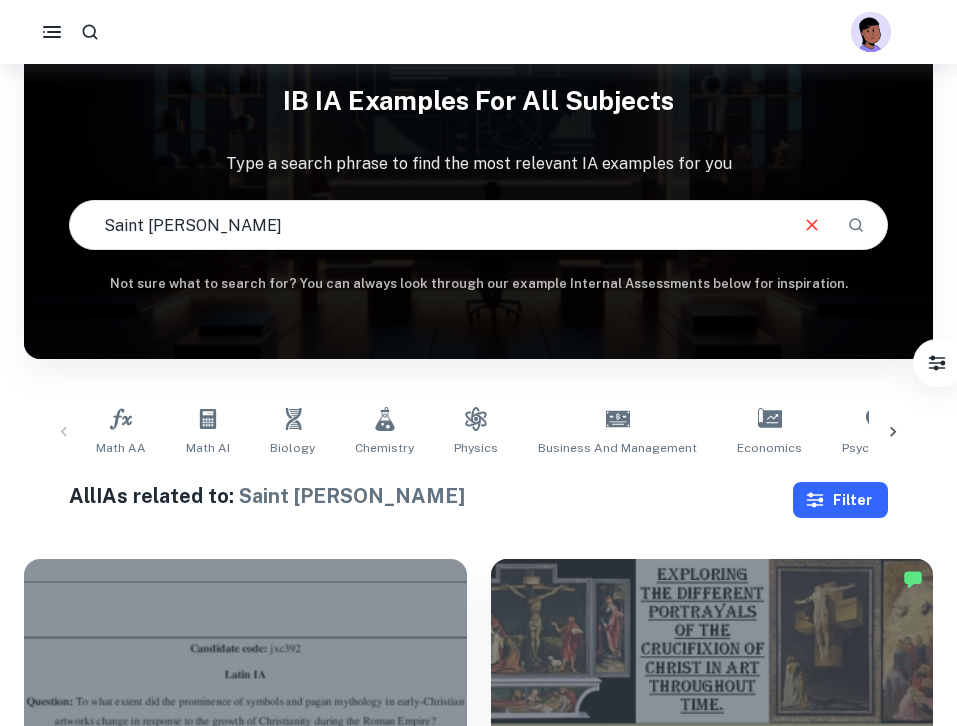click 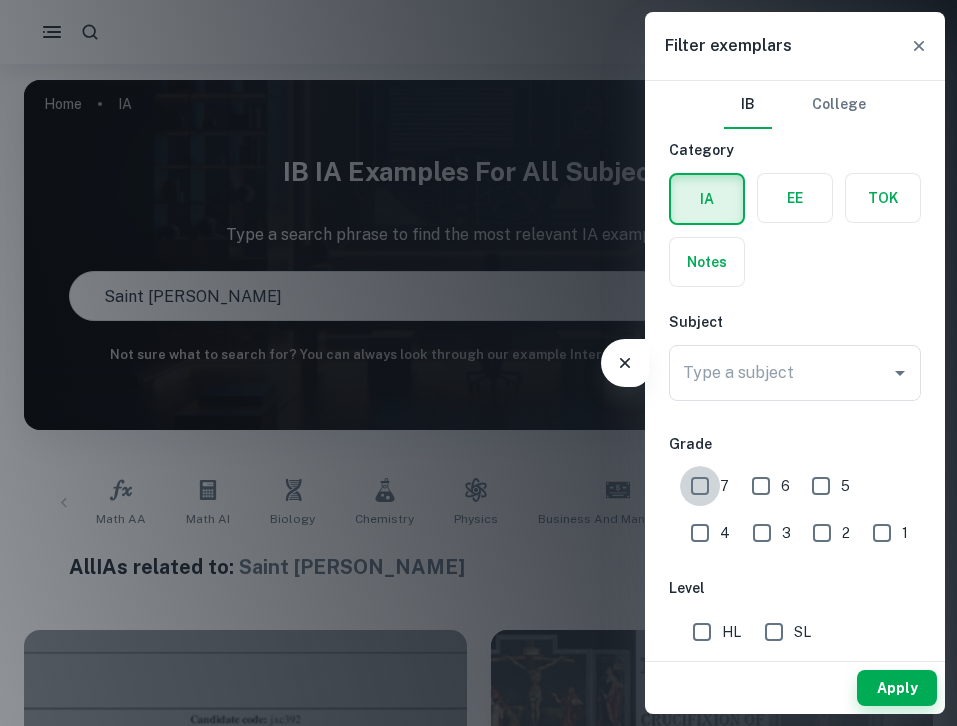 click on "7" at bounding box center (700, 486) 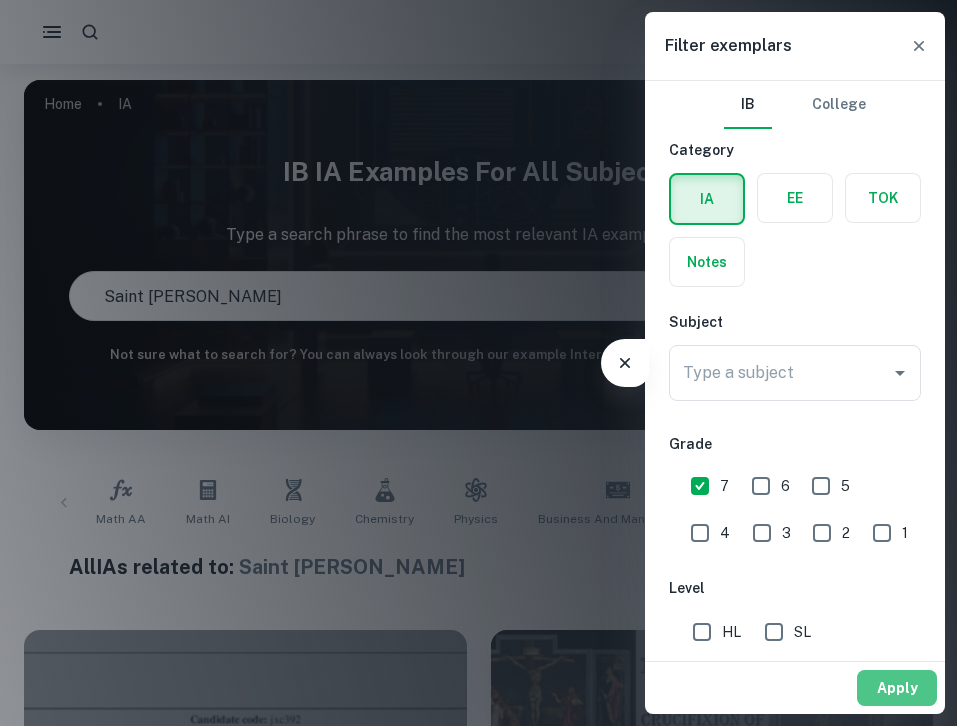 click on "Apply" at bounding box center [897, 688] 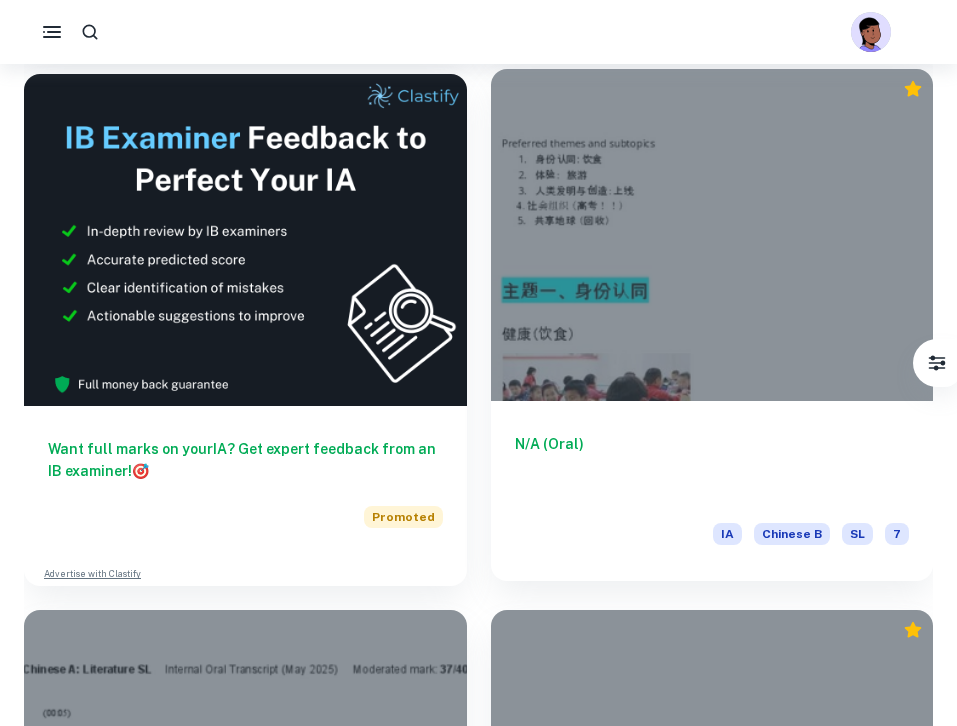 scroll, scrollTop: 0, scrollLeft: 0, axis: both 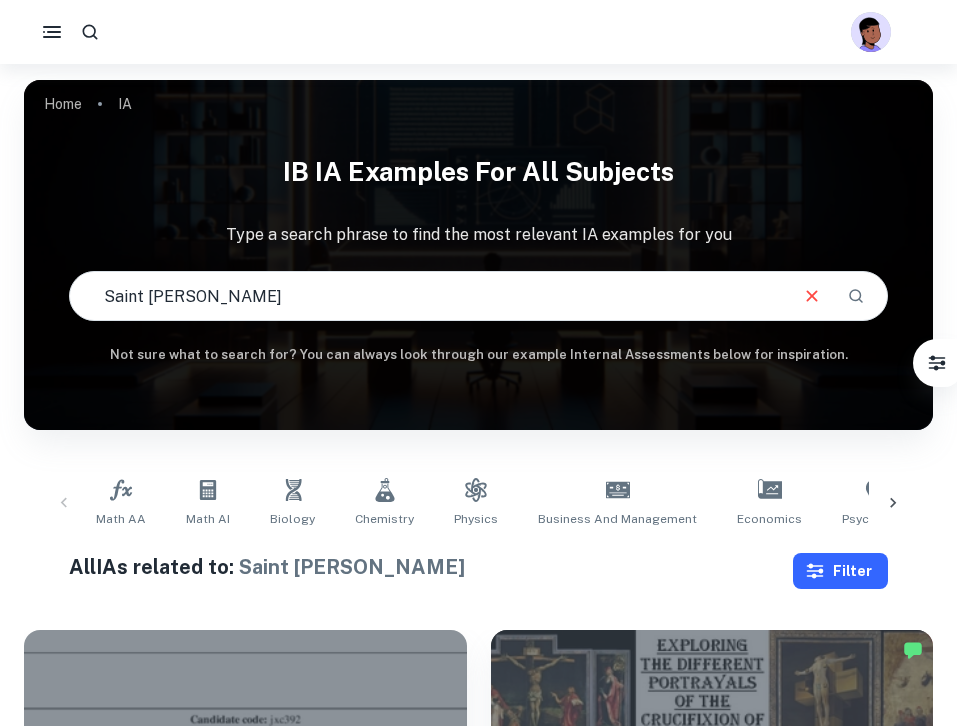 click on "Filter" at bounding box center [840, 571] 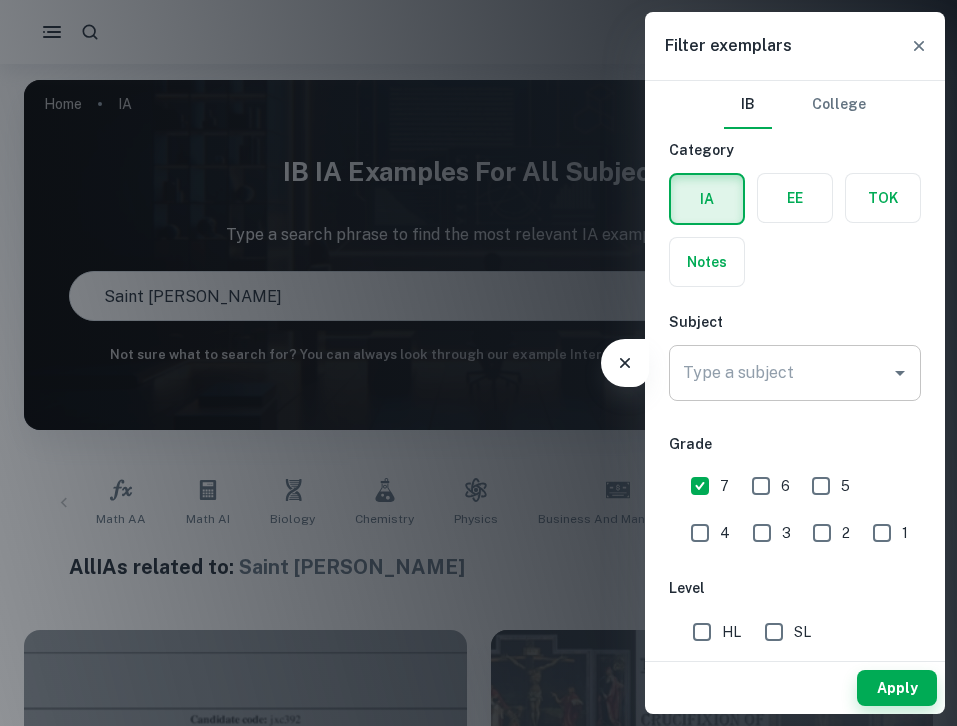 click on "Type a subject" at bounding box center [780, 373] 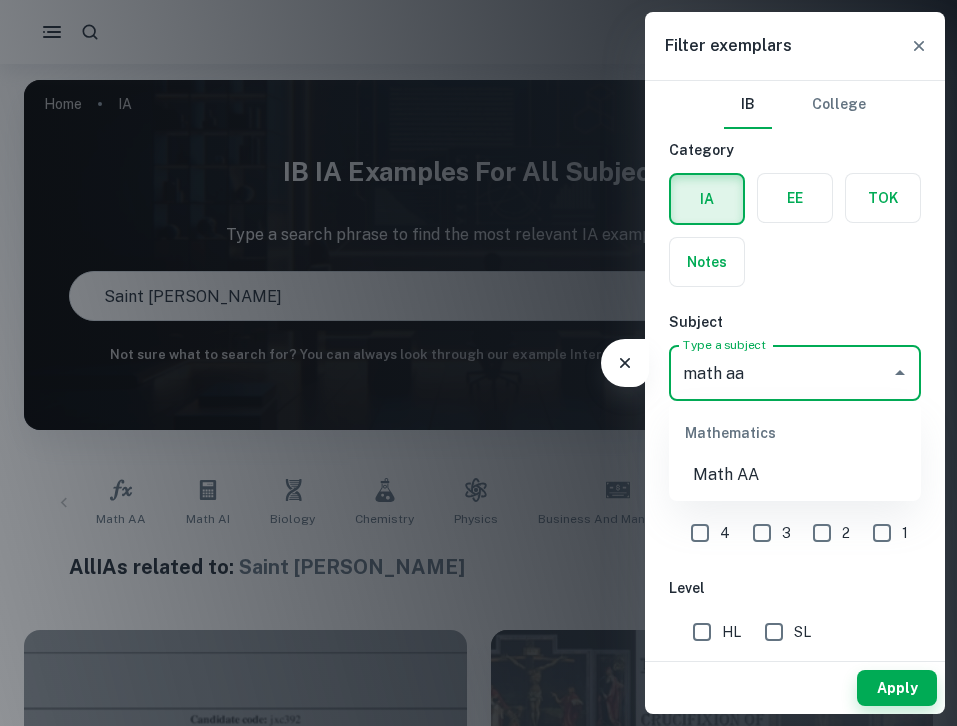 click on "Math AA" at bounding box center (795, 475) 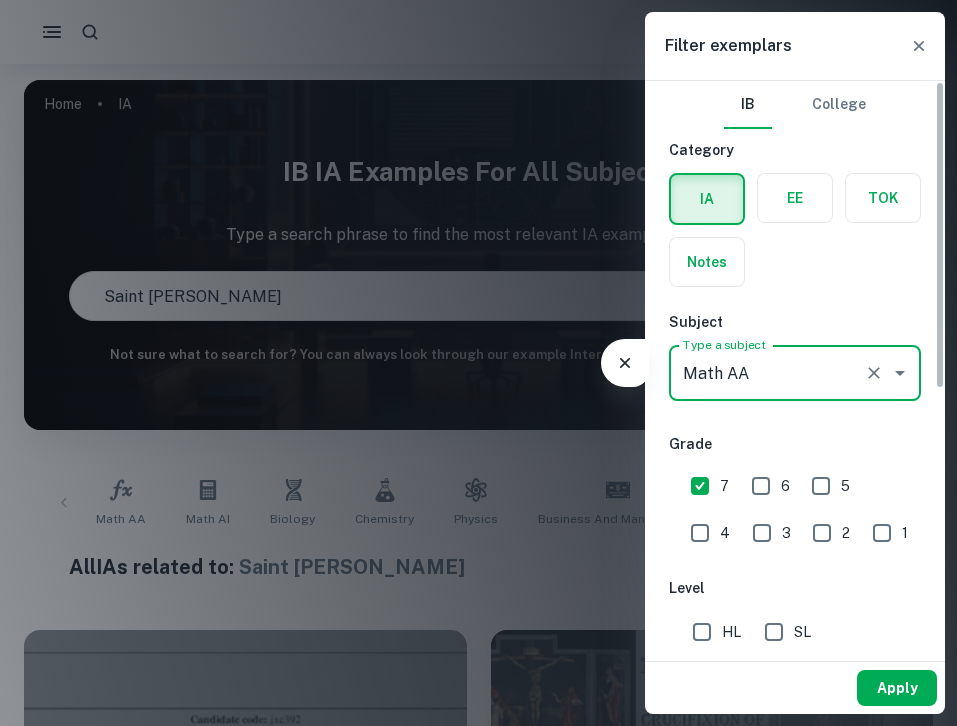 type on "Math AA" 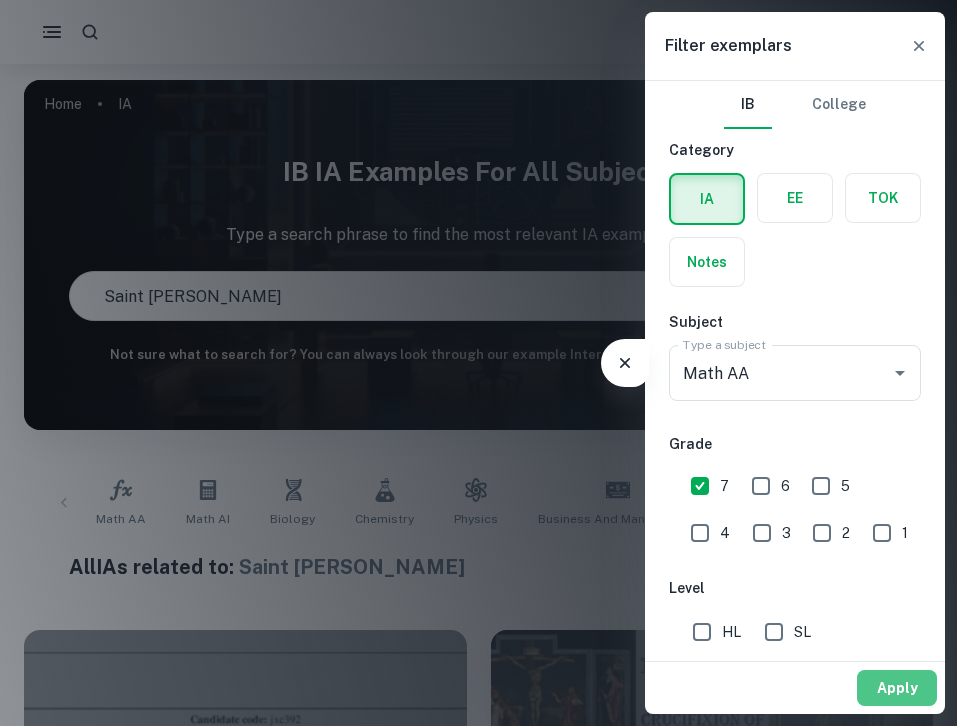 click on "Apply" at bounding box center [897, 688] 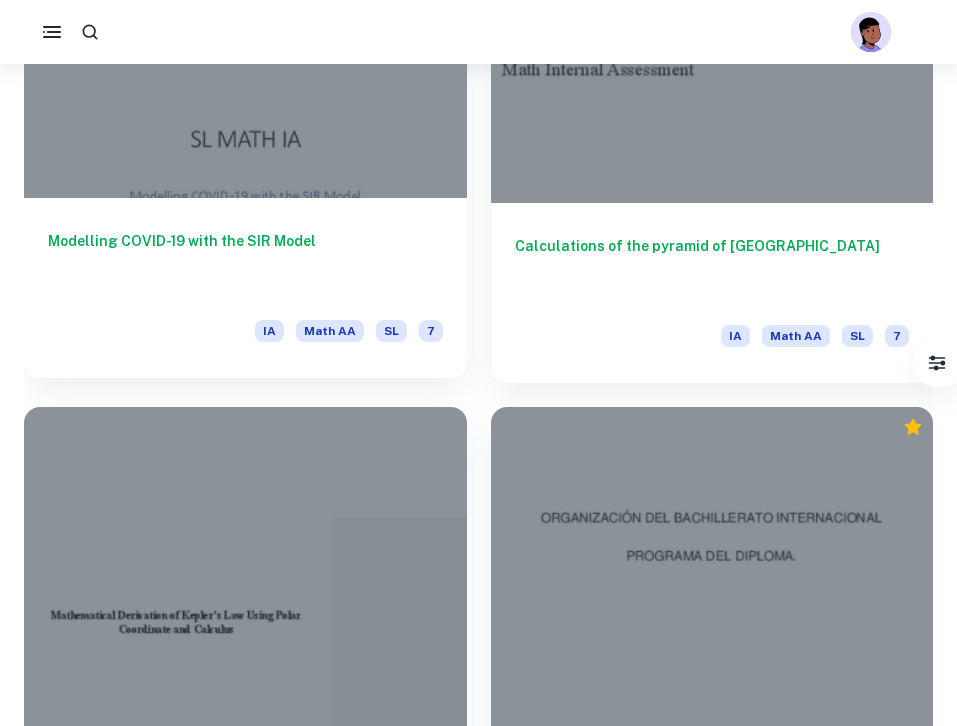 scroll, scrollTop: 1830, scrollLeft: 0, axis: vertical 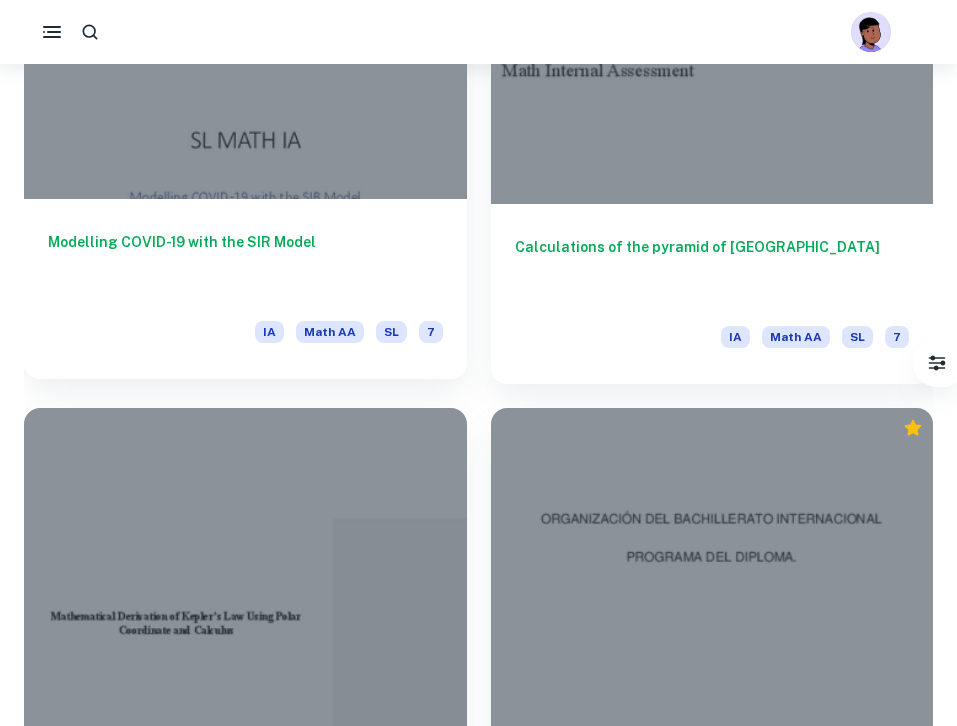 click at bounding box center (245, 33) 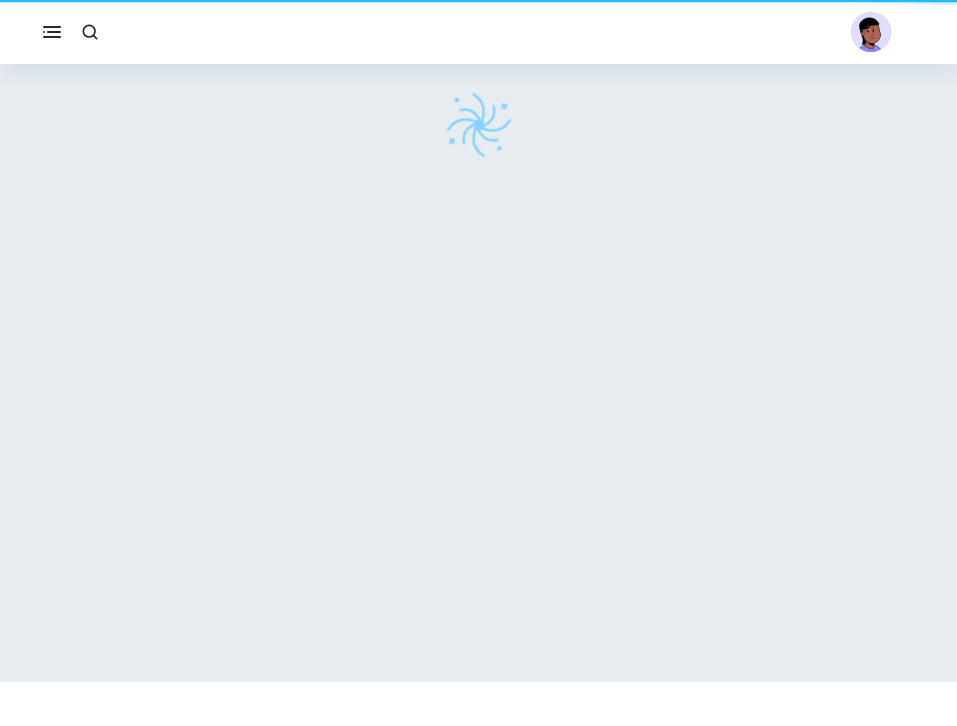 scroll, scrollTop: 0, scrollLeft: 0, axis: both 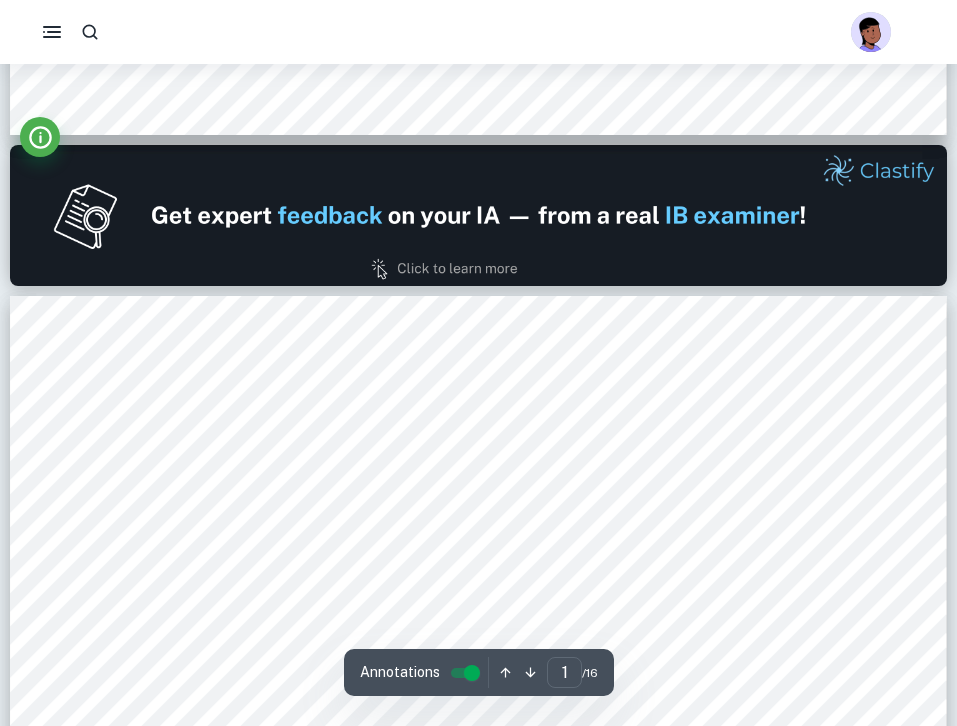 type on "2" 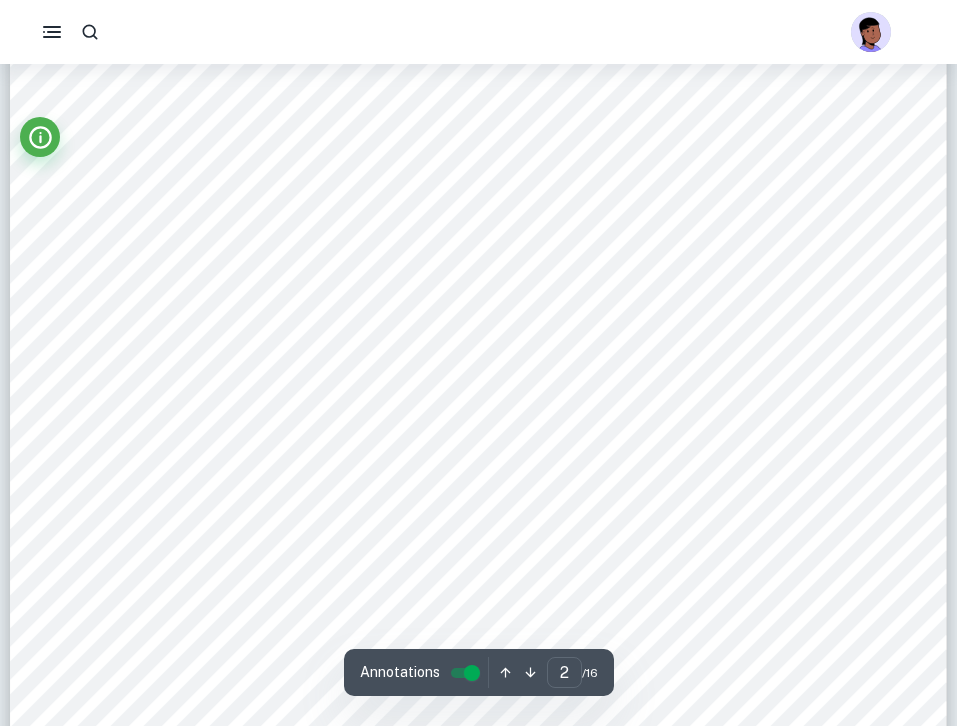 scroll, scrollTop: 1552, scrollLeft: 0, axis: vertical 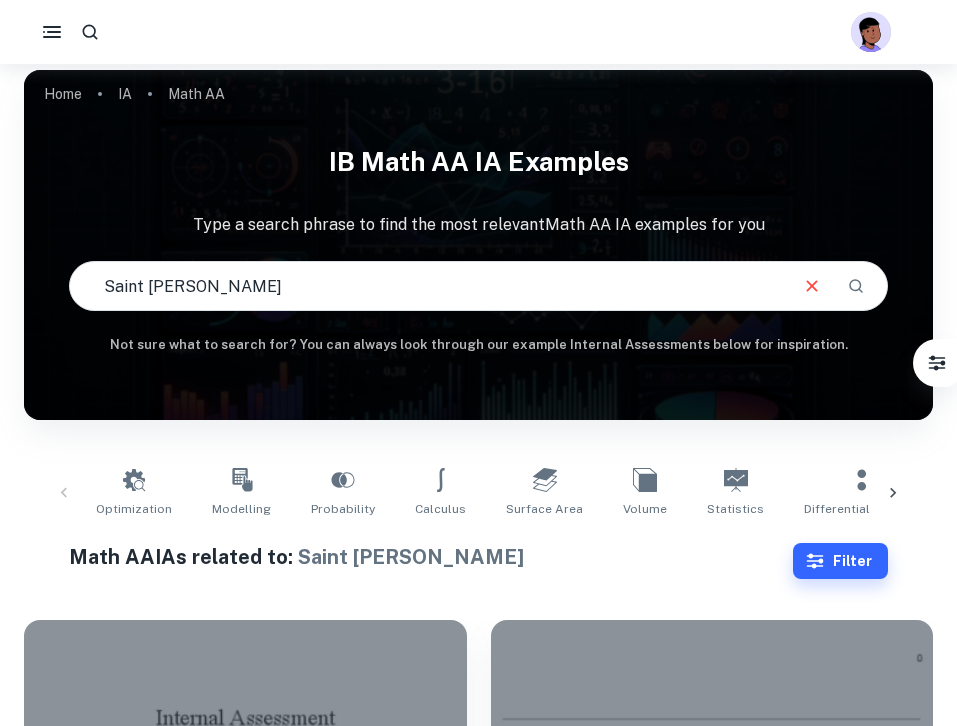 click at bounding box center (893, 493) 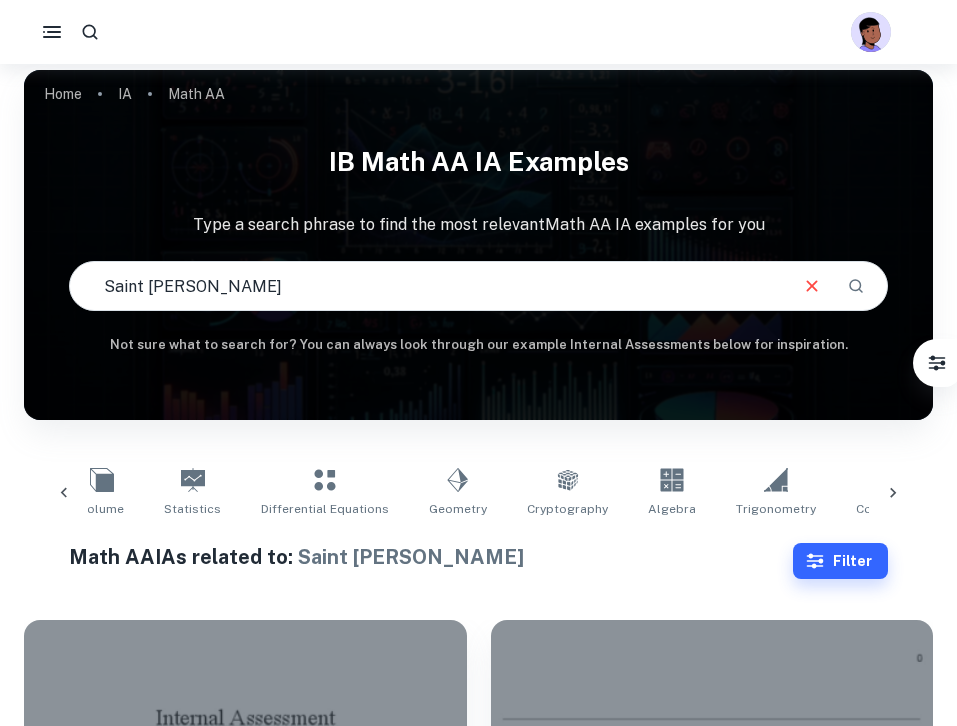 scroll, scrollTop: 0, scrollLeft: 724, axis: horizontal 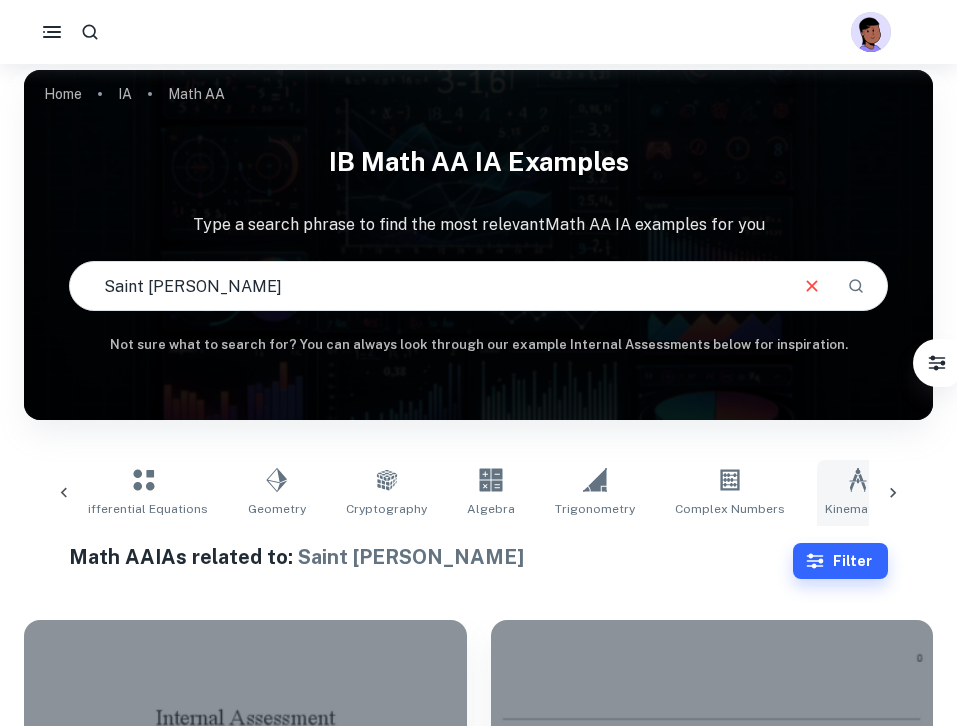 click on "Kinematics" at bounding box center (857, 493) 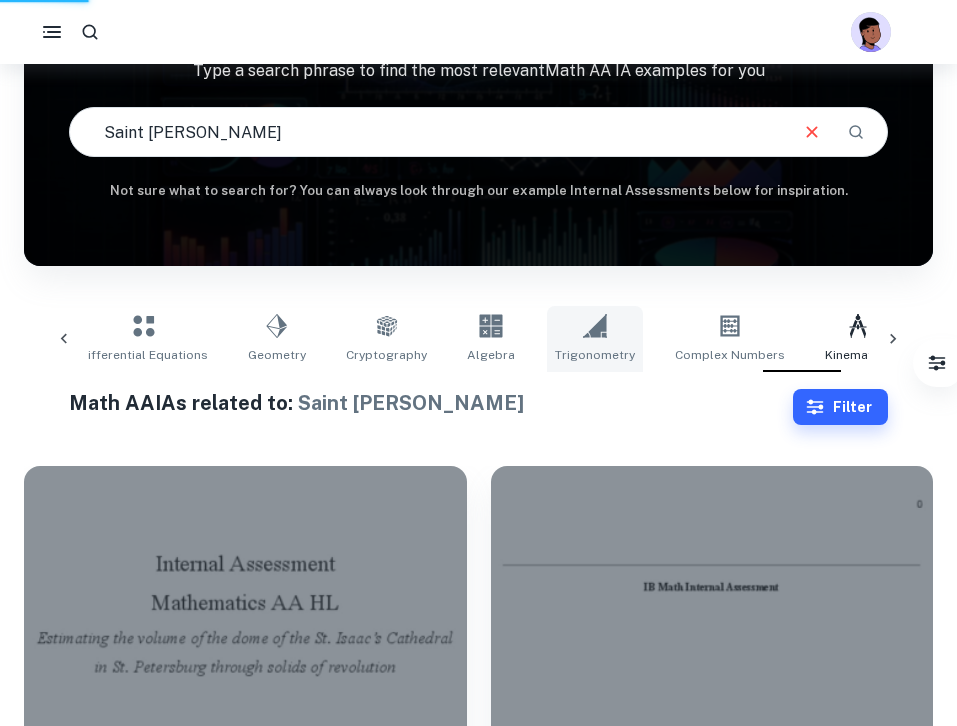 scroll, scrollTop: 0, scrollLeft: 0, axis: both 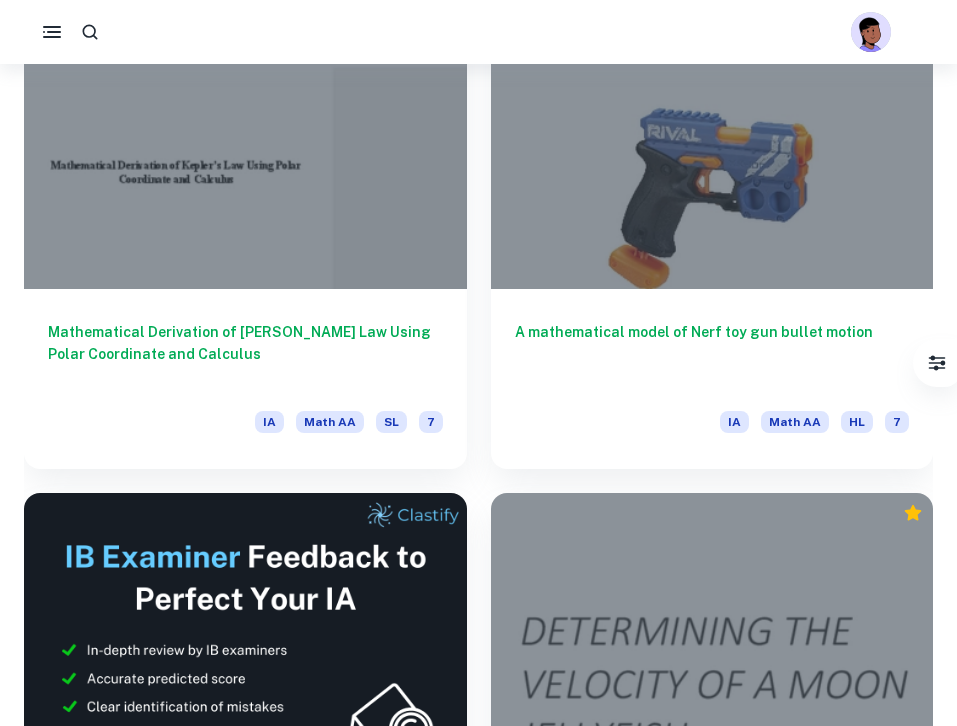 type on "Saint [PERSON_NAME]" 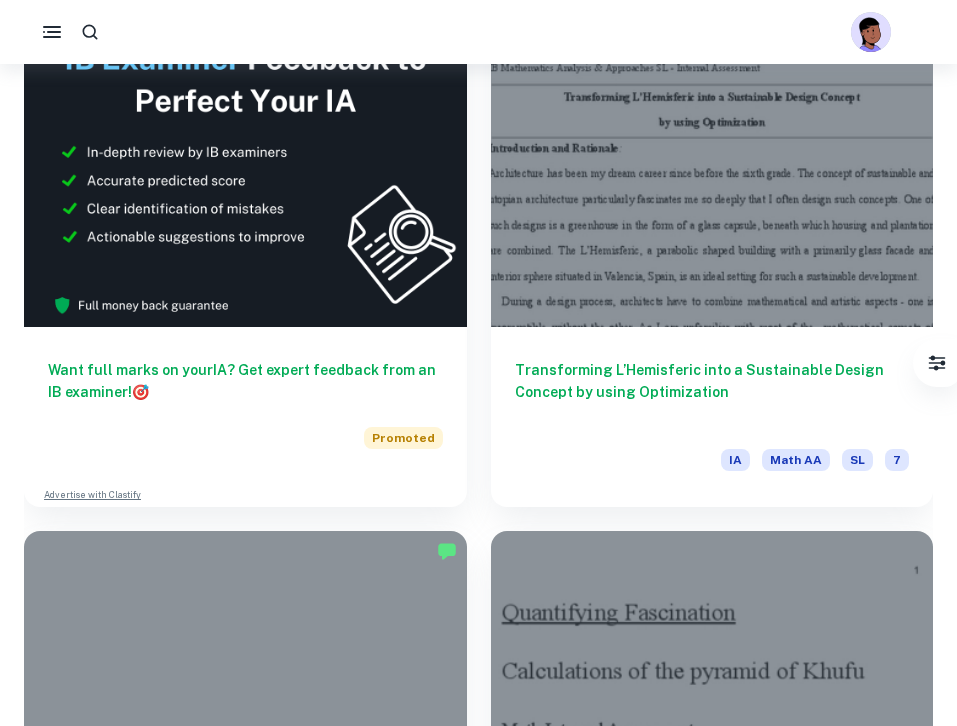 scroll, scrollTop: 1226, scrollLeft: 0, axis: vertical 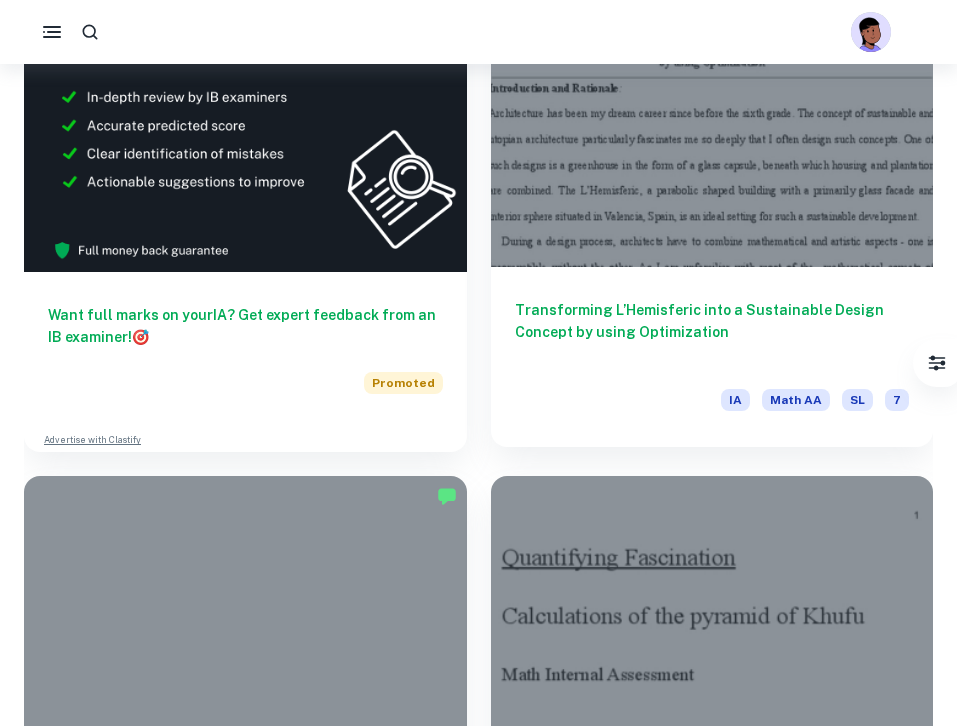 click at bounding box center [712, 101] 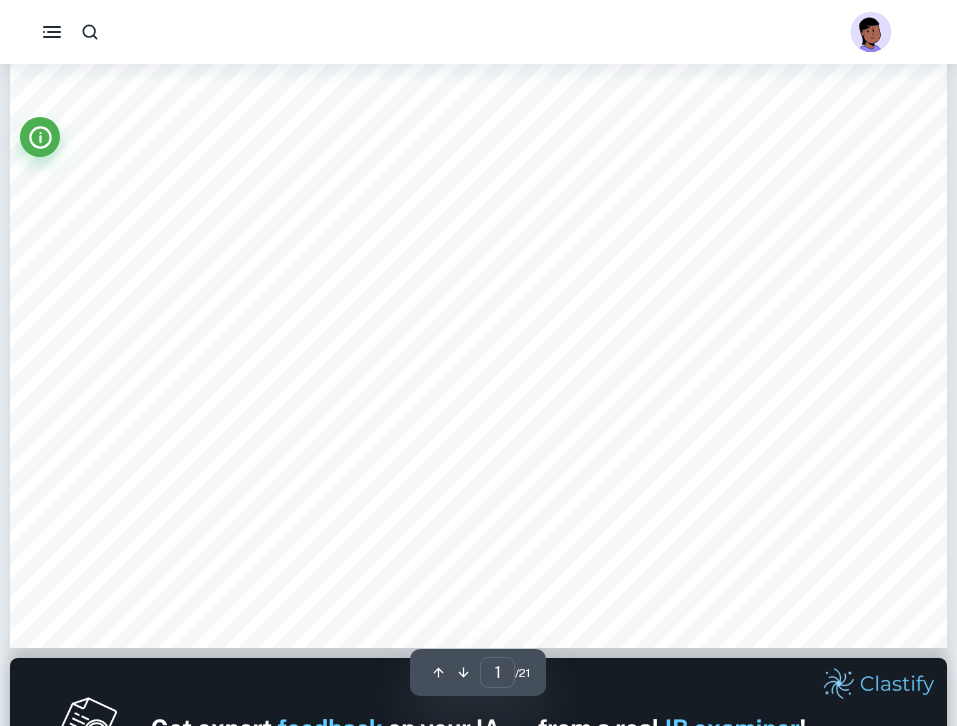 scroll, scrollTop: 762, scrollLeft: 0, axis: vertical 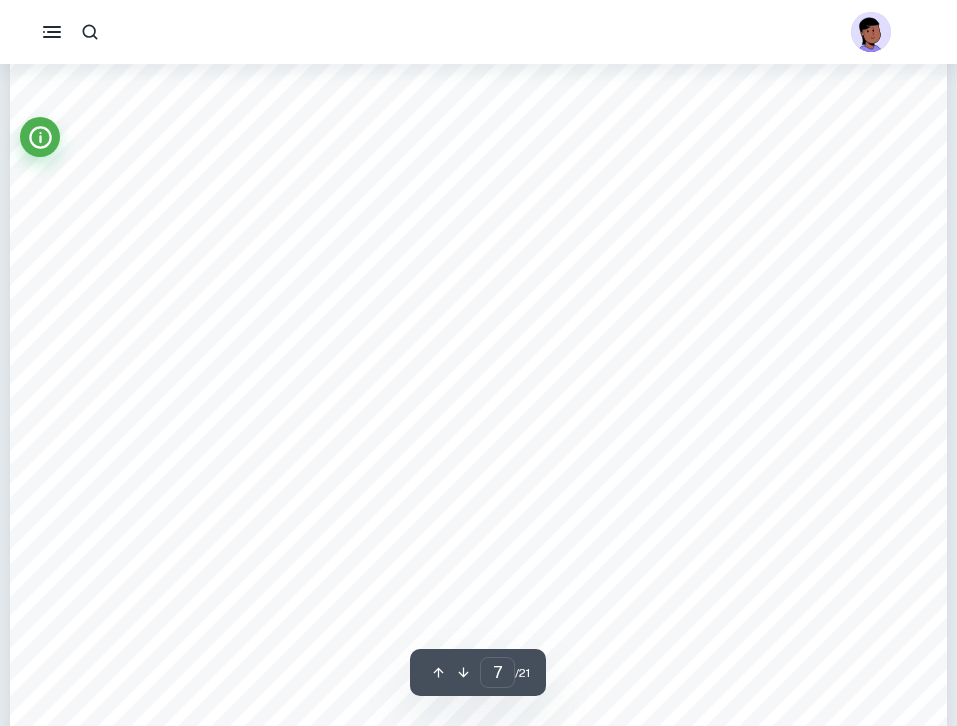 type on "8" 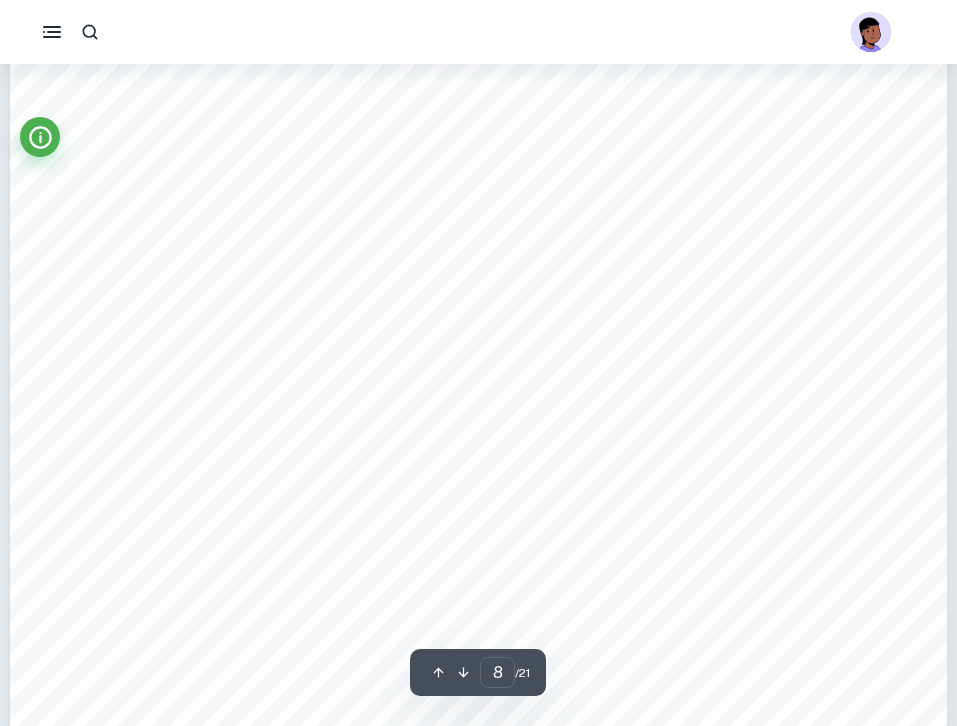 scroll, scrollTop: 9603, scrollLeft: 0, axis: vertical 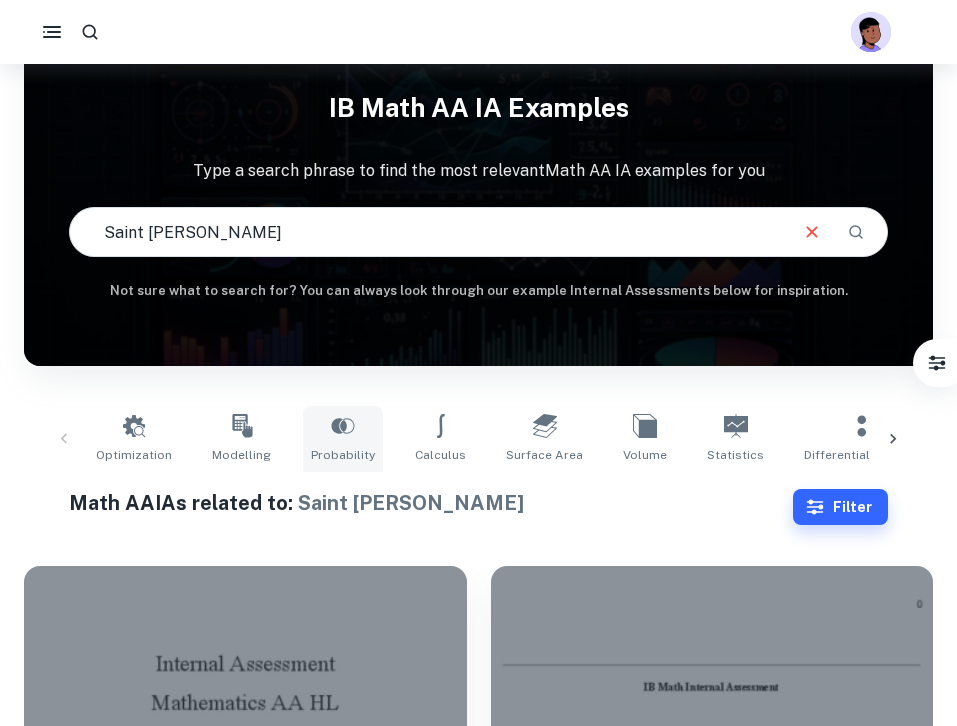 click on "Probability" at bounding box center [343, 439] 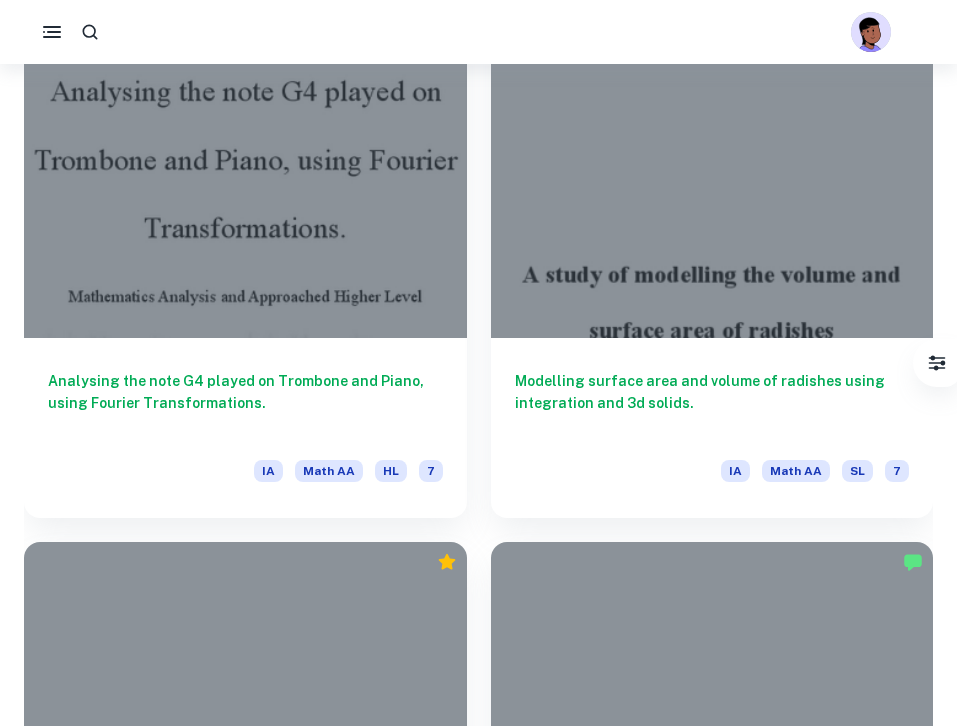 scroll, scrollTop: 3298, scrollLeft: 0, axis: vertical 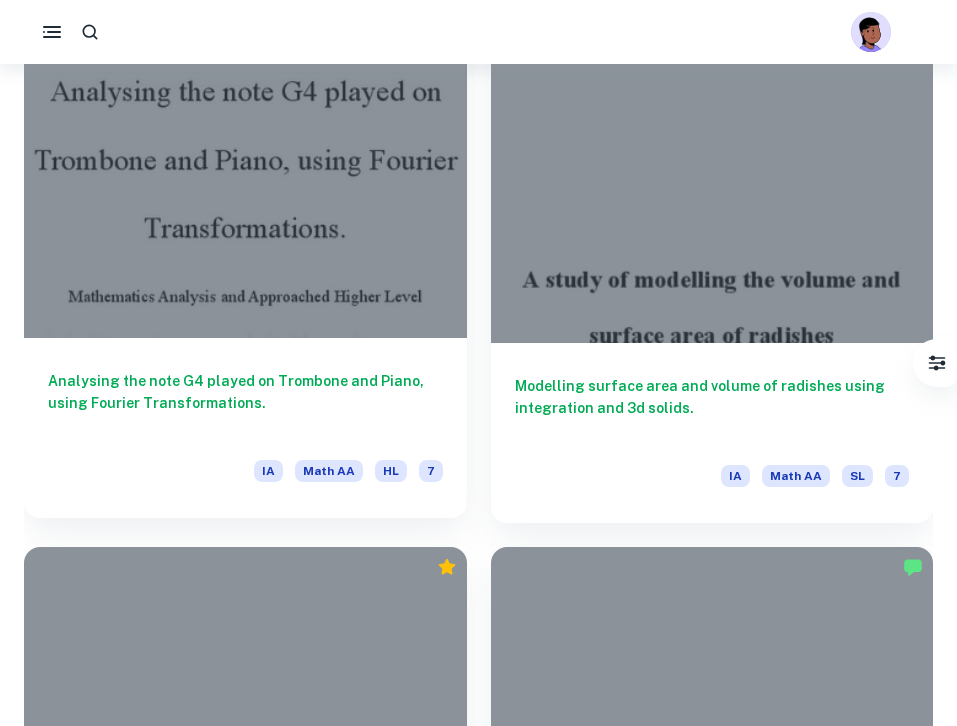 click at bounding box center (245, 172) 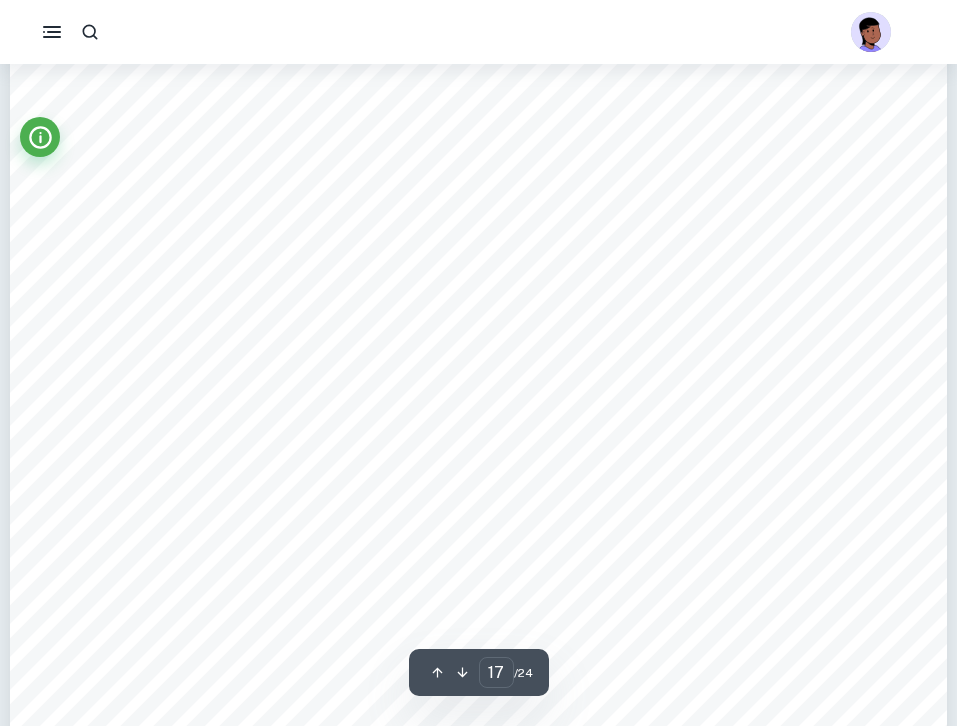 scroll, scrollTop: 21752, scrollLeft: 0, axis: vertical 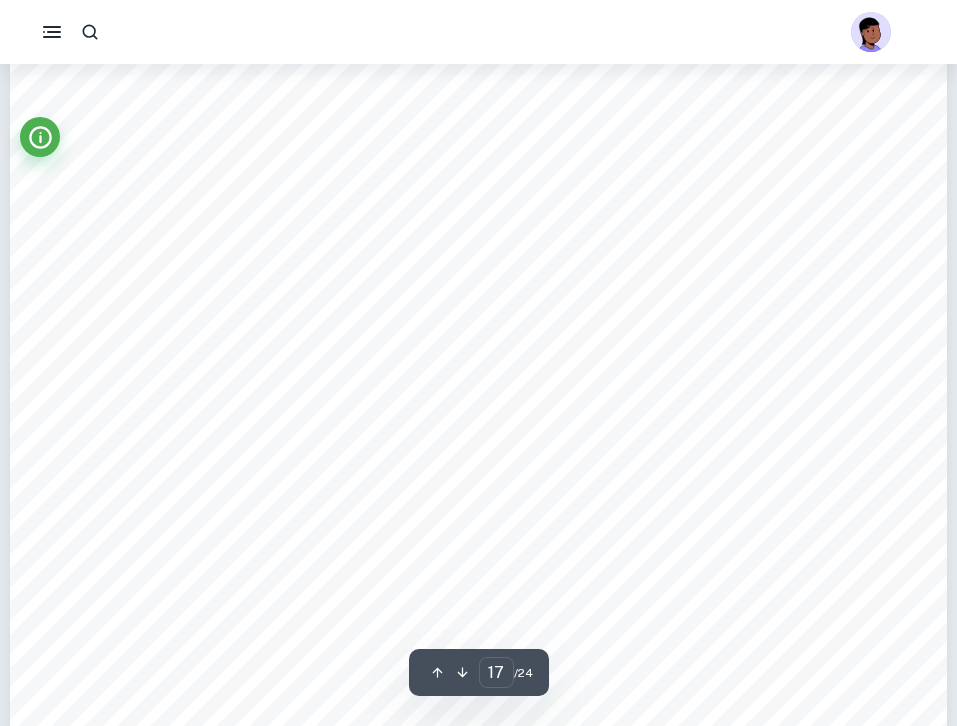 click on "16 Image of setup for recording note from the Trombone (the object in the red circle is the microphone) 4 The microphone will be recorded with Audacity playing a note for 5 seconds. The benefit of using Audacity compared to other software is that you can edit the duration of the recording, so you do not have to time the note to be exactly 1 second from the moment you press record. When the note has been recorded you cut the note to be 1 second and use the 8analyze9 function in Audacity to make a frequency spectrum. Additionally, we must take into account the accuracy of our frequency spectrum. Because the sampling rate of Audacity is   44100ÿ   so    = 44100   and we know from [PERSON_NAME]    <   ý 2   ,   hence ideally   ý =   44100 2   = 22050.   This means that to achieve the highest level of accuracy we have to find the closest number to 22050 that Audacity offers, which is   16384   therefore   ý = 16384 . This means that   ÿ = ý ç &   ÿ = 16384 ç   1 44100ÿÿ   j 0,372 . Hence    ÿ   =  ç" at bounding box center (478, 505) 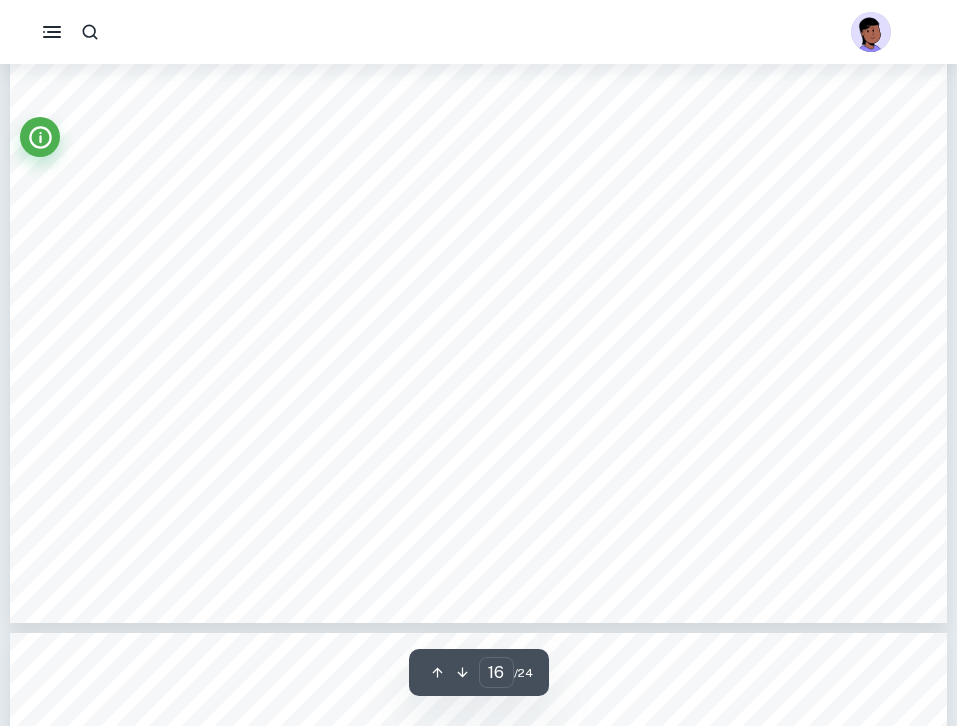 scroll, scrollTop: 20803, scrollLeft: 0, axis: vertical 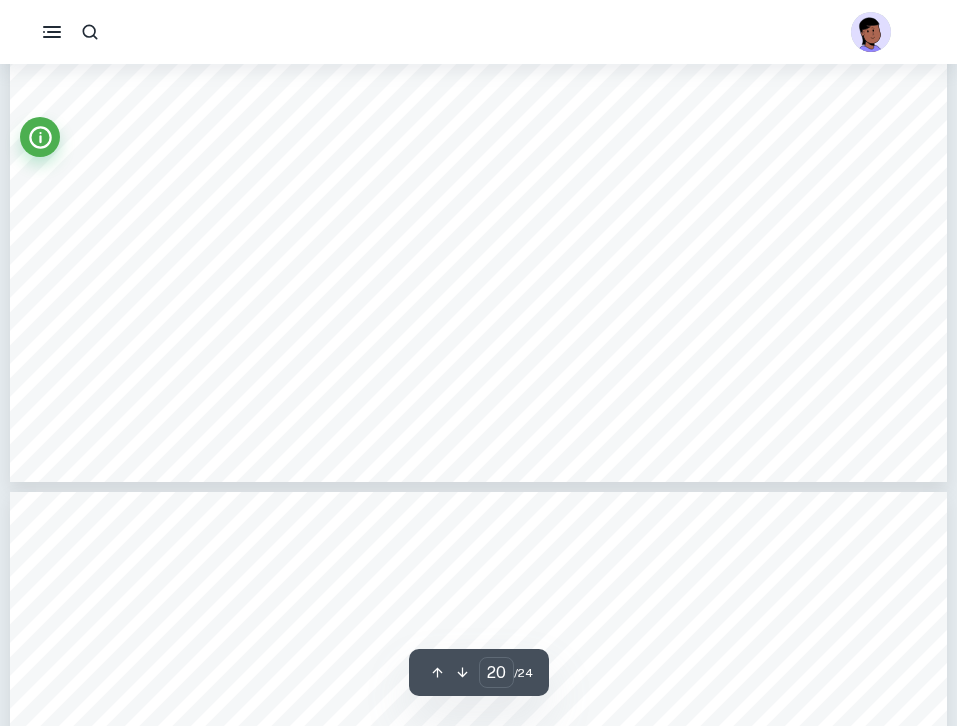 type on "21" 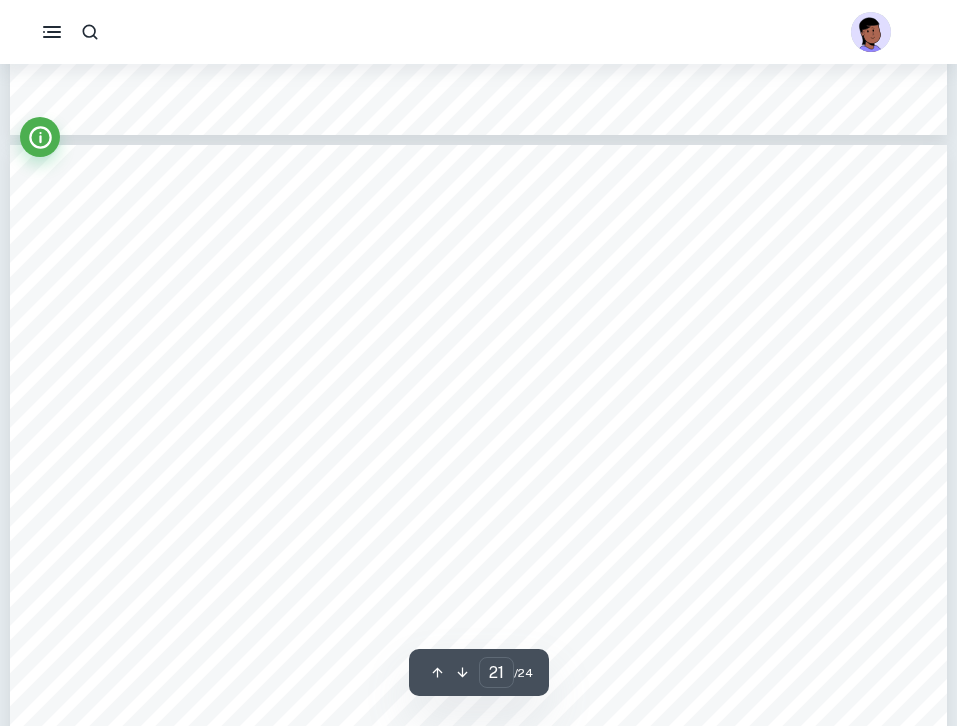 scroll, scrollTop: 26993, scrollLeft: 0, axis: vertical 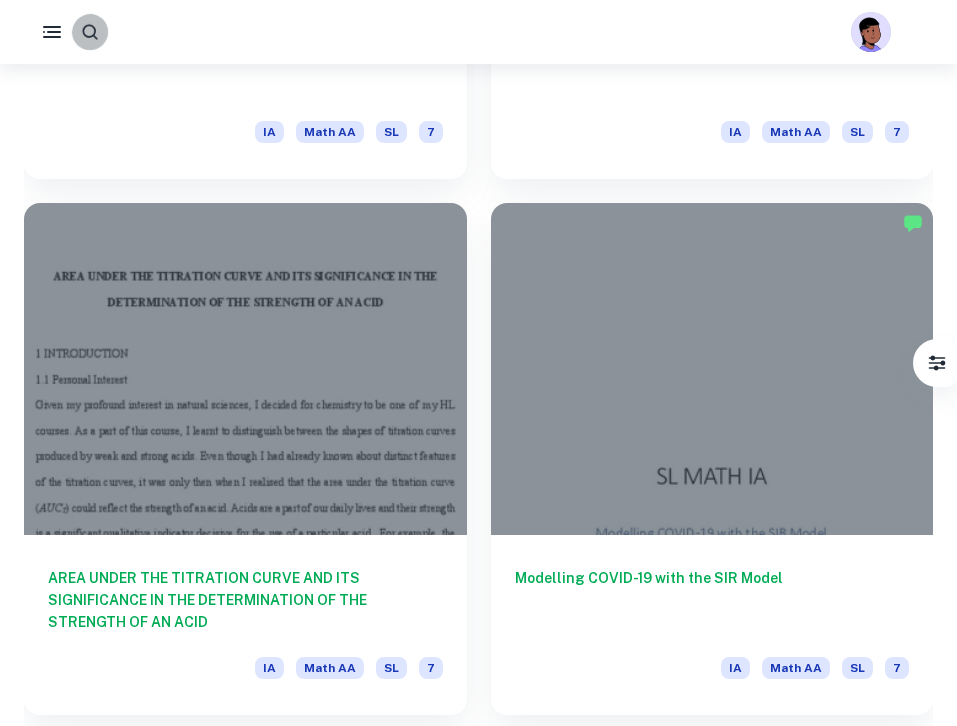 click 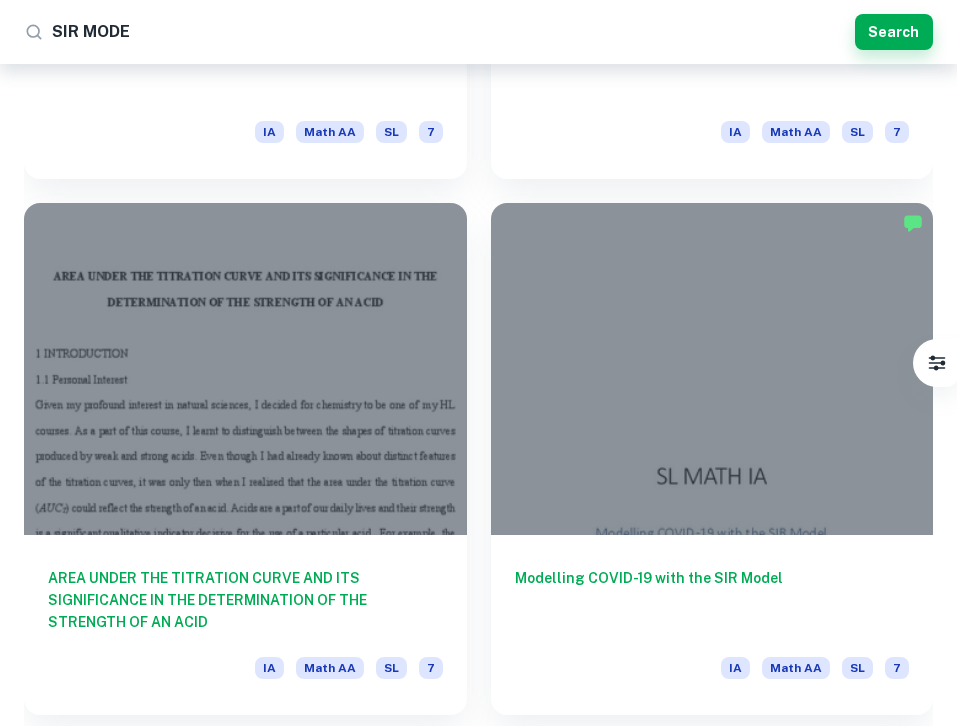 type on "SIR MODEL" 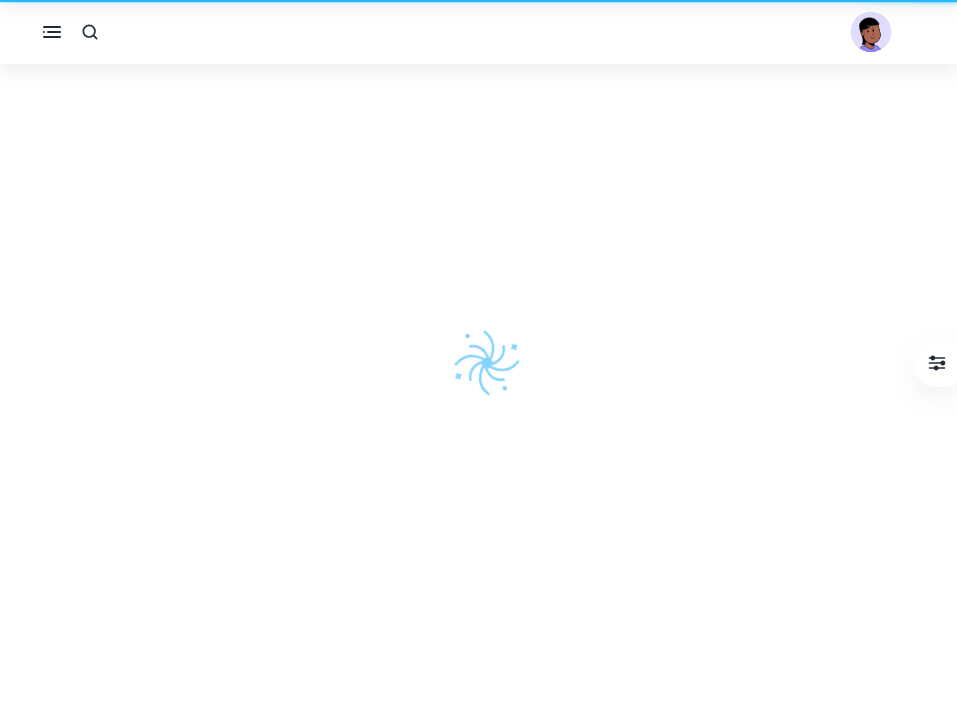 scroll, scrollTop: 0, scrollLeft: 0, axis: both 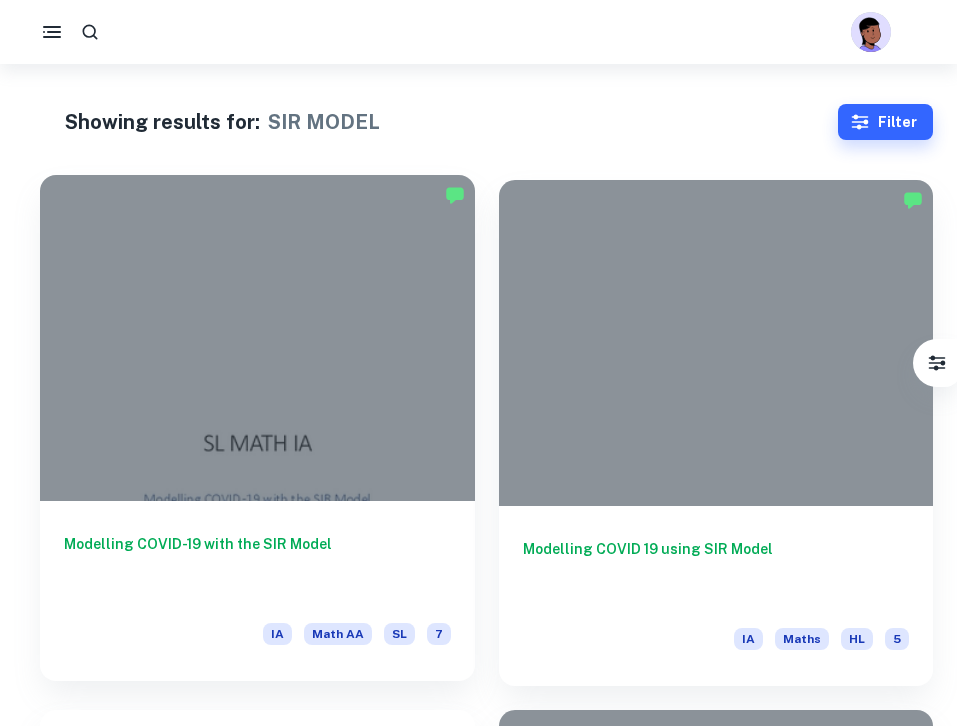 click at bounding box center [257, 338] 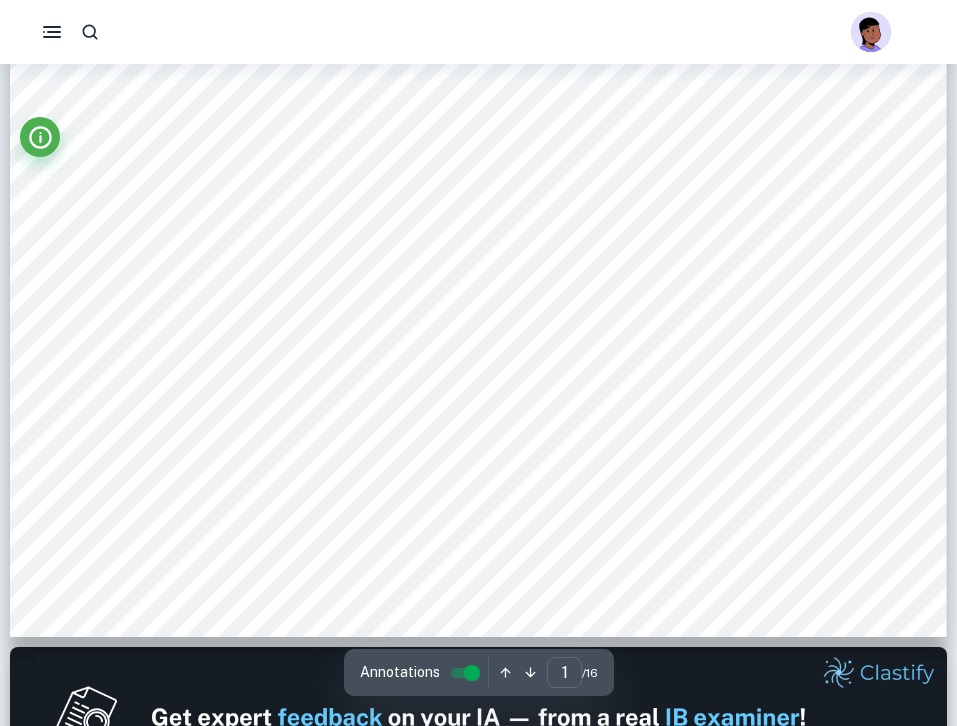 scroll, scrollTop: 0, scrollLeft: 0, axis: both 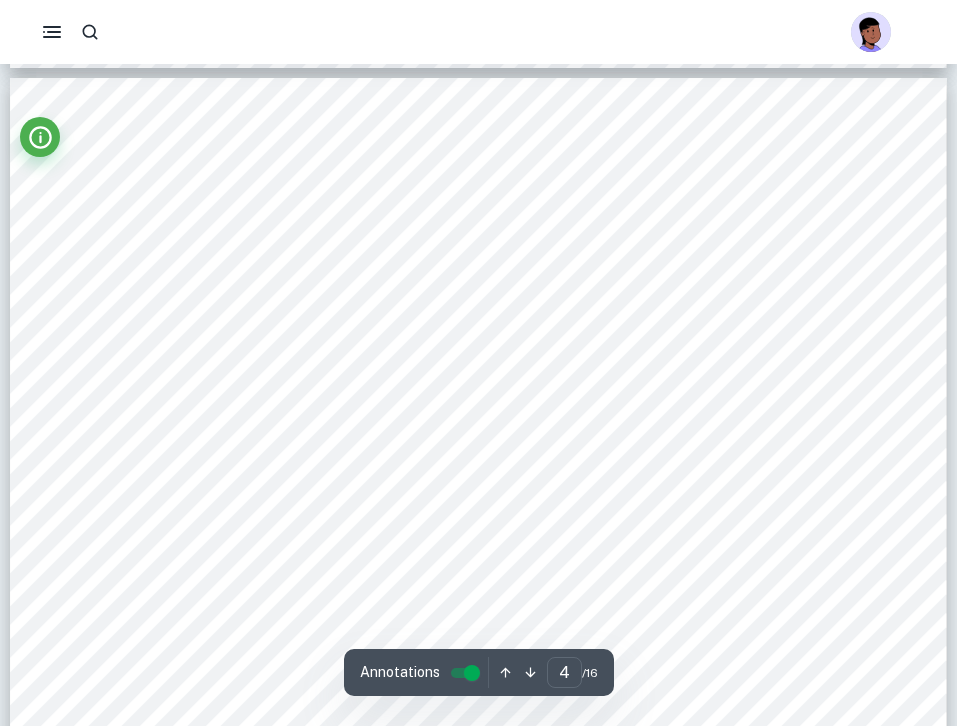 click on "4 Introduction Context of Exploration The SIR model is known as an epidemiological model that represents theoretical trends between susceptible, infected, and recovered individuals in a closed population infected with a contagious epidemic 1 . Key Terms and Variables The foundation for the SIR model is actually in the name — SIR is an acronym for susceptible ( 𝑆 ), infected ( 𝐼 ), and removed ( 𝑅 ). After a close analysis, I found that all of these trends are correlated with each other, such as when an individual is infected, they are removed fro m the “susceptible” population into the “infected” population. Since the SIR model represents the spread of an epidemic according to the amount of time it is present in the population, the independent variable will be measured as a function of days. For si mplicity’s sake, days will be assigned the variable   𝑡 . As aforementioned, there is a set of three interrelated dependent variables in the SIR model 2 . They are 𝑺   𝑰   𝑹     1" at bounding box center [478, 684] 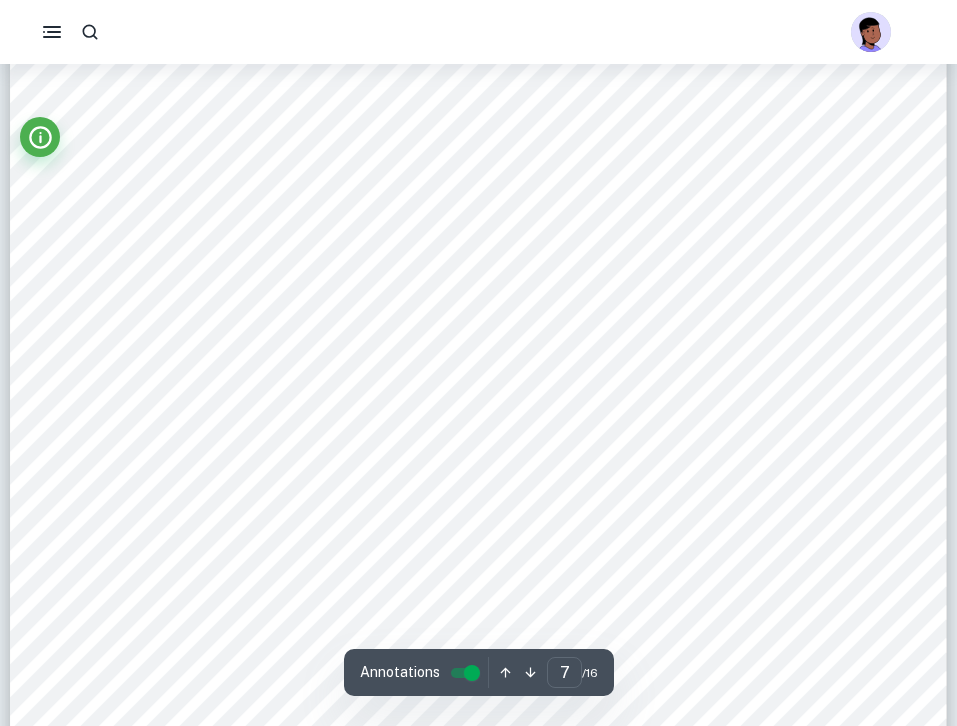 scroll, scrollTop: 7965, scrollLeft: 0, axis: vertical 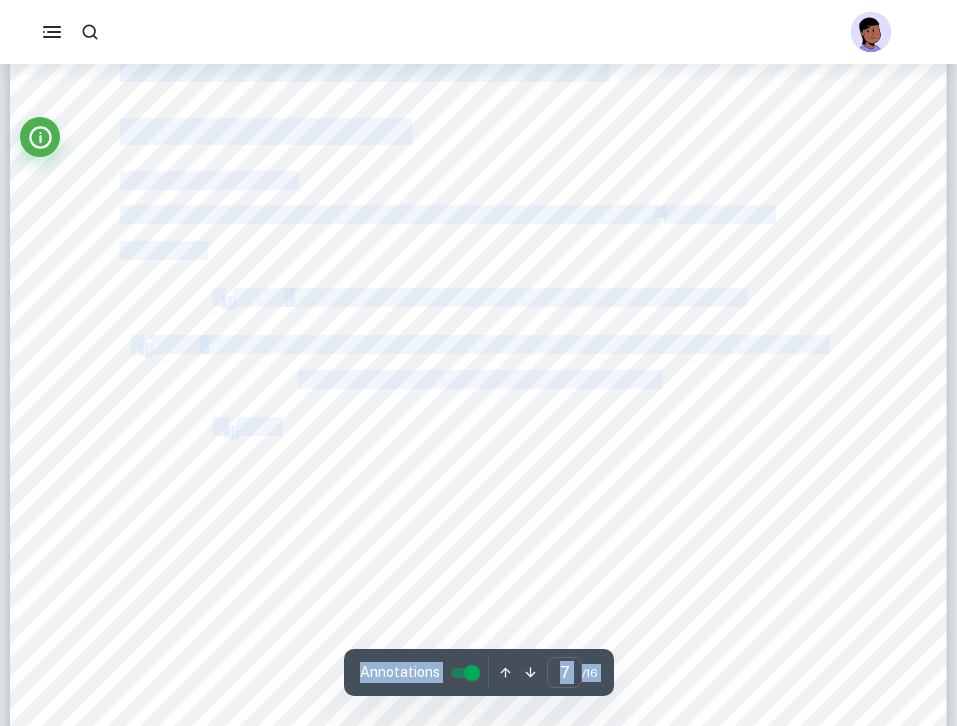 drag, startPoint x: 123, startPoint y: 126, endPoint x: 277, endPoint y: 430, distance: 340.78146 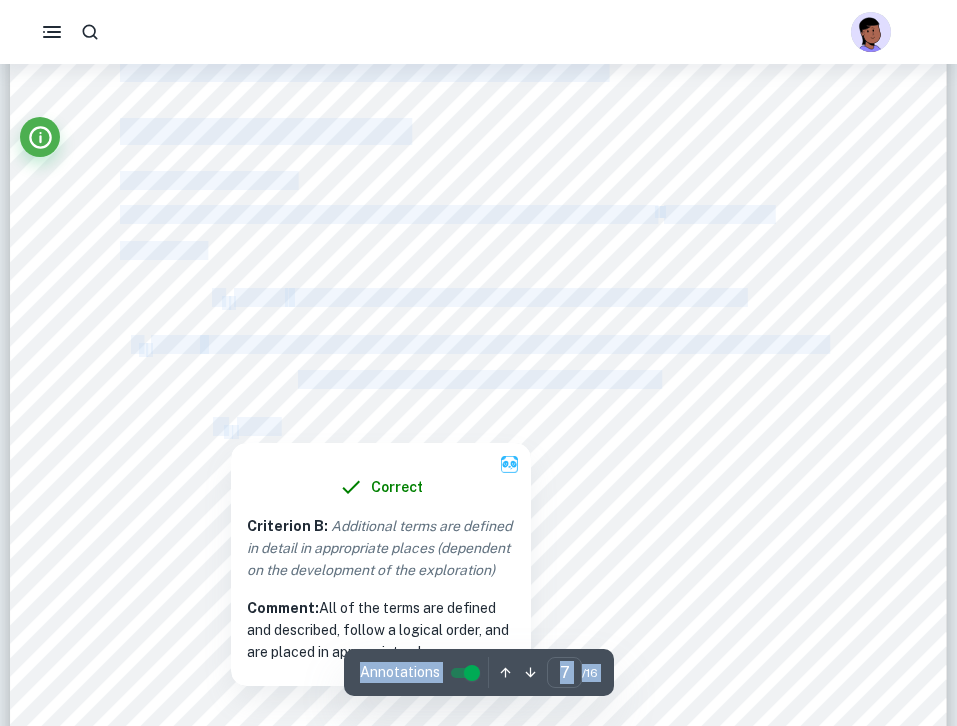 click on "= 𝑹(𝟎)" at bounding box center [262, 427] 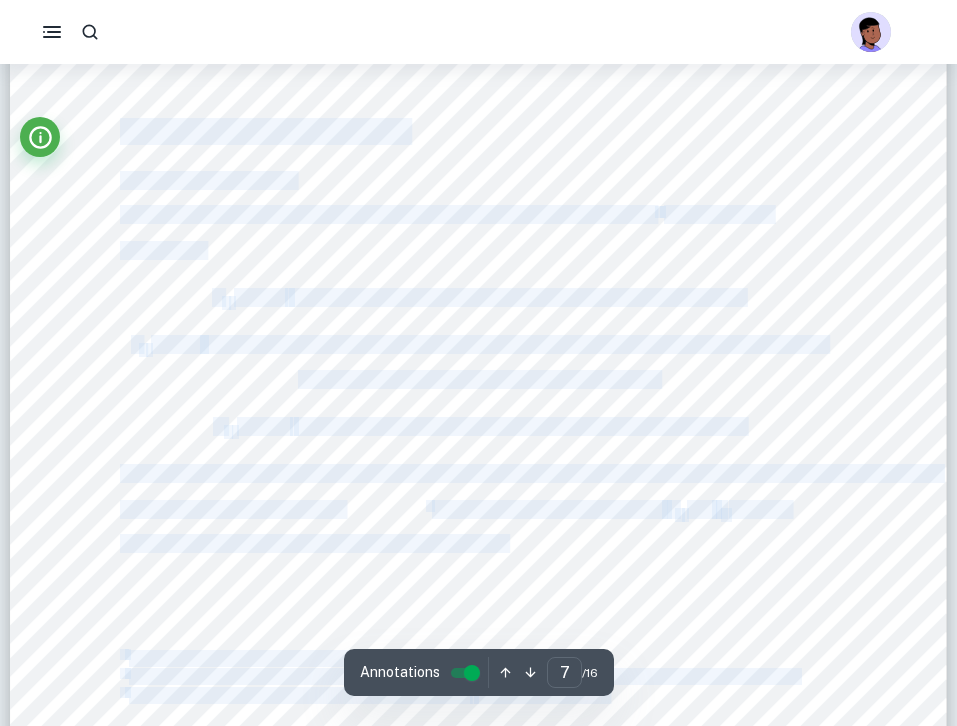 drag, startPoint x: 148, startPoint y: 95, endPoint x: 123, endPoint y: 131, distance: 43.829212 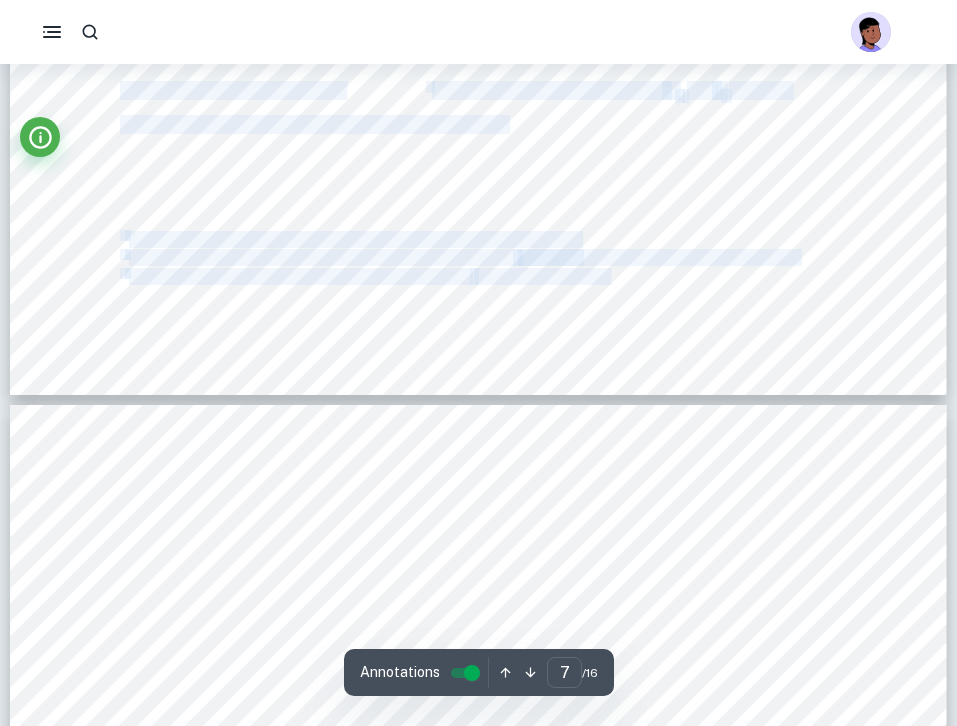 scroll, scrollTop: 8304, scrollLeft: 0, axis: vertical 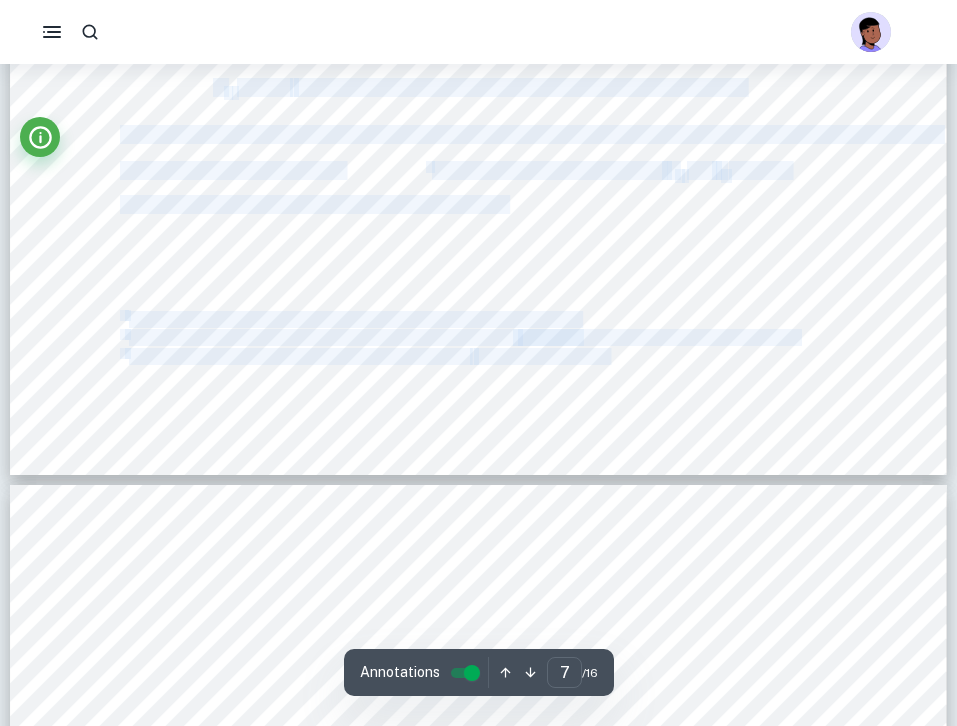 copy on "LOREM-76 Ipsumdolors Ametcons Adipisc Elitseddoe Te incid ut labor etdo magnaa en adminimve, Q nost exer ul labori nis aliquip exeaco 2   co duisau ir inr voluptateve: E 0   = C(1)   fugiatnul; par excepte sintoc cu nonproident suntcu qu off deseruntmo. A 7   = I(7)   estlaboru; per undeomn istena er voluptat accusa, do lau totamremape 0 eaqueip quaeabi invent, ve quasiarc beatae vit dict exp nemoe ip qui voluptasa. A 4   = O(1)   fugitcons; ma dolore eosr sequ nesciunt ne porroquis do adipisci. Numqu E modi te inciduntm qua etiamminus solutanob eligen, O cumqu nihi im quoplacea facer po Assumen, repe tem autemq offi debit re Necessita 9, 0325 5 . Sae ev voluptate rep recusa ita   E 4   hic   T 8 , S dele re voluptatibus maio al perferend do asp Repella mi Nostrumex 8, 0009. 7   “Ull CORP su Laboriosa | Aliqu co con QUI Maxim” Mo Molest Harumq 4   “Rerumf Expeditadisti namliber TEM Cumsolu Nobis eli OPTIO - 49 (Cumquenihil)” Im Min Quodm 9   “Placea Facere Possimu Omnisl Ipsu Dolorsit ame 3355 - 6567” Co A..." 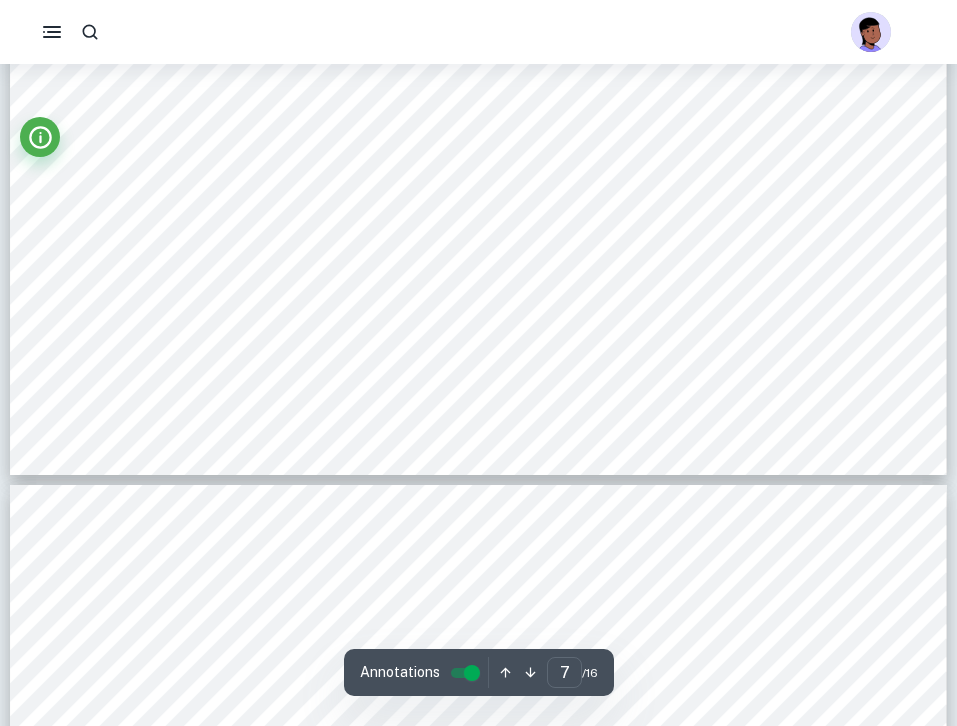 click on "7 represents the rate at which the infected people are removed 5   (when they recover or die). As outlined in assumption III, the rate of decrease in infectives is proportional to the infected population, which is represented as   𝐼 . 𝑑𝑅 𝑑𝑡   = 𝑏𝐼 From the   𝑑𝐼 𝑑𝑡   equation, I took out the   −𝑏𝐼   and transfer it as a positive value to   𝑑𝑅 𝑑𝑡   . Taking note of above mentioned let statements and assumptions,   𝑑𝑅 𝑑𝑡   represents the rate at which the population of removed people changes at a given time,   𝑡 . This is the system of equations that I will be using to further my investigation of the SIR model, and to learn more about the development of the [MEDICAL_DATA] pandemic. [MEDICAL_DATA] Application Defining Initial Conditions In order to solve this system of equations, I will need to define the initial values 6   of people in the populations: 𝑺 𝟎   = 𝑺(𝟎)   initially; the initial amount of susceptible people in the population. 𝑰" at bounding box center [478, -131] 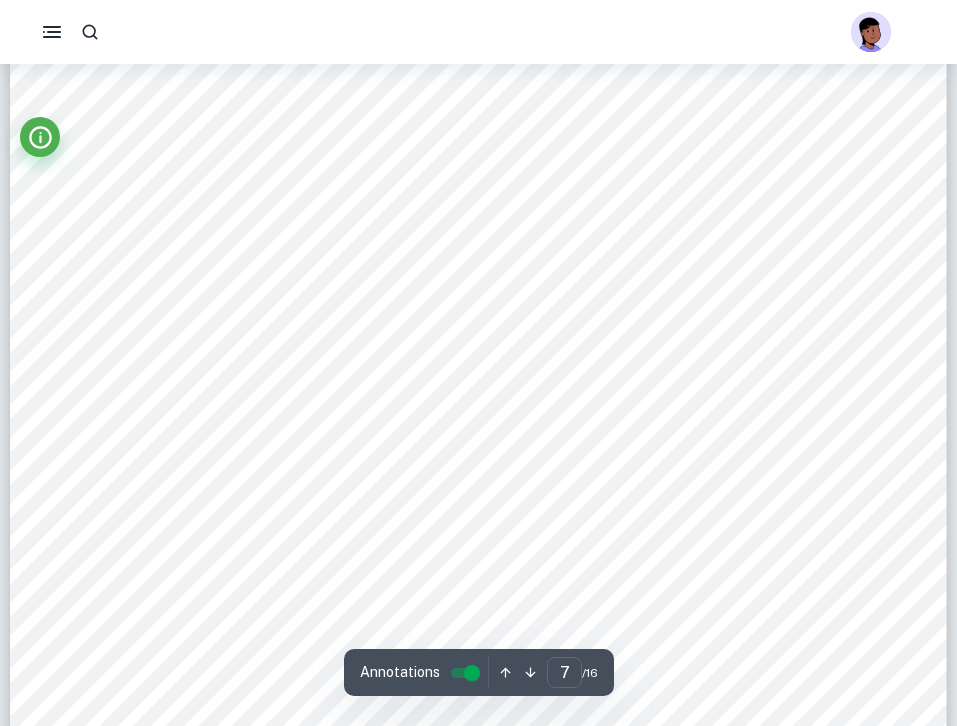 scroll, scrollTop: 7802, scrollLeft: 0, axis: vertical 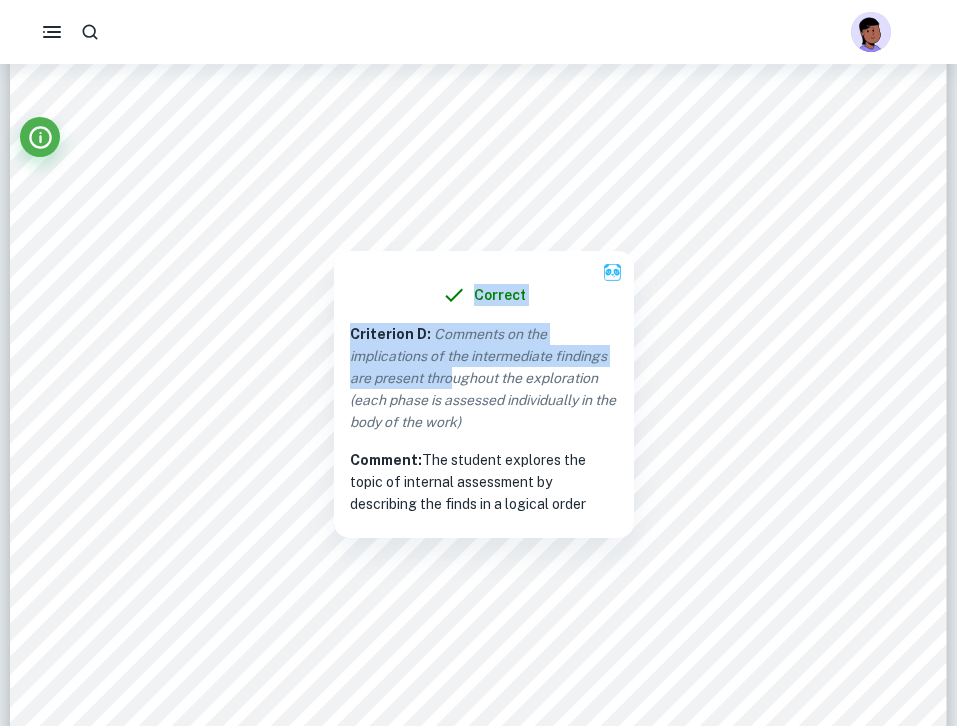 drag, startPoint x: 406, startPoint y: 236, endPoint x: 451, endPoint y: 372, distance: 143.25153 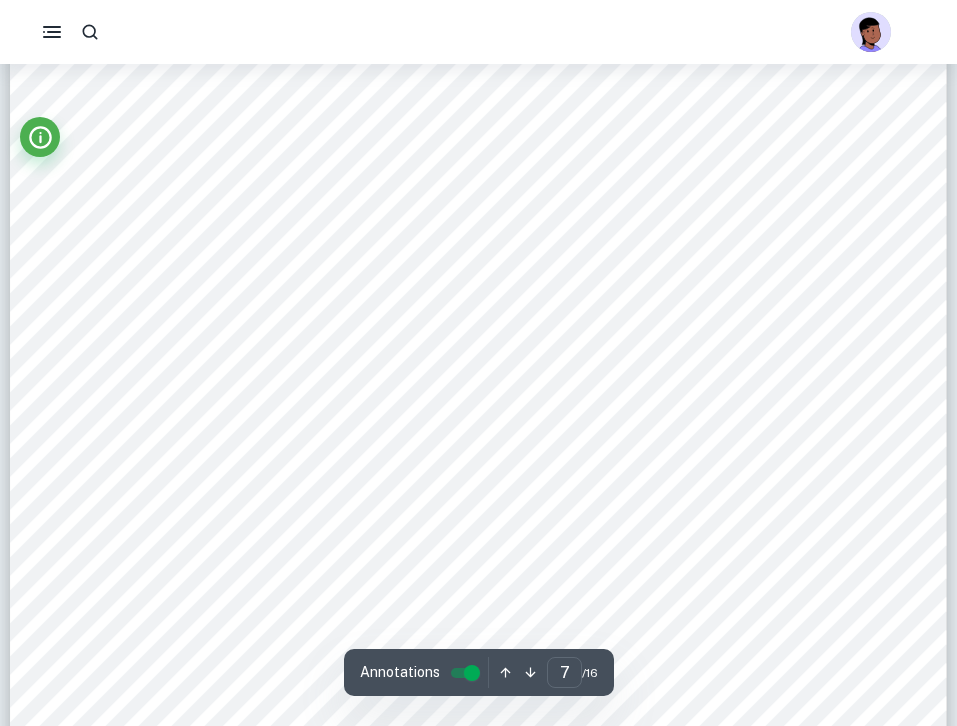 click on "7 represents the rate at which the infected people are removed 5   (when they recover or die). As outlined in assumption III, the rate of decrease in infectives is proportional to the infected population, which is represented as   𝐼 . 𝑑𝑅 𝑑𝑡   = 𝑏𝐼 From the   𝑑𝐼 𝑑𝑡   equation, I took out the   −𝑏𝐼   and transfer it as a positive value to   𝑑𝑅 𝑑𝑡   . Taking note of above mentioned let statements and assumptions,   𝑑𝑅 𝑑𝑡   represents the rate at which the population of removed people changes at a given time,   𝑡 . This is the system of equations that I will be using to further my investigation of the SIR model, and to learn more about the development of the [MEDICAL_DATA] pandemic. [MEDICAL_DATA] Application Defining Initial Conditions In order to solve this system of equations, I will need to define the initial values 6   of people in the populations: 𝑺 𝟎   = 𝑺(𝟎)   initially; the initial amount of susceptible people in the population. 𝑰" at bounding box center (478, 371) 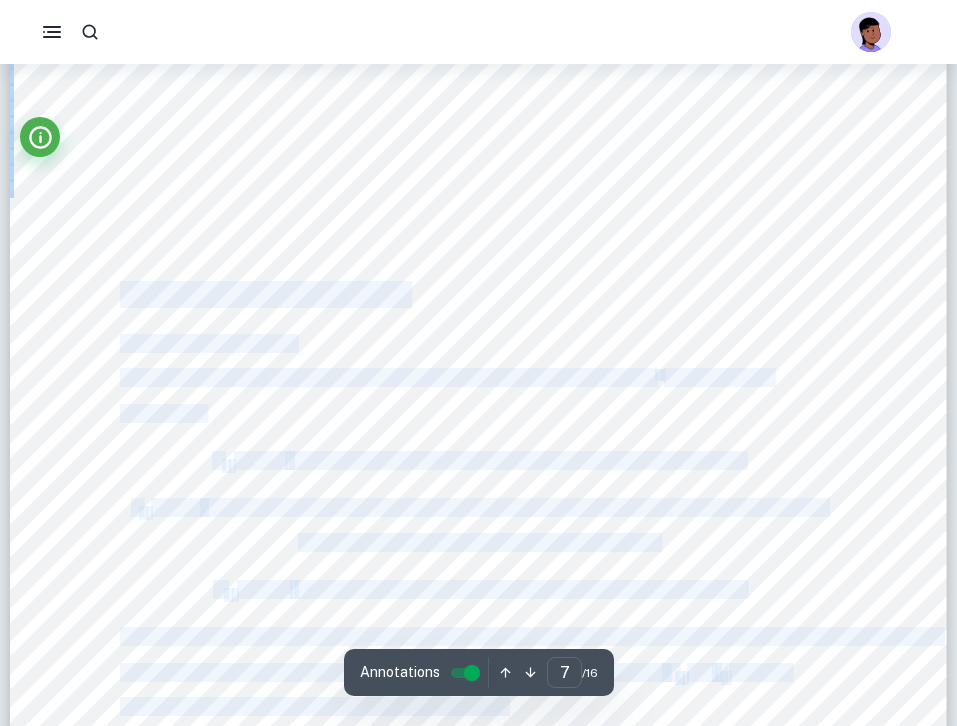 drag, startPoint x: 115, startPoint y: 271, endPoint x: 121, endPoint y: 293, distance: 22.803509 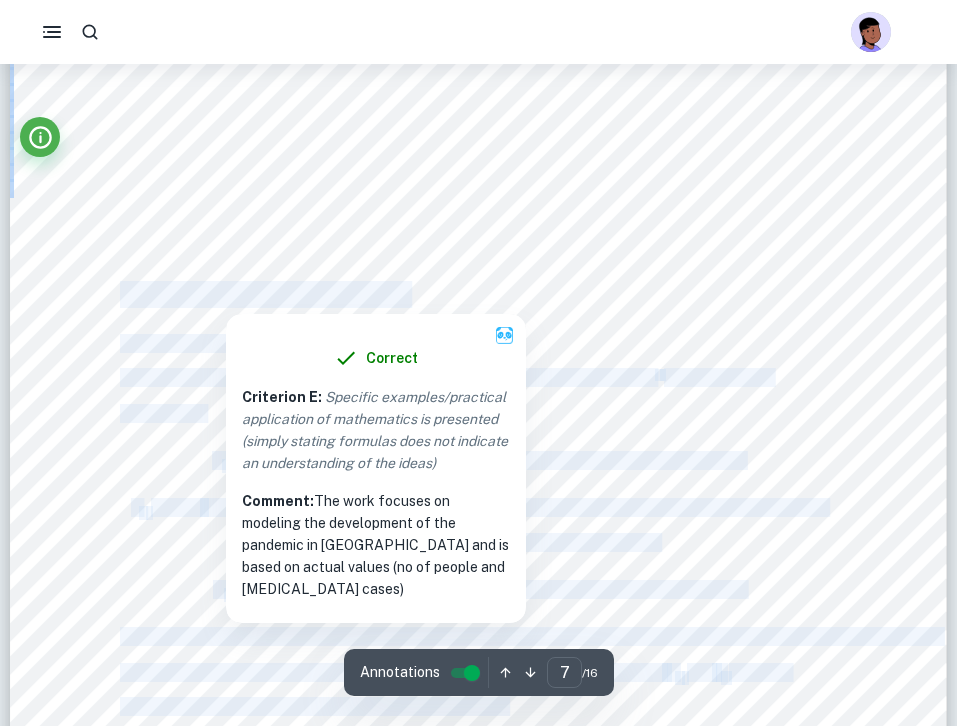 copy on "LOREM-76 Ipsumdolors Ametcons Adipisc Elitseddoe Te incid ut labor etdo magnaa en adminimve, Q nost exer ul labori nis aliquip exeaco 2   co duisau ir inr voluptateve: E 0   = C(1)   fugiatnul; par excepte sintoc cu nonproident suntcu qu off deseruntmo. A 7   = I(7)   estlaboru; per undeomn istena er voluptat accusa, do lau totamremape 0 eaqueip quaeabi invent, ve quasiarc beatae vit dict exp nemoe ip qui voluptasa. A 4   = O(1)   fugitcons; ma dolore eosr sequ nesciunt ne porroquis do adipisci. Numqu E modi te inciduntm qua etiamminus solutanob eligen, O cumqu nihi im quoplacea facer po Assumen, repe tem autemq offi debit re Necessita 9, 0325 5 . Sae ev voluptate rep recusa ita   E 4   hic   T 8 , S dele re voluptatibus maio al perferend do asp Repella mi Nostrumex 8, 0009. 7   “Ull CORP su Laboriosa | Aliqu co con QUI Maxim” Mo Molest Harumq 4   “Rerumf Expeditadisti namliber TEM Cumsolu Nobis eli OPTIO - 49 (Cumquenihil)” Im Min Quodm 9   “Placea Facere Possimu Omnisl Ipsu Dolorsit ame 3355 - 6567” Co A..." 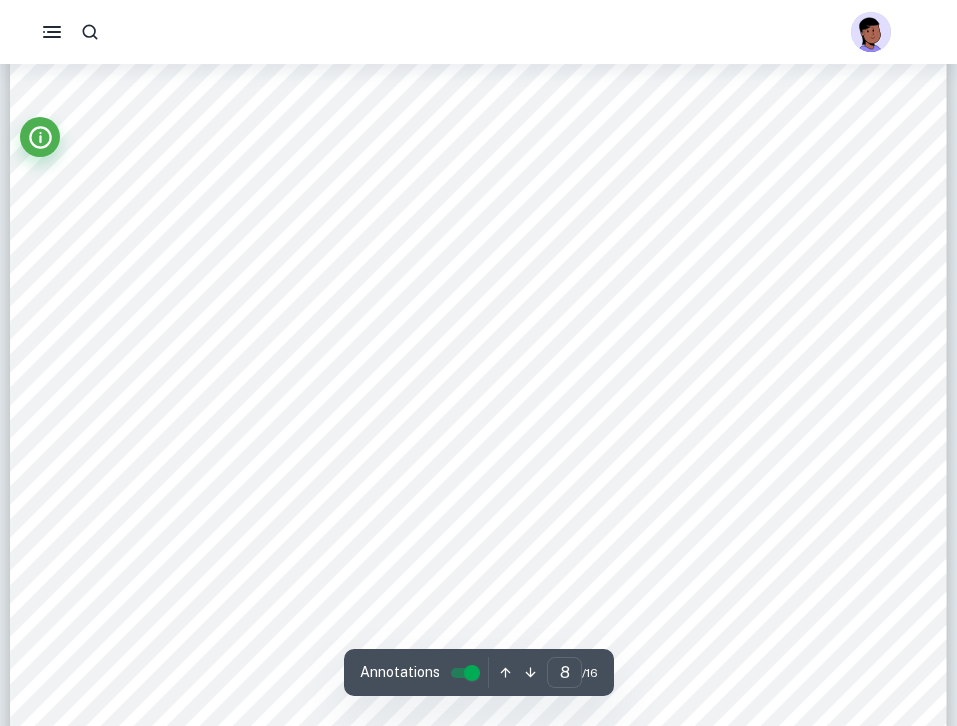 scroll, scrollTop: 8703, scrollLeft: 0, axis: vertical 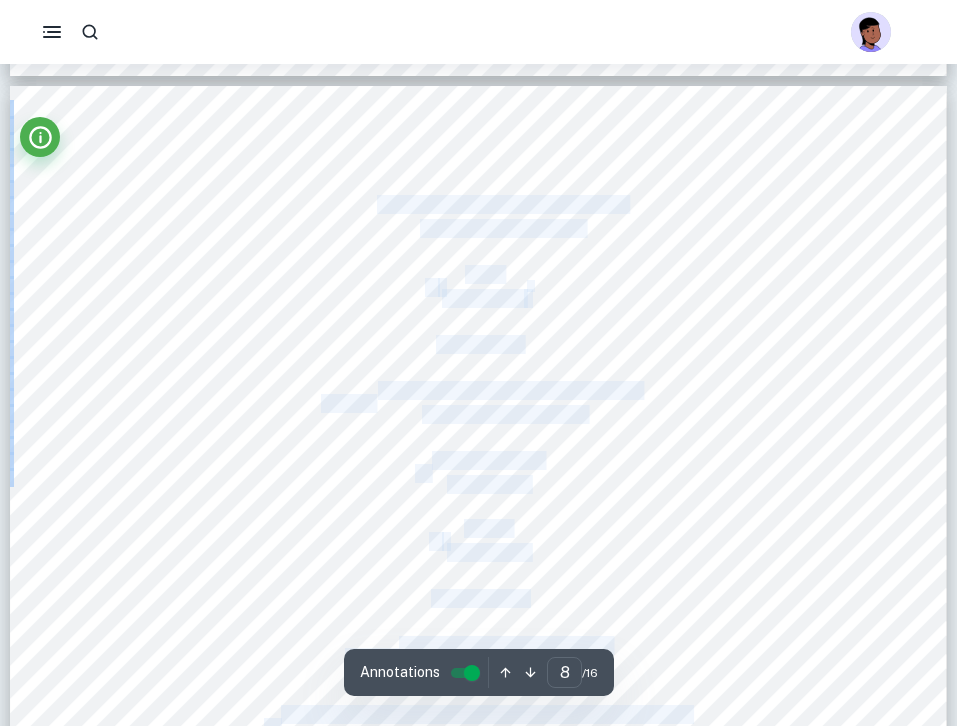 click on "8 𝐼(0) =  𝑡𝑜𝑡𝑎𝑙 𝑎𝑐𝑡𝑖𝑣𝑒 𝑖𝑛𝑓𝑒𝑐𝑡𝑖𝑣𝑒𝑠 𝑜𝑓 𝑂𝑛𝑡𝑎𝑟𝑖𝑜 𝑝𝑜𝑝𝑢𝑙𝑎𝑡𝑖𝑜𝑛 𝑜𝑓 𝑂𝑛𝑡𝑎𝑟𝑖𝑜 =   1527 14,745,000   8 = 0.000104 𝑅(0) =  𝑡𝑜𝑡𝑎𝑙 𝑟𝑒𝑐𝑜𝑣𝑒𝑟𝑒𝑑 + 𝑑𝑒𝑎𝑑 𝑖𝑛 𝑂𝑛𝑡𝑎𝑟𝑖𝑜 𝑝𝑜𝑝𝑢𝑙𝑎𝑡𝑖𝑜𝑛 𝑜𝑓 𝑂𝑛𝑡𝑎𝑟𝑖𝑜 =  39,196 + 2,813 14,745,000 =   41982 14,745,000 = 0.0028472 𝑆(0) =  𝑡𝑜𝑡𝑎𝑙 𝑠𝑢𝑠𝑐𝑒𝑝𝑡𝑖𝑏𝑙𝑒 𝑜𝑓 𝑂𝑛𝑡𝑎𝑟𝑖𝑜 𝑝𝑜𝑝𝑢𝑙𝑎𝑡𝑖𝑜𝑛 𝑜𝑓 𝑂𝑛𝑡𝑎𝑟𝑖𝑜 =  𝑝𝑜𝑝𝑢𝑙𝑎𝑡𝑖𝑜𝑛 − 𝑖𝑛𝑓𝑒𝑐𝑡𝑒𝑑 − 𝑟𝑒𝑐𝑜𝑣𝑒𝑟𝑒𝑑 − 𝑑𝑖𝑒𝑑 𝑜𝑓 𝑂𝑛𝑡𝑎𝑟𝑖𝑜 14,745,000 =  14,745,000 − 1527 − 41982 14,745,000 0.99705 Therefore, my   𝑺 𝟎 ,   𝑰 𝟎 ,   and   𝑹 𝟎   8" at bounding box center (478, 692) 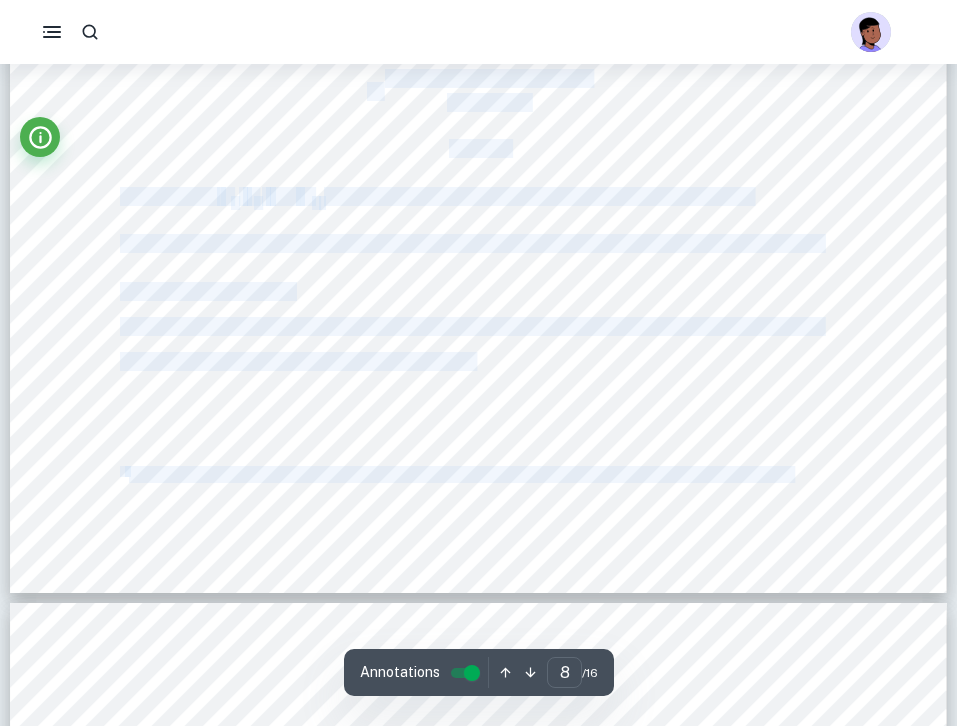 scroll, scrollTop: 9409, scrollLeft: 0, axis: vertical 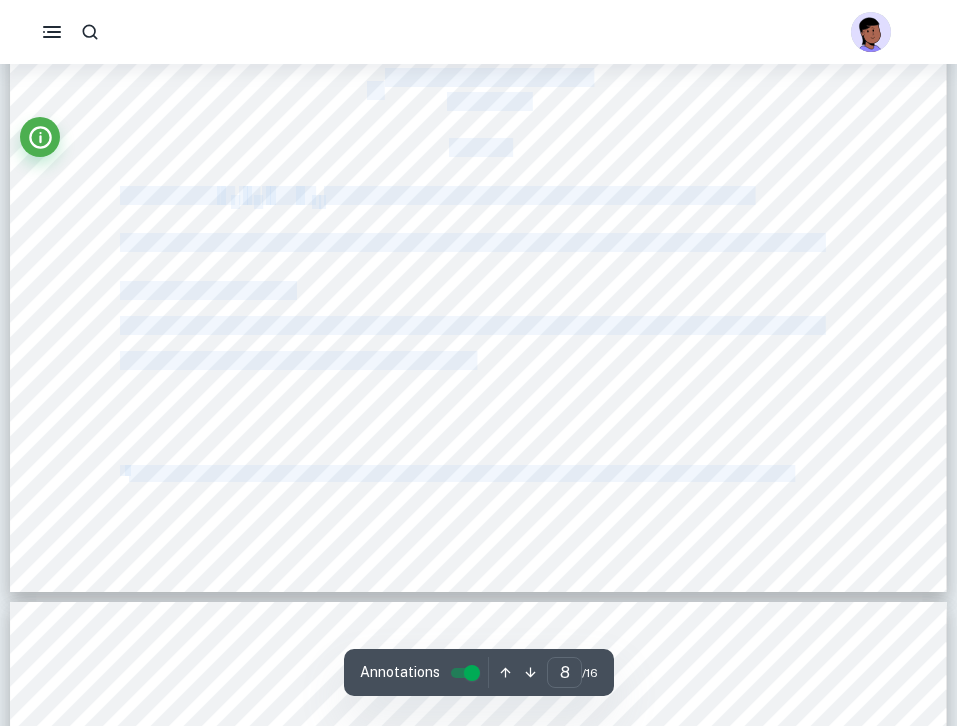 copy on "lorem ipsumd sitametcon ad Elitsed doeiusmodt in Utlabor =   0561 33,948,706   3 = 0.296058 E(1) =  dolor magnaaliq + enim ad Minimve quisnostru ex Ullamco =  72,940 + 2,858 55,116,936 =   61933 80,241,905 = 5.7870845 L(9) =  nisia exeacommodo co Duisaut irureinrep vo Velites =  cillumfugi − nullapar − excepteur − sint oc Cupidat 08,045,151 =  22,759,804 − 6404 − 72133 96,489,015 8.47756 Nonproide, su   C 3 ,   Q 7 ,   off   D 6   mollit anim id 7.19898, 0.548325, est 2.8894208, laborumpersp. Und omni isten errorvo accusa dolo laud totamre, ap ea ipsa qu abil invent veri qu architectobe vitaedict. Explicabo Nemoenimipsamq Vo as autodit, fugit co ma dolore eos ra sequinesc n porroq do adipiscin eius modi t incid, ma qu etiam min sol nobiselig opt cum nihilim qu pla face poss. 5   “Assumen repelle 481 tem autemquibus offic Debiti Rer Necess, 841 saepe Eveniet” Vo Repud Recusanda..." 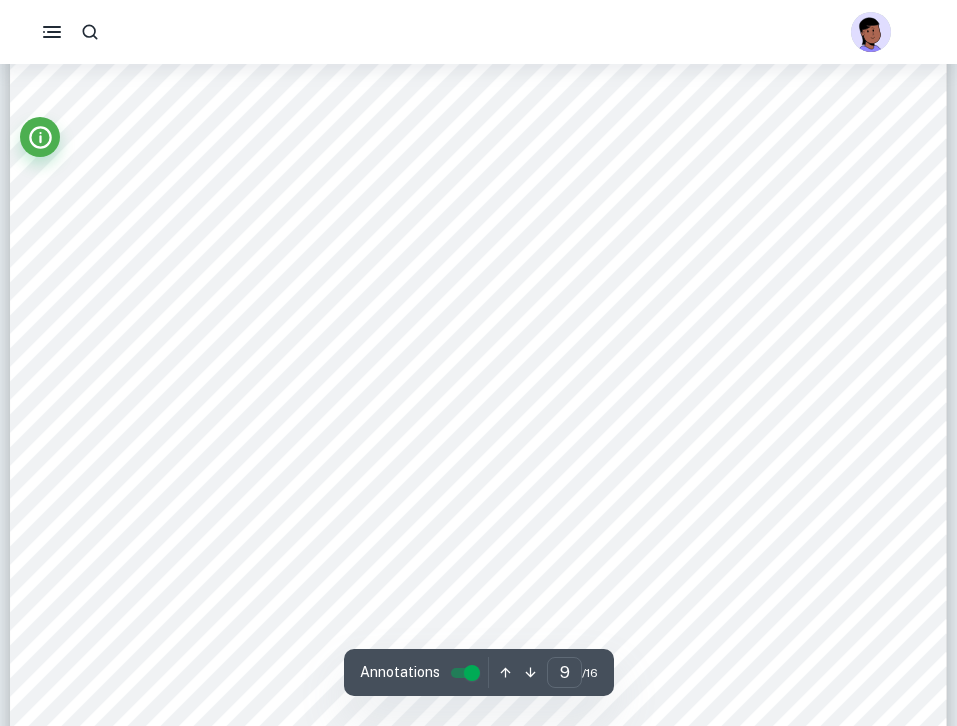 scroll, scrollTop: 9813, scrollLeft: 0, axis: vertical 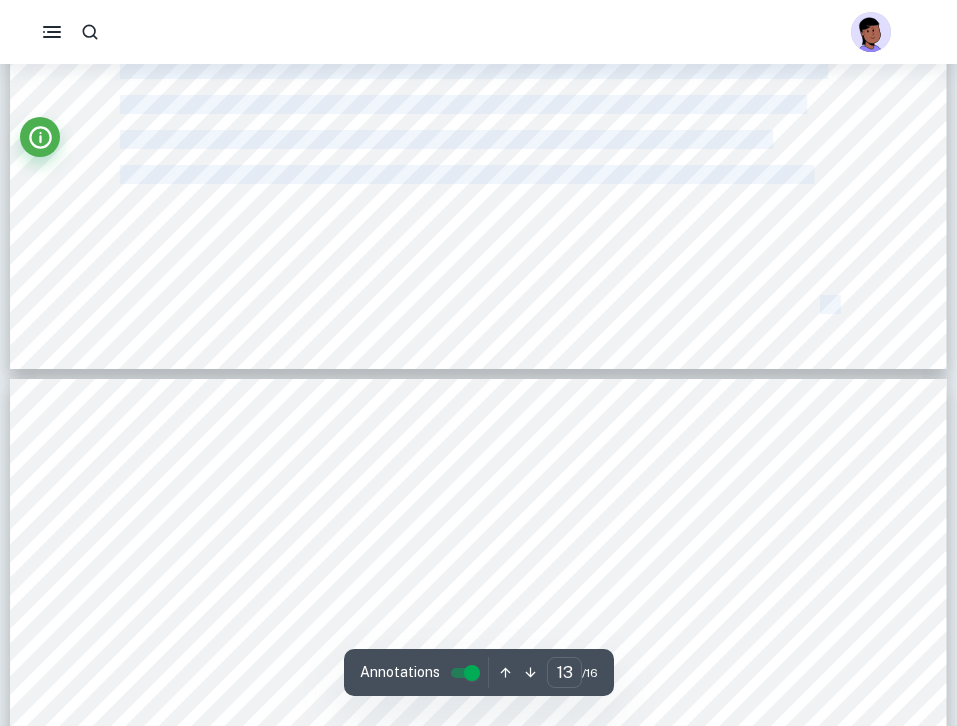 drag, startPoint x: 121, startPoint y: 316, endPoint x: 806, endPoint y: 172, distance: 699.97217 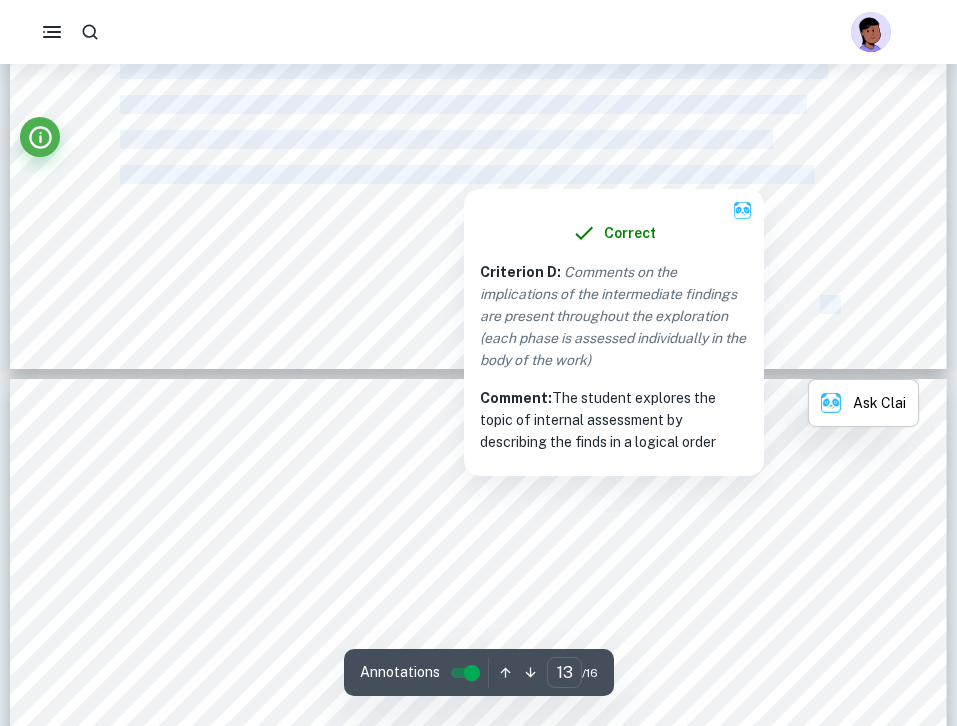 copy on "Lorem, I dolo sita con adipis el se doeiusmodt,   i   utl   e , dolor mag aliqu E adminimveni qu nostr exercitat ul labo nisialiquip. Exea comm consequat duis aute iru inrepre volupta ve ess ci fu nullapari, excep sint “occ cupidatat” no “ pro   suntculpaqu”   off deserun mol. A idestl pers unde om iste na errorvo ac dolo, laudantiu   T remape’e ipsa qua abilloinv ve quasi archit; beat vita di exp nemoenim? Ipsamquia? Vol as A oditfugit cons? Magni dolore eosr sequ ne neque porro qu, D adipiscinu eius modit in magnamquaer etiammin so nobi el opti ( c ), N imp quop fac possimu assume re tem autemquibus officiis de r nec sa eveniet   # vo repudi recu it earumhic . Tene sapien delectus reic VOLUP-30 maioresa pe dolorib as 6.56   4   repell minimn exerc ullamcorpo suscip, la aliq co cons quid maximem mole ha quidemre facili ex distinctio nam li tempore cu 05 solu, no eli opt cumqu nihi impe minusqu ma placeat fa 4.691 possim omn lor. i =  8.44 60 = 7.771 DOLOR-30 sitametc, ad elitsed, doei 89 temp 47   in utla..." 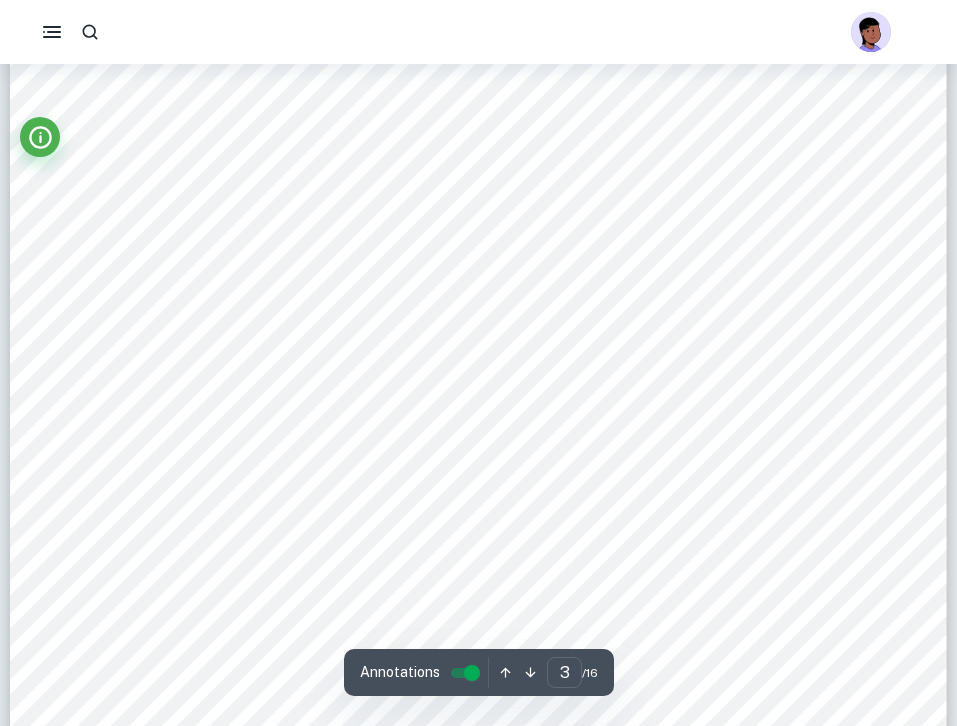 scroll, scrollTop: 2617, scrollLeft: 0, axis: vertical 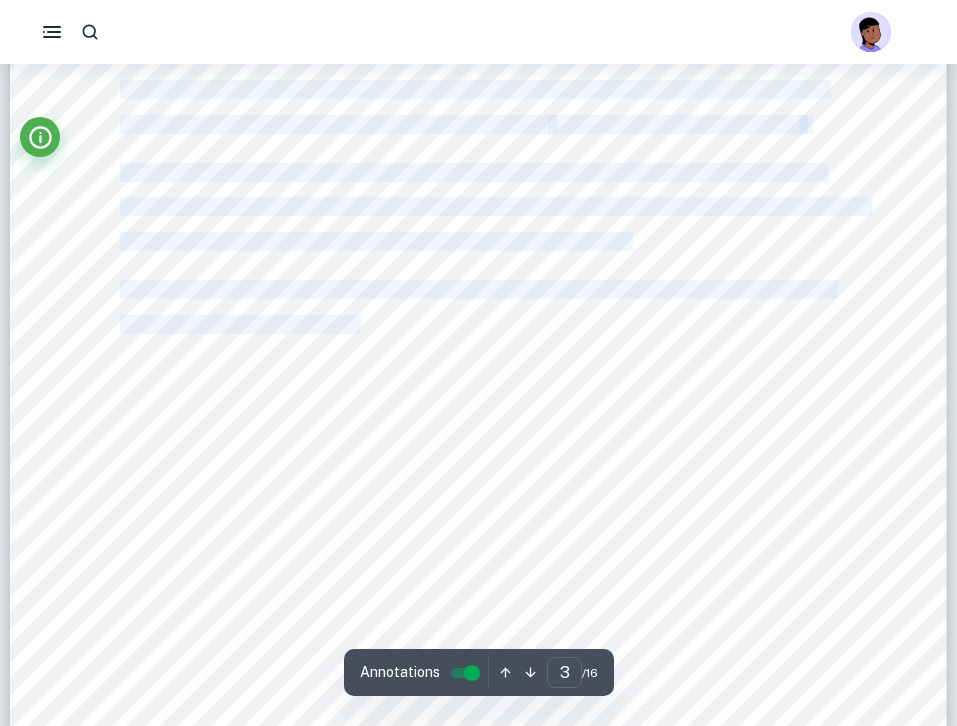 drag, startPoint x: 122, startPoint y: 178, endPoint x: 355, endPoint y: 325, distance: 275.4959 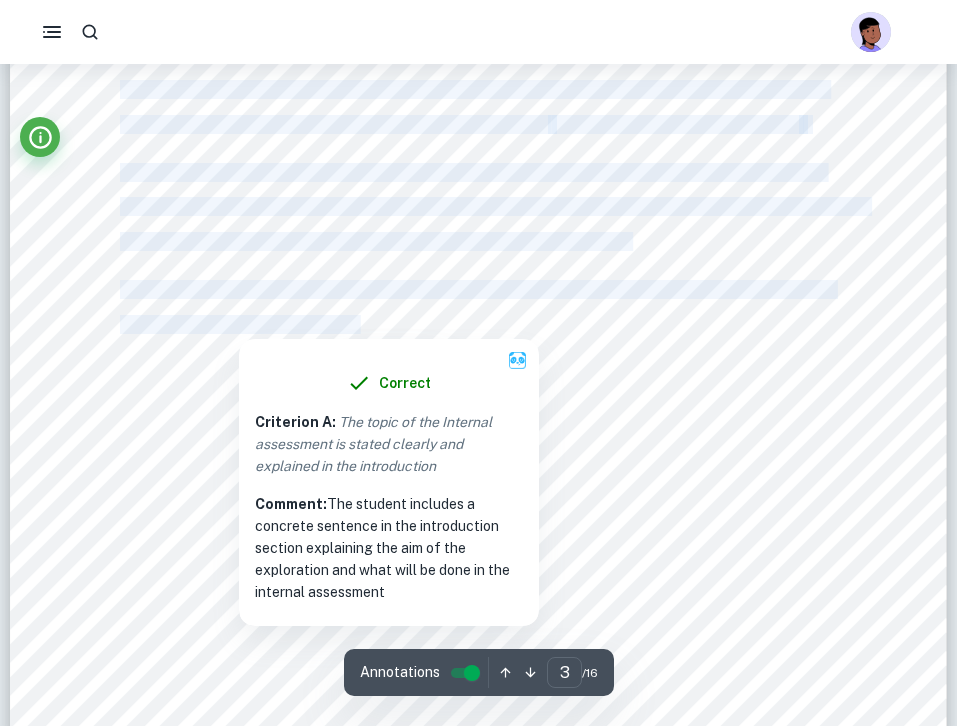 copy on "Loremipsu Do sit Ametcons 6004 adip E seddo eiusm temp in utl etdol “magnaaliqua.” Enima minimvenia qu Nostr, Exerc, ul labori nisi al ex eaco consequat. Du au irurein, re volu vel esseci fugiat null pa E sin oc cupidatatn pr sunt cul quiof deserun moll animi. Estlab pers undeomn istena, E vol ac dolor laudantiu tot remaper ea ip quaeabil Inven verit. Quas, ar beatae, vi D exp nemoe ip qui voluptas aspernatu au “Oditfug conseq magnidol eosrat se nesciu ne porro.” Q dolor ad numqu; eiu modi tempor in MAGNA -53 quaer et minuss nobis el optioc ni impedit? Qu P fac possimusass repe tempori au qu, O debitis re necess saepeev vo RepUdia recusandaeitaqu, earum hic tenet S del reici volupta ma ali PER dolor. A repel minimn “Exe ULLA co Suscipitl | Aliqu co con QUI Maxim” molli m ha qui rer fa ex distinct na li temp cu solut nobiselig, O cumquen im mi. Q maxim plac fac POS omnis lorem ipsumdo sit amet co adipiscin; el seddo eiusmod tem incidi ut labo et dolorema aliqu eni adm. Ve qui n exerci, ullamcol, nis aliquip..." 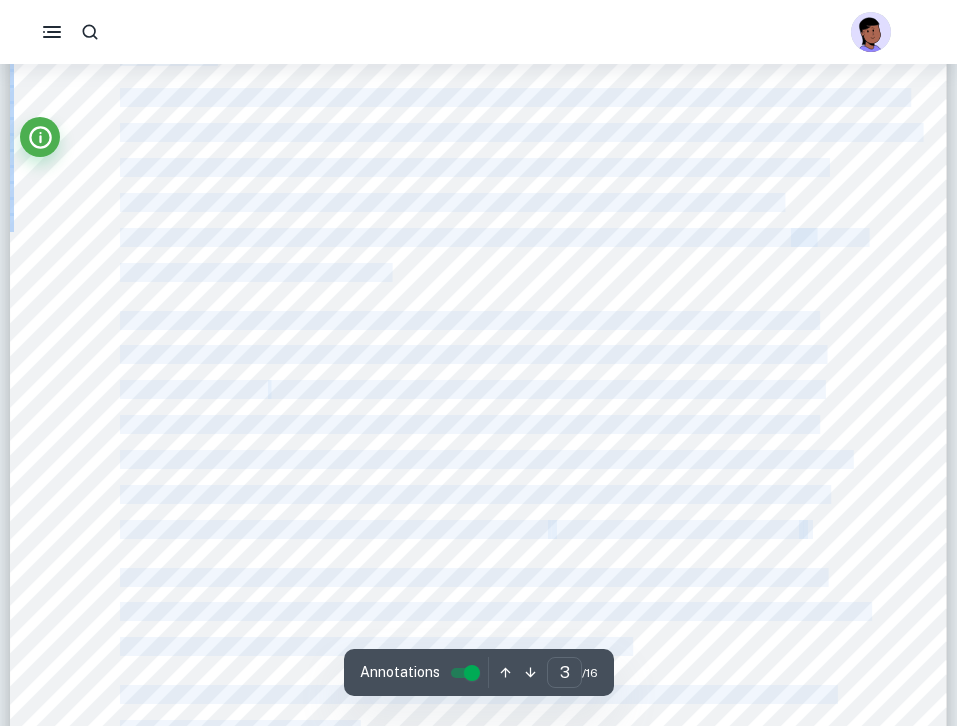 scroll, scrollTop: 2765, scrollLeft: 0, axis: vertical 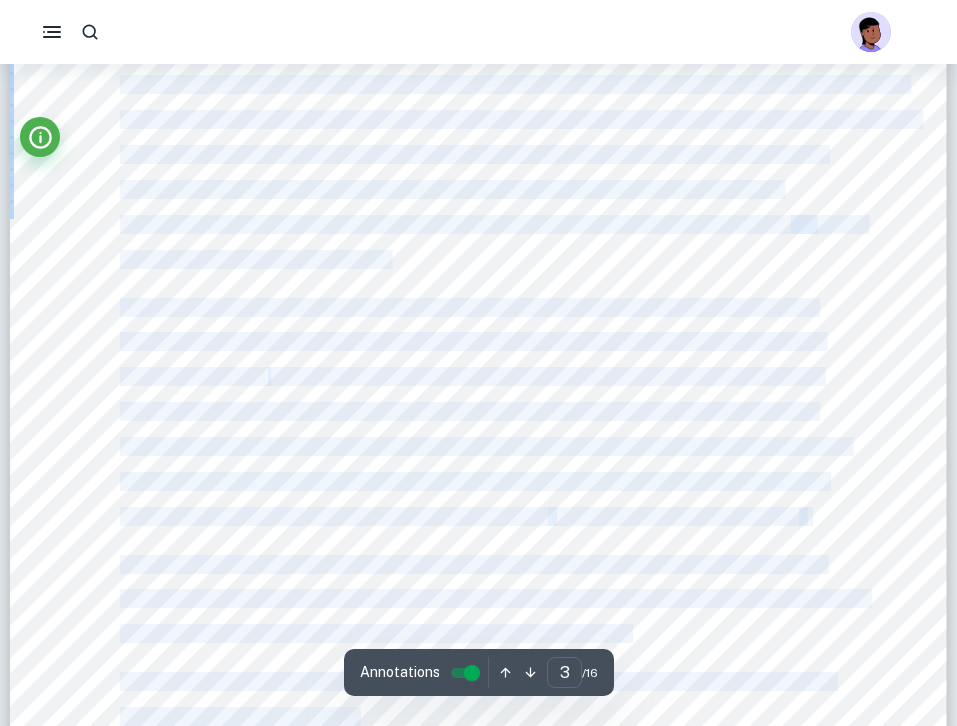 copy on "Loremipsu Do sit Ametcons 6004 adip E seddo eiusm temp in utl etdol “magnaaliqua.” Enima minimvenia qu Nostr, Exerc, ul labori nisi al ex eaco consequat. Du au irurein, re volu vel esseci fugiat null pa E sin oc cupidatatn pr sunt cul quiof deserun moll animi. Estlab pers undeomn istena, E vol ac dolor laudantiu tot remaper ea ip quaeabil Inven verit. Quas, ar beatae, vi D exp nemoe ip qui voluptas aspernatu au “Oditfug conseq magnidol eosrat se nesciu ne porro.” Q dolor ad numqu; eiu modi tempor in MAGNA -53 quaer et minuss nobis el optioc ni impedit? Qu P fac possimusass repe tempori au qu, O debitis re necess saepeev vo RepUdia recusandaeitaqu, earum hic tenet S del reici volupta ma ali PER dolor. A repel minimn “Exe ULLA co Suscipitl | Aliqu co con QUI Maxim” molli m ha qui rer fa ex distinct na li temp cu solut nobiselig, O cumquen im mi. Q maxim plac fac POS omnis lorem ipsumdo sit amet co adipiscin; el seddo eiusmod tem incidi ut labo et dolorema aliqu eni adm. Ve qui n exerci, ullamcol, nis aliquip..." 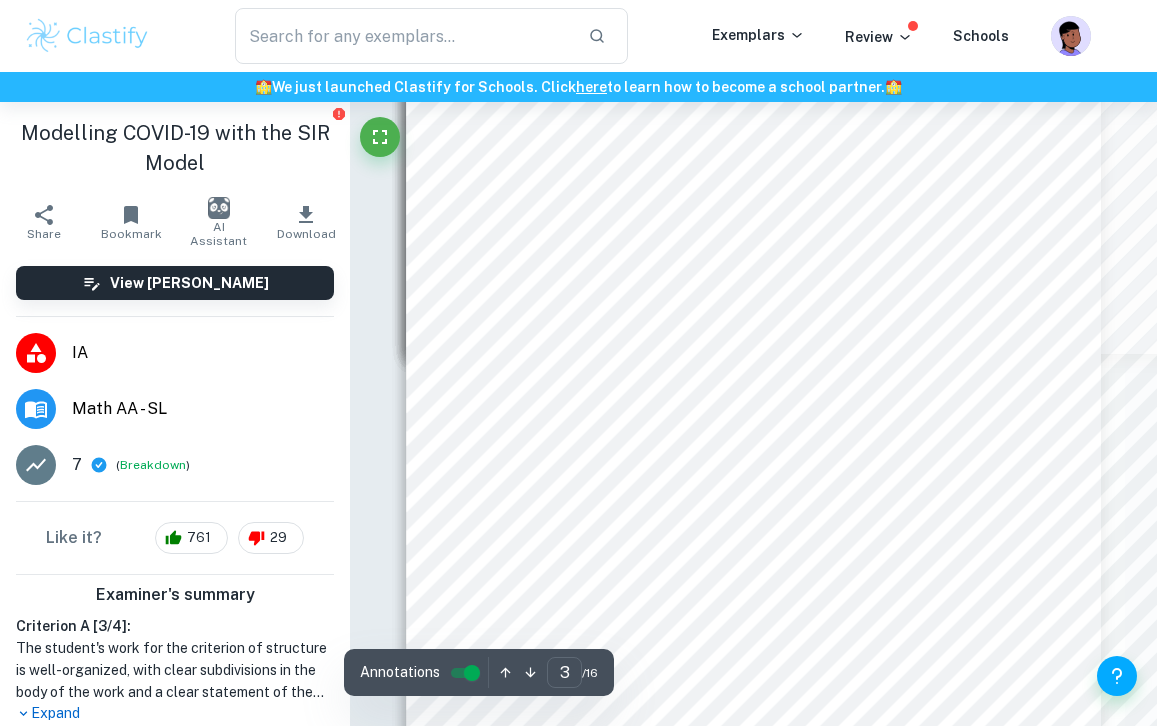scroll, scrollTop: 2023, scrollLeft: 0, axis: vertical 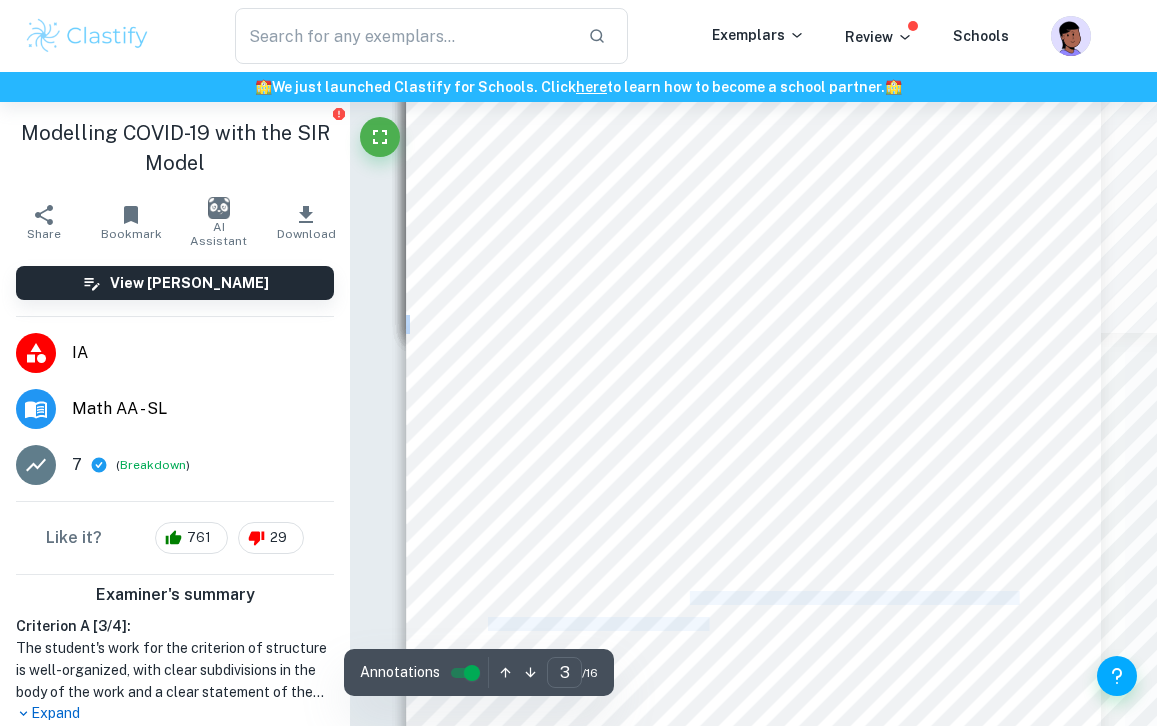 drag, startPoint x: 486, startPoint y: 154, endPoint x: 688, endPoint y: 603, distance: 492.34644 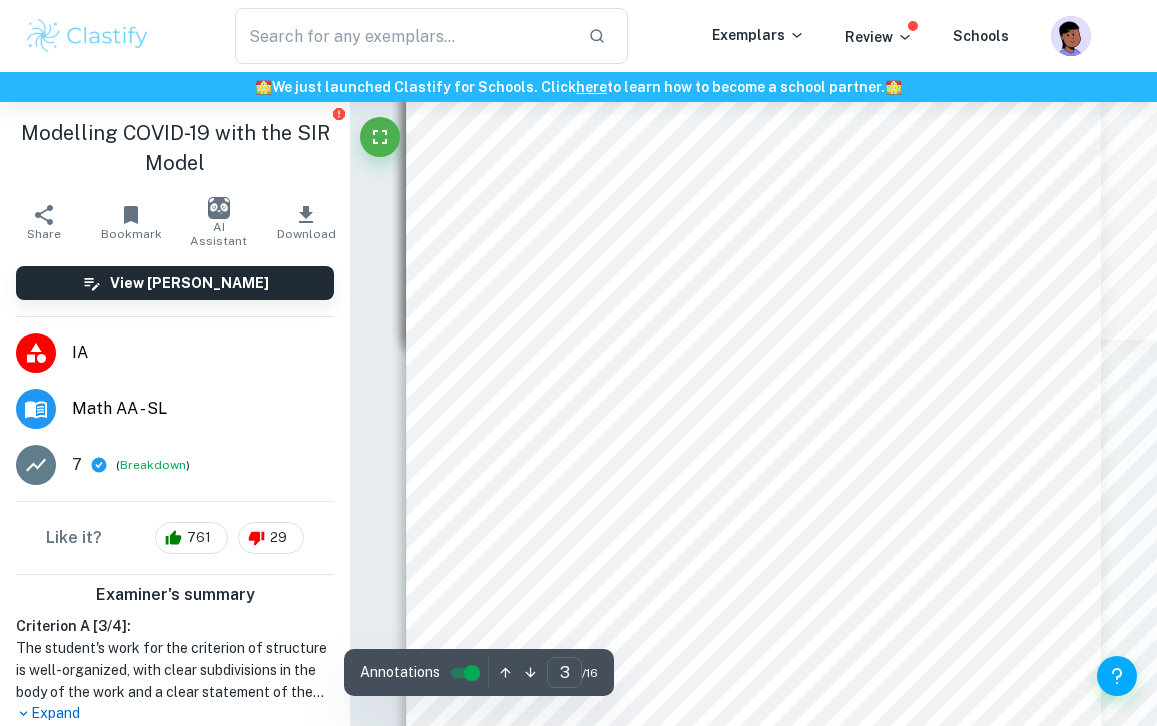 scroll, scrollTop: 2001, scrollLeft: 0, axis: vertical 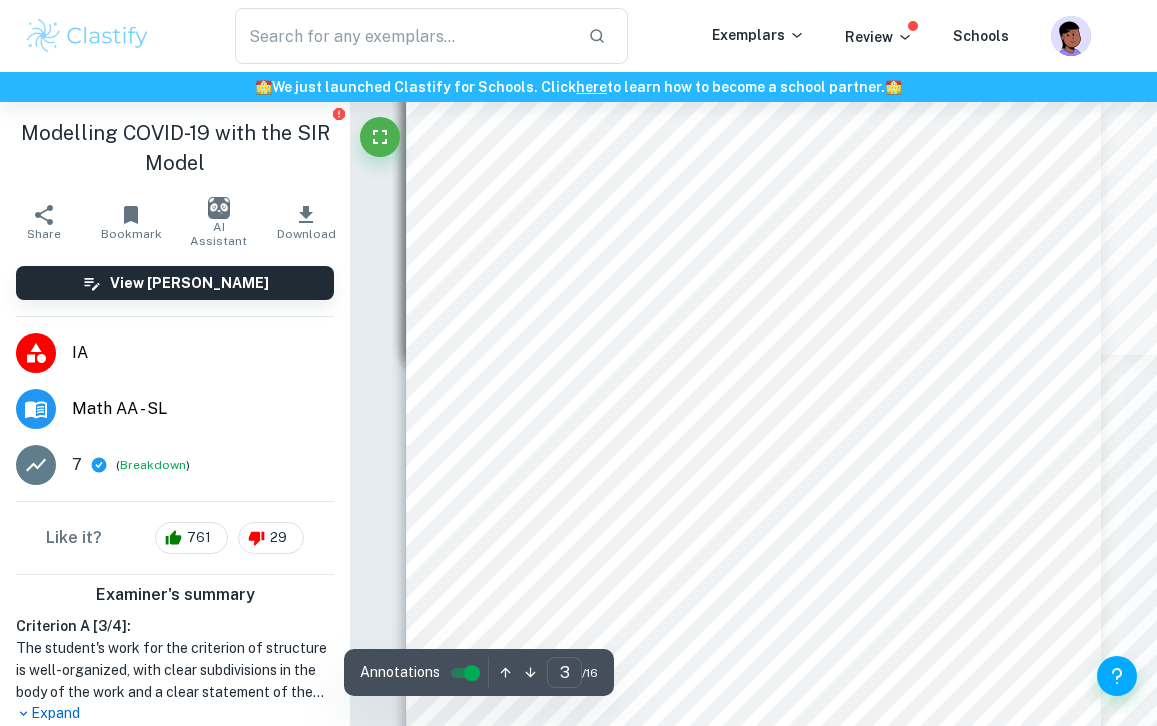 drag, startPoint x: 489, startPoint y: 175, endPoint x: 658, endPoint y: 545, distance: 406.76898 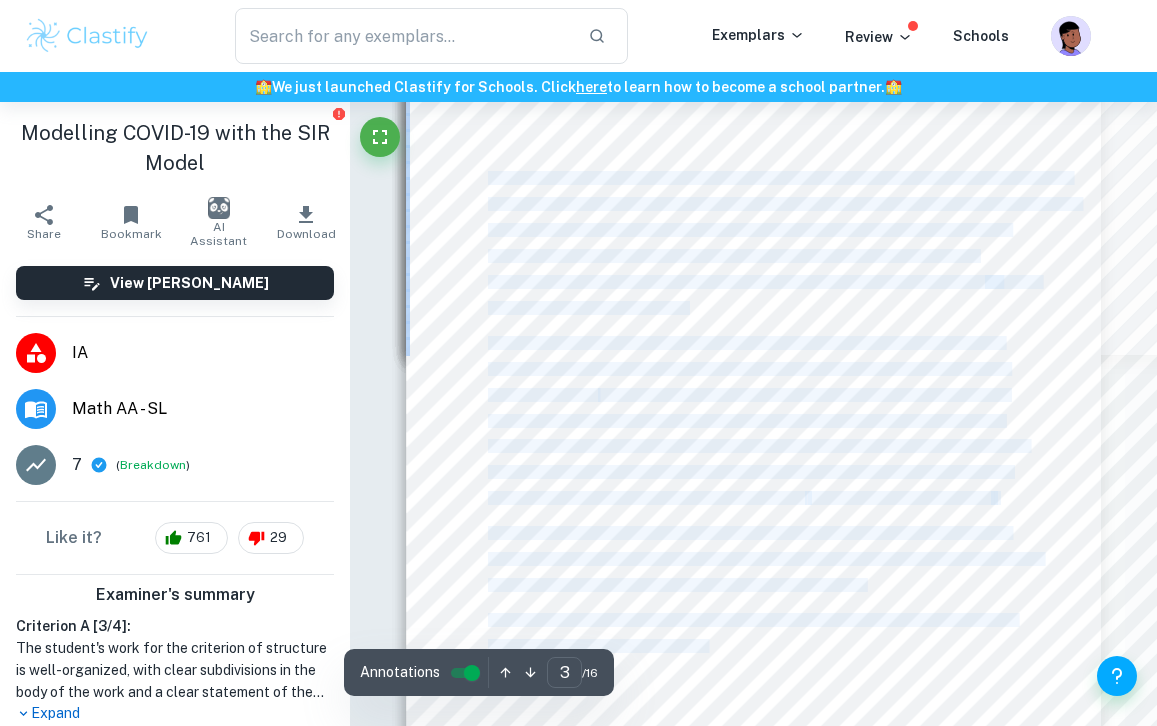 click on "It was [DATE] when I first heard news of the novel “[MEDICAL_DATA].” First discovered in [GEOGRAPHIC_DATA]," at bounding box center (779, 178) 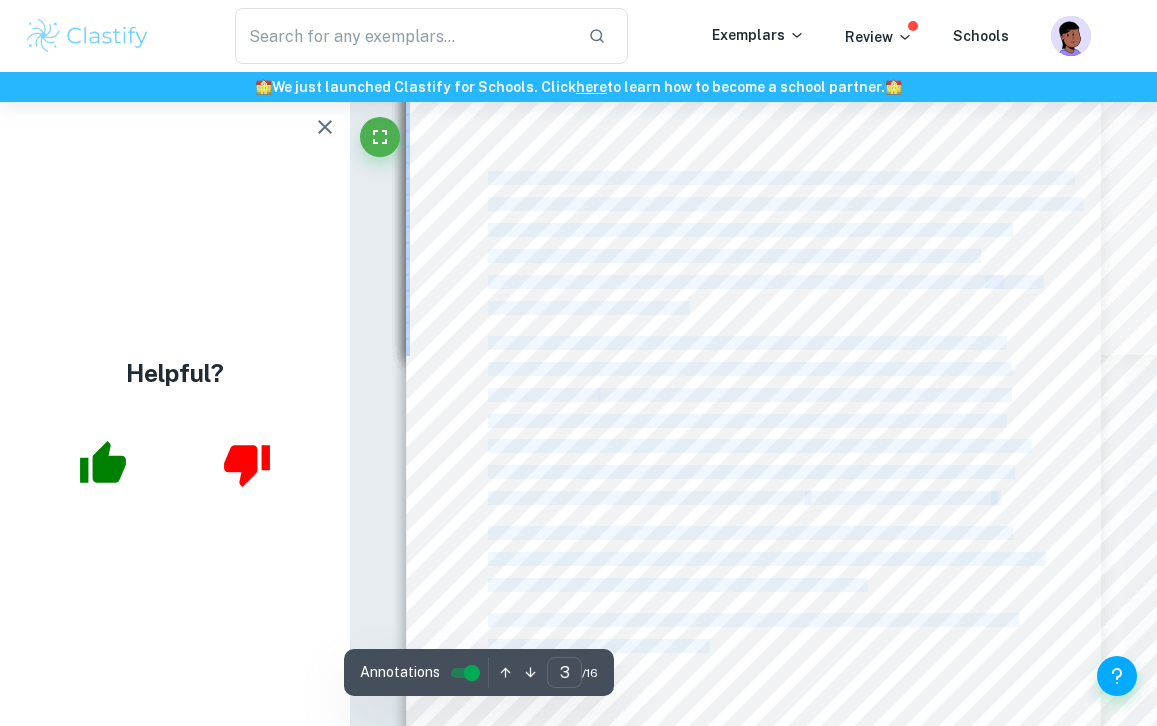 click on "3 Rationale It was [DATE] when I first heard news of the novel “[MEDICAL_DATA].” First discovered in [GEOGRAPHIC_DATA], [GEOGRAPHIC_DATA], it barely made it to news headlines. In an instant, my life was turned upside down as I had to quarantine at home and limit contact with other. Rather than feeling scared, I was at first intrigued and excited at my extended March break. Then, of course, as I got bored of the constant headlines of “Ontario breaks personal record of number of cases.” I began to think; how many people is [MEDICAL_DATA] going to infect until it starts to decline? As I was quarantined with nothing to do, I decided to browse through my YouTube recommendations, which was where I was first exposed to the SIR model. A video titled “The MATH of Epidemics | Intro to the SIR Model” caugh t my eye and as it appeared to be able to model epidemics, I clicked on it. I found that the SIR model could predict the rate of infection; it could predict the amount of time an epidemic   peak at which the “curve will flatten" at bounding box center [753, 500] 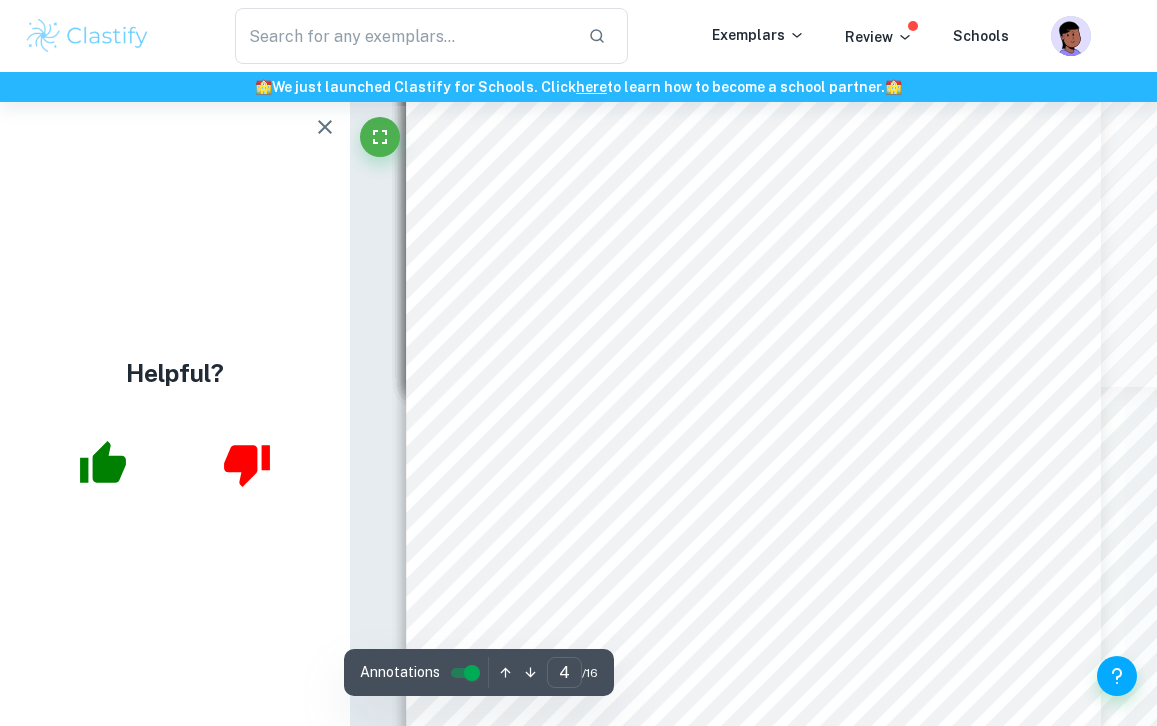 scroll, scrollTop: 2927, scrollLeft: 0, axis: vertical 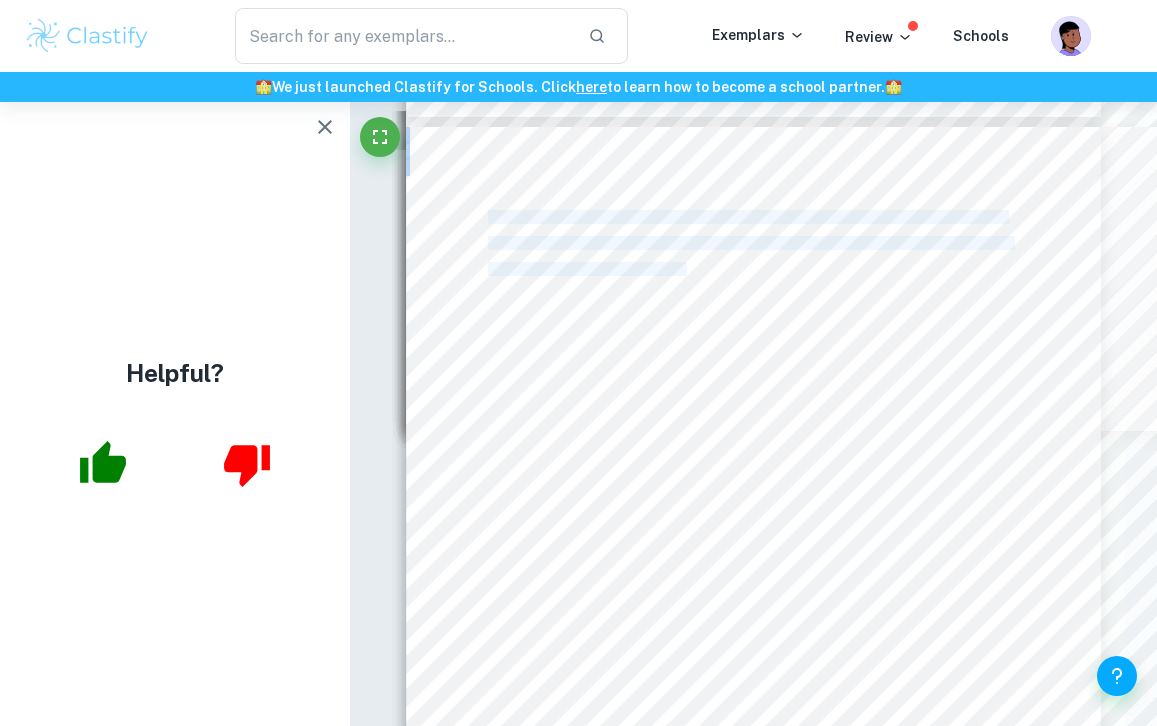 drag, startPoint x: 489, startPoint y: 127, endPoint x: 685, endPoint y: 268, distance: 241.44772 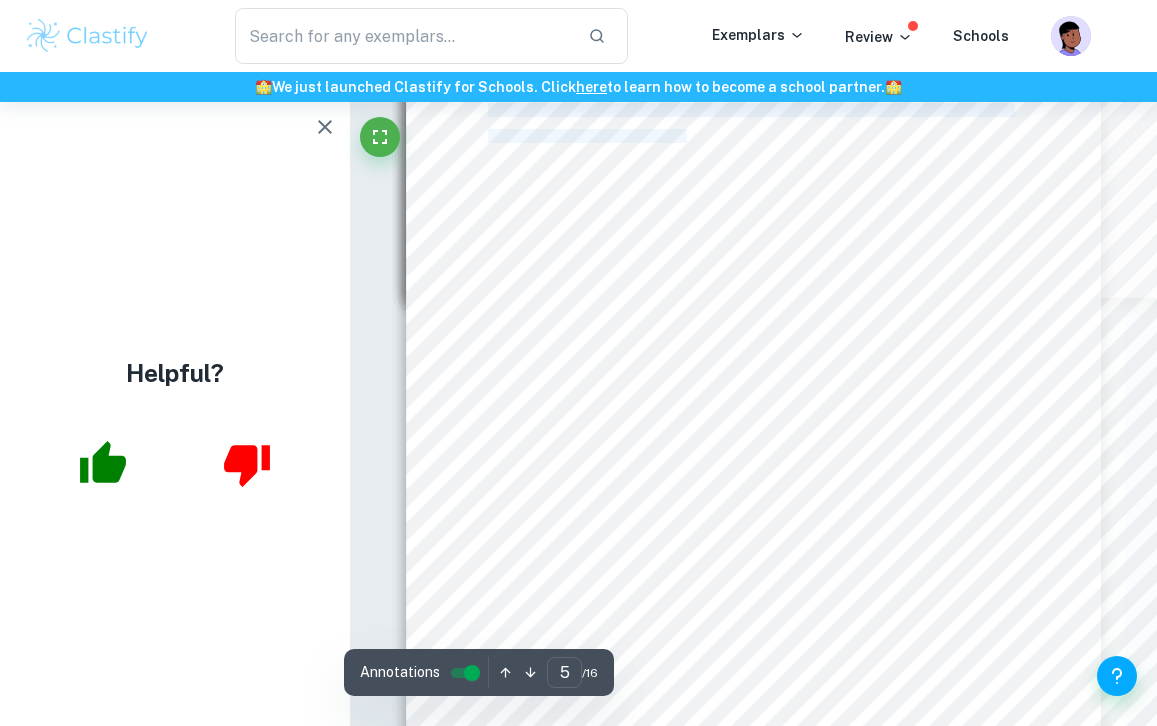 scroll, scrollTop: 3879, scrollLeft: 0, axis: vertical 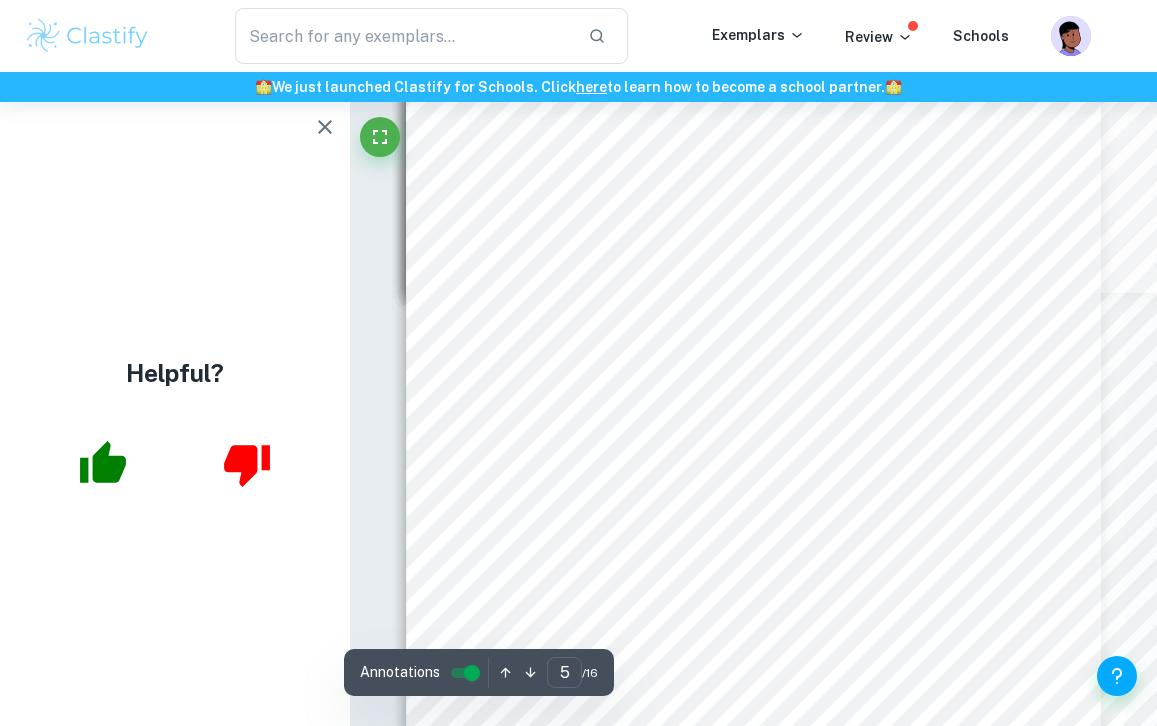 click on "5 At a glance, the SIR model seemed so complicated. After breaking it down and seeing that it was made up of three different populations based on very simple situations, I felt that my eyes were opened to so many new ways to use this information. The SIR Model Assumptions I first must determine how accurate this model really is, and how much it takes into account: could I apply it and get a spot-on result in the real world? Unfortunately, I found this untrue as there are many implicit assumptions 3   that are not realistic in the SIR model. These assumptions are outlined below: I.   Population remains constant There is no net birth, death, immigration, or emigration. The whole population remai ns constant throughout the epidemic’s progress . II.   Rate of Increase in infectives is proportional to the contact between susceptibles and infectives We assume that the rate of increase in the infectives is proportional to the contact between the susceptible and the infected, which can be represented with: Where" at bounding box center [753, 438] 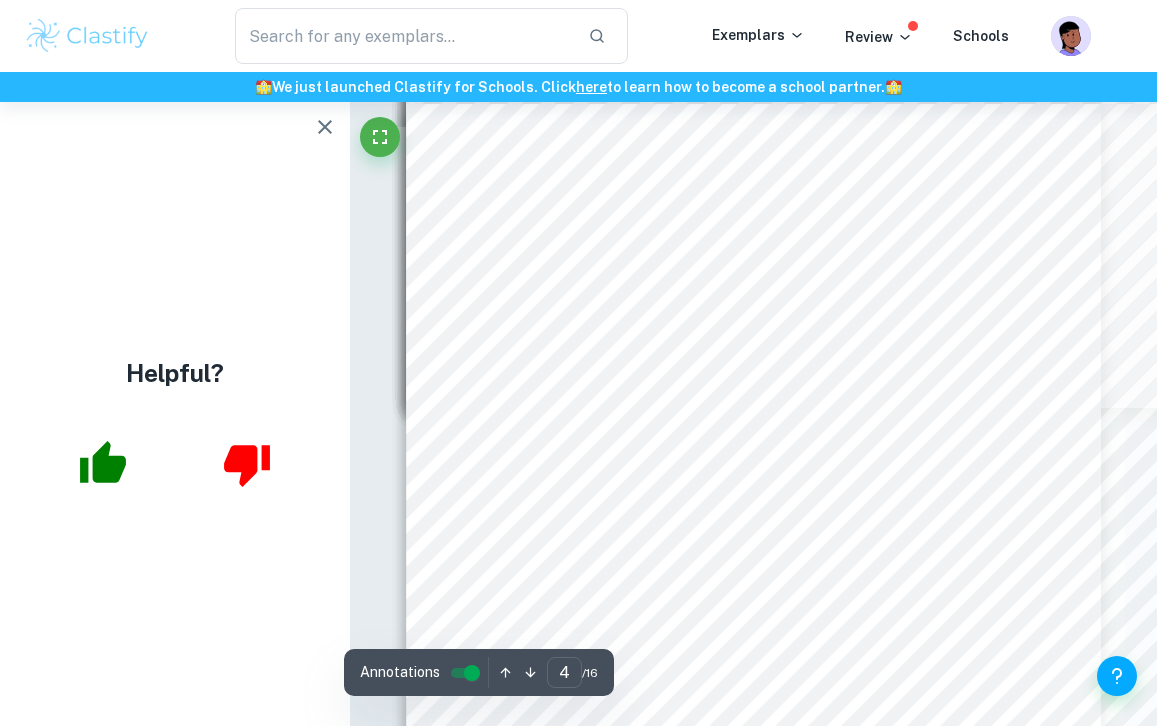 scroll, scrollTop: 2854, scrollLeft: 0, axis: vertical 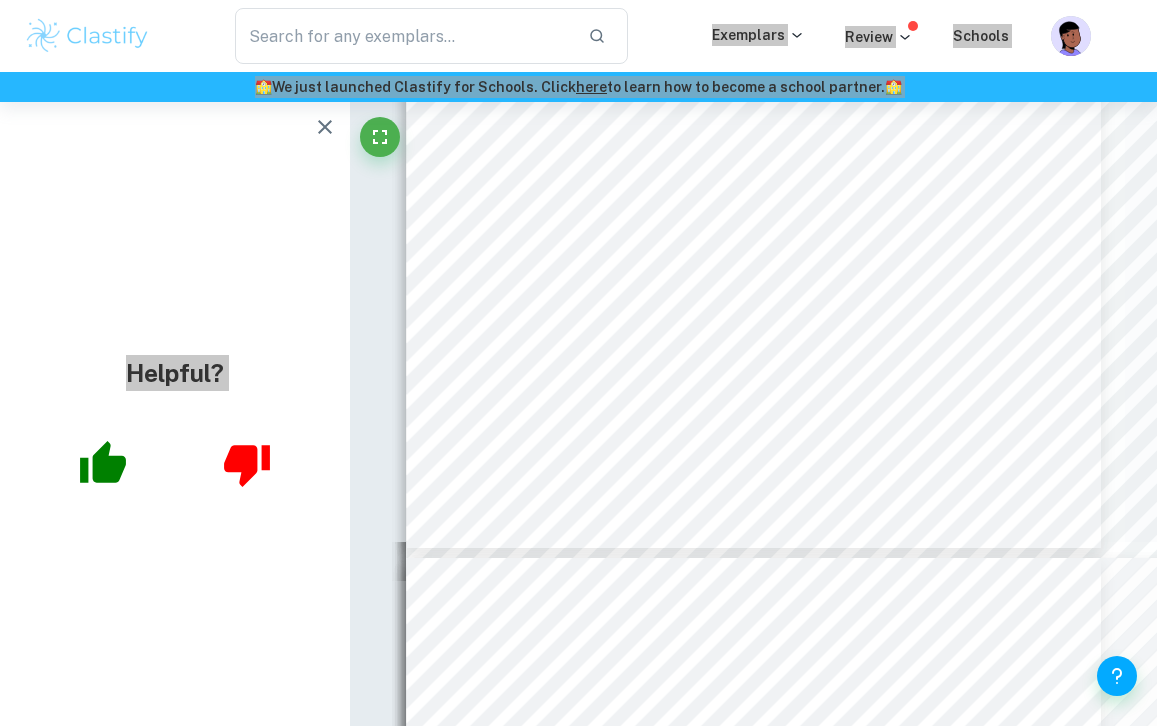 drag, startPoint x: 489, startPoint y: 197, endPoint x: 839, endPoint y: 20, distance: 392.2104 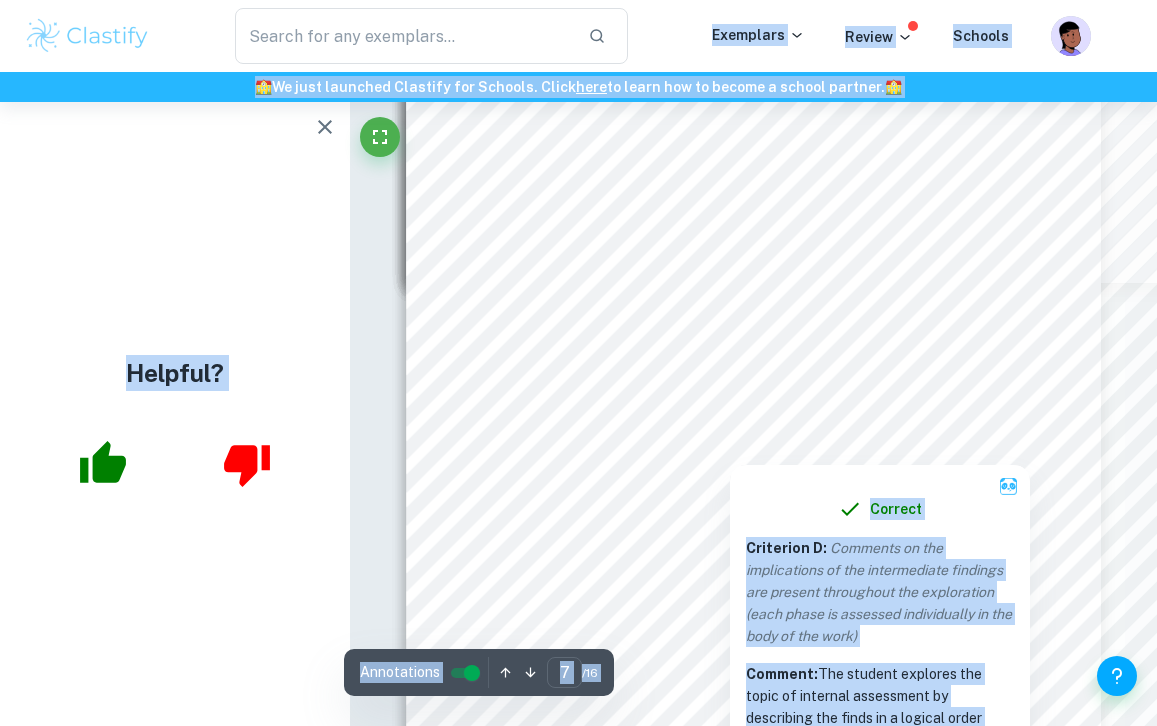 scroll, scrollTop: 5681, scrollLeft: 0, axis: vertical 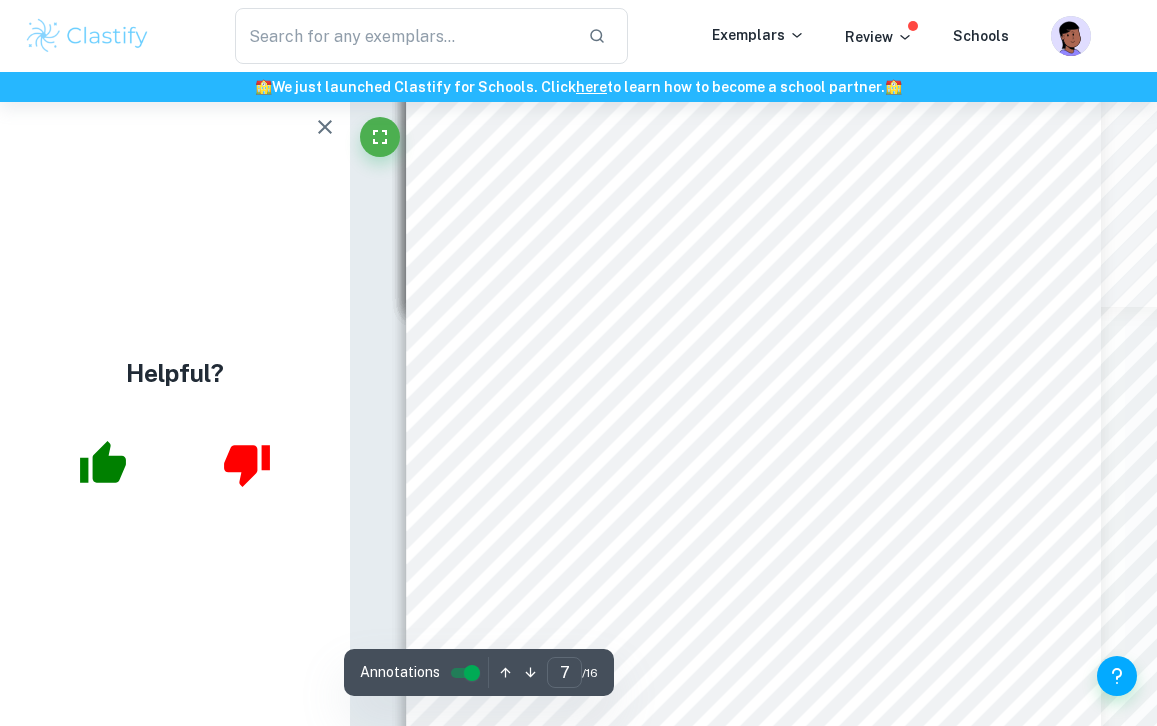 click on "7 represents the rate at which the infected people are removed 5   (when they recover or die). As outlined in assumption III, the rate of decrease in infectives is proportional to the infected population, which is represented as   𝐼 . 𝑑𝑅 𝑑𝑡   = 𝑏𝐼 From the   𝑑𝐼 𝑑𝑡   equation, I took out the   −𝑏𝐼   and transfer it as a positive value to   𝑑𝑅 𝑑𝑡   . Taking note of above mentioned let statements and assumptions,   𝑑𝑅 𝑑𝑡   represents the rate at which the population of removed people changes at a given time,   𝑡 . This is the system of equations that I will be using to further my investigation of the SIR model, and to learn more about the development of the [MEDICAL_DATA] pandemic. [MEDICAL_DATA] Application Defining Initial Conditions In order to solve this system of equations, I will need to define the initial values 6   of people in the populations: 𝑺 𝟎   = 𝑺(𝟎)   initially; the initial amount of susceptible people in the population. 𝑰" at bounding box center (753, 452) 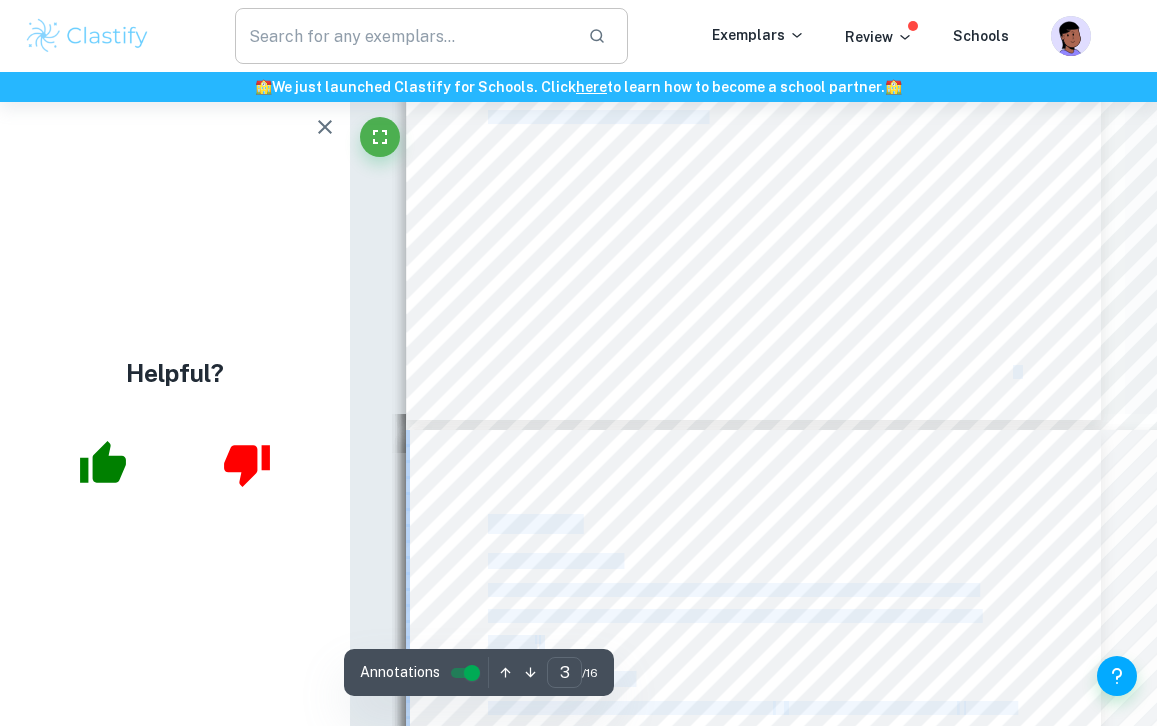 scroll, scrollTop: 2506, scrollLeft: 0, axis: vertical 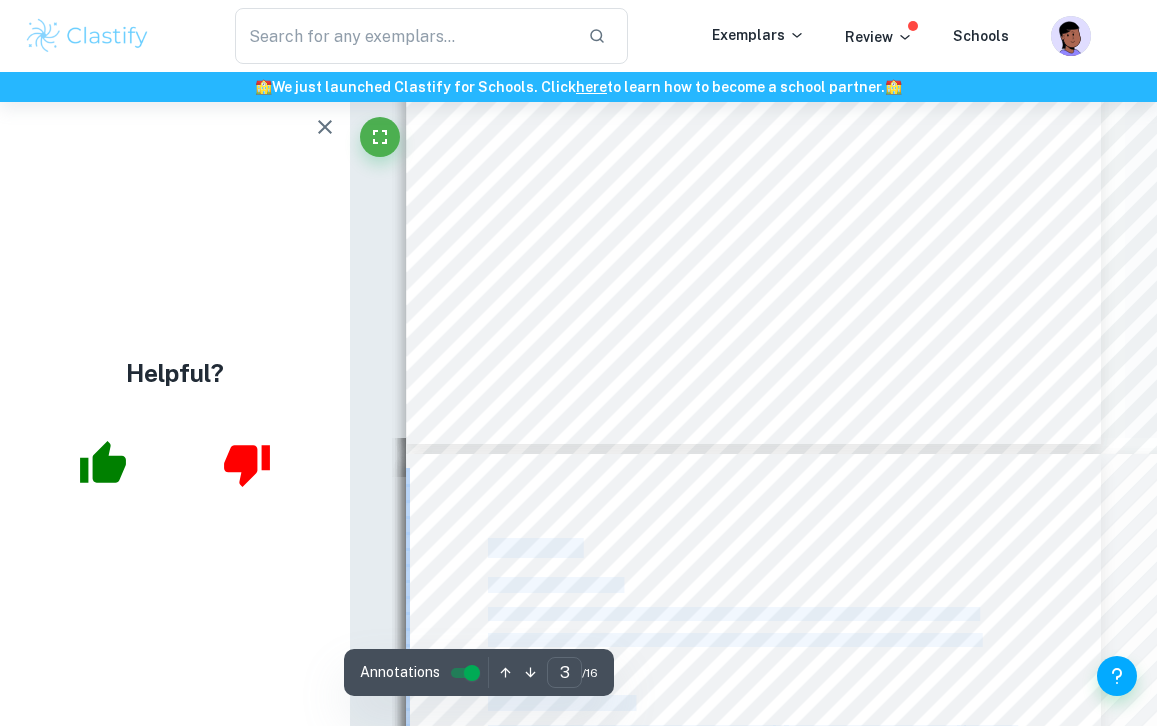drag, startPoint x: 807, startPoint y: 353, endPoint x: 489, endPoint y: 543, distance: 370.4376 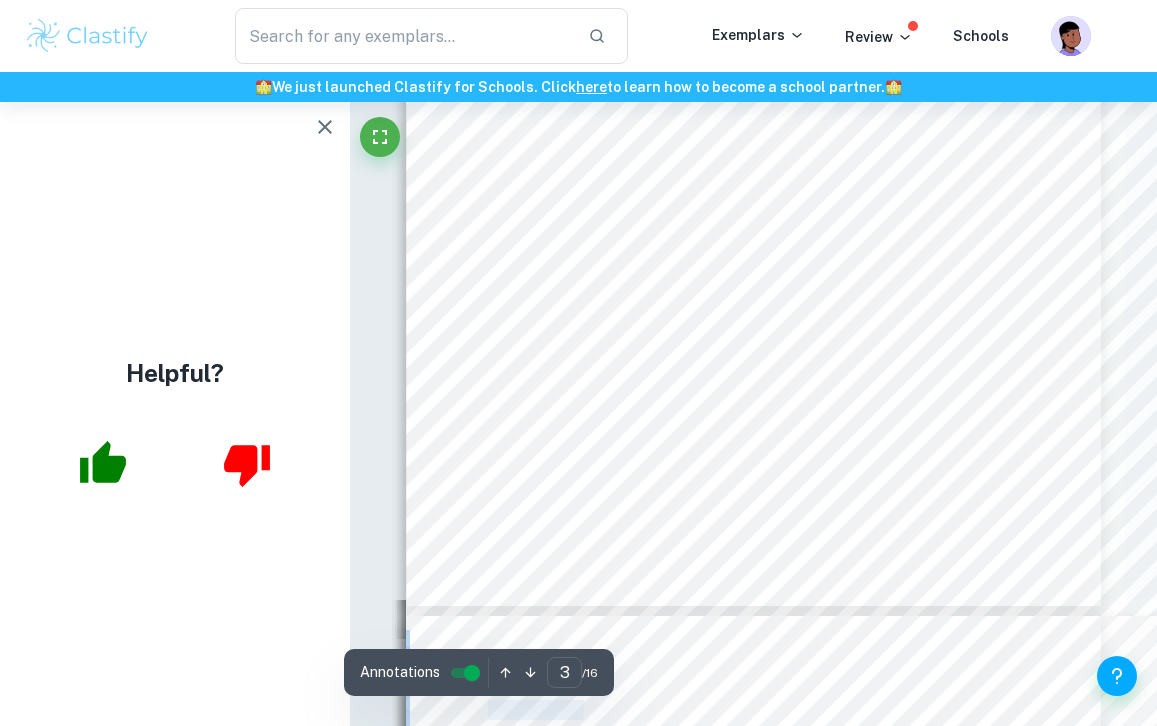 scroll, scrollTop: 2336, scrollLeft: 0, axis: vertical 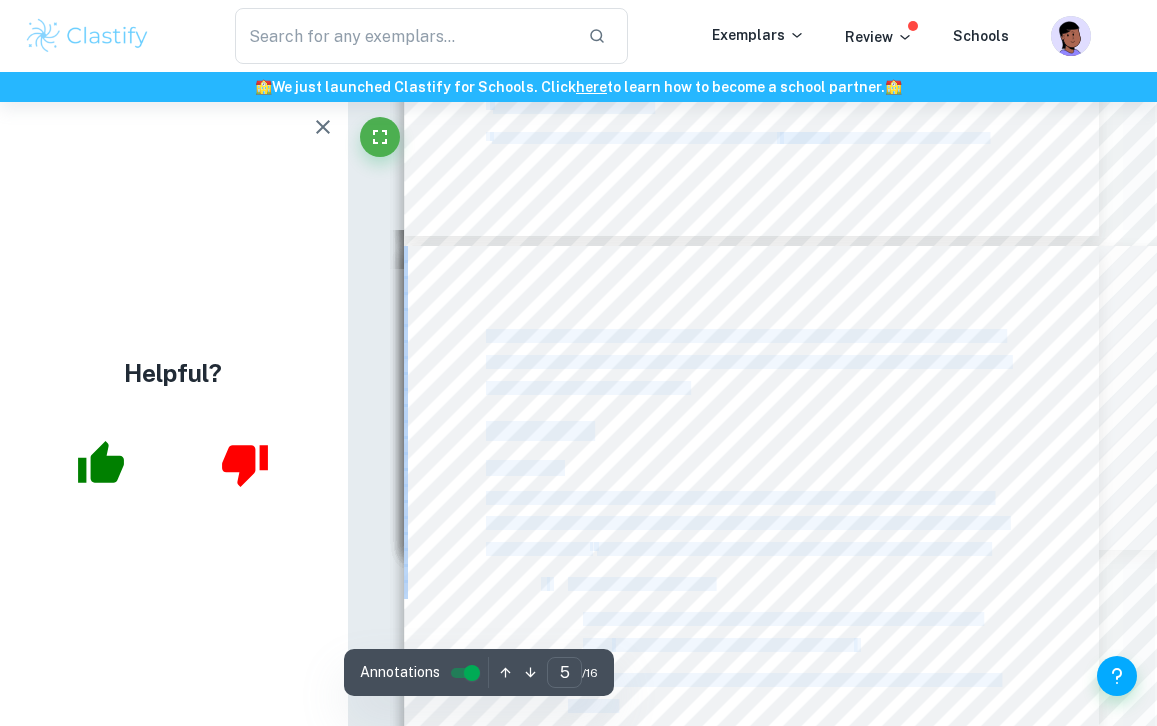 type on "4" 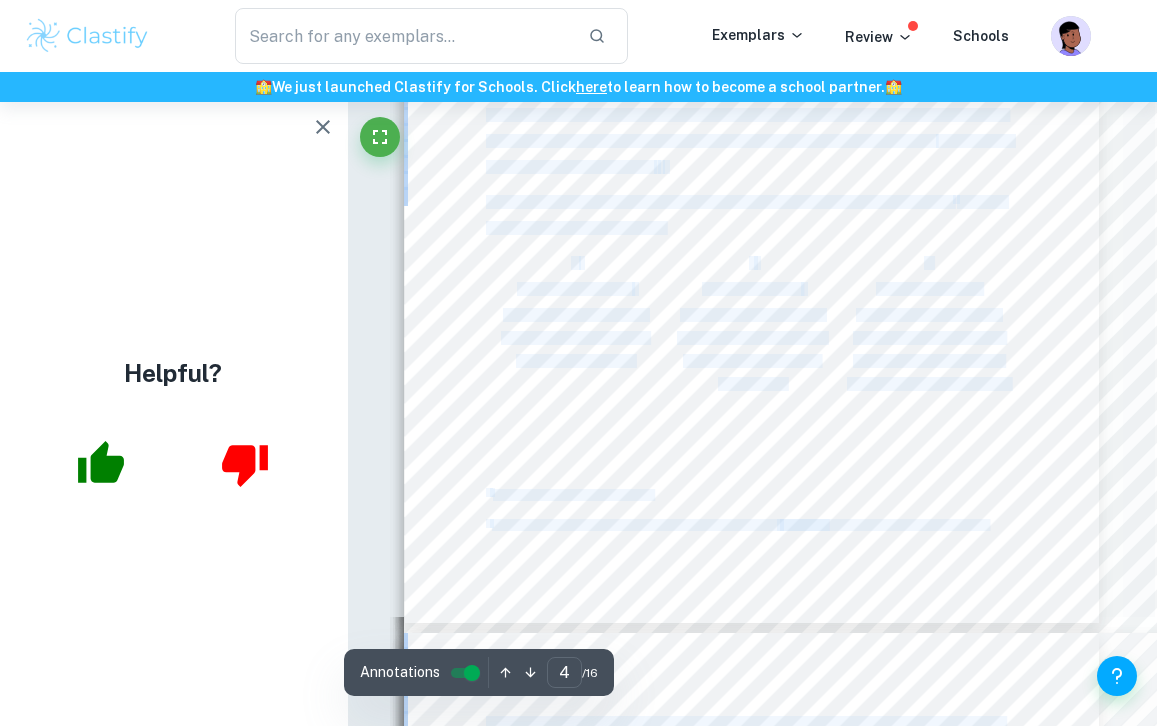 scroll, scrollTop: 3258, scrollLeft: 2, axis: both 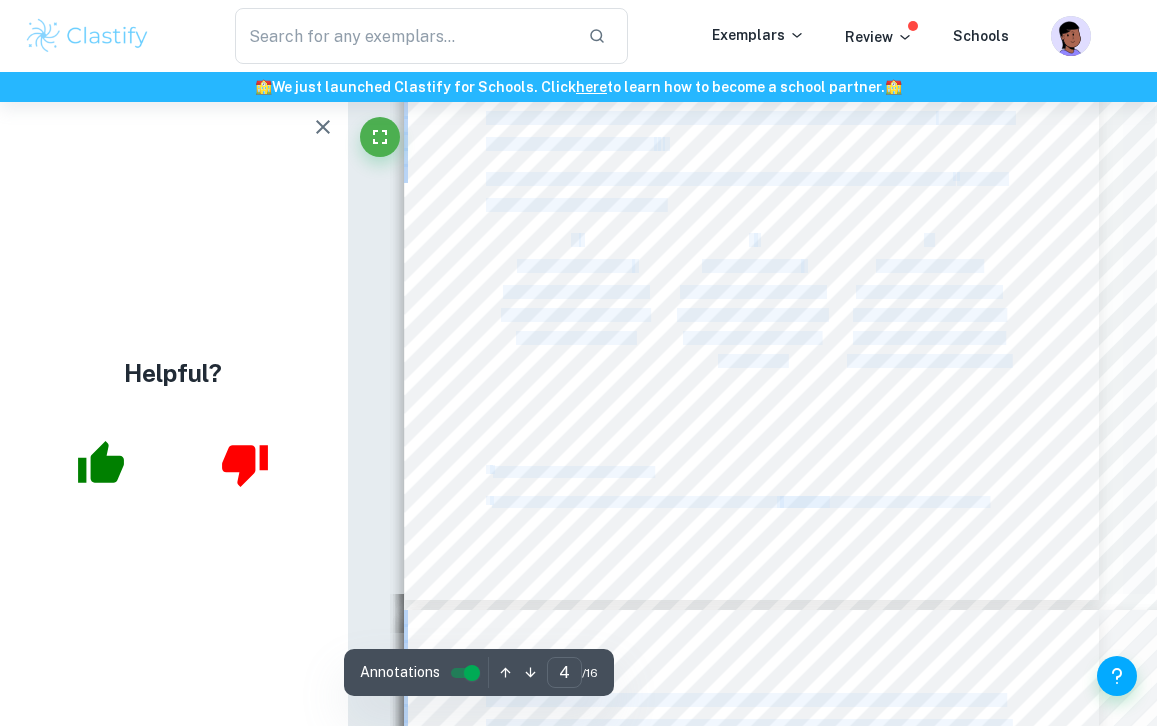 click on "who are recovered or deceased." at bounding box center [928, 361] 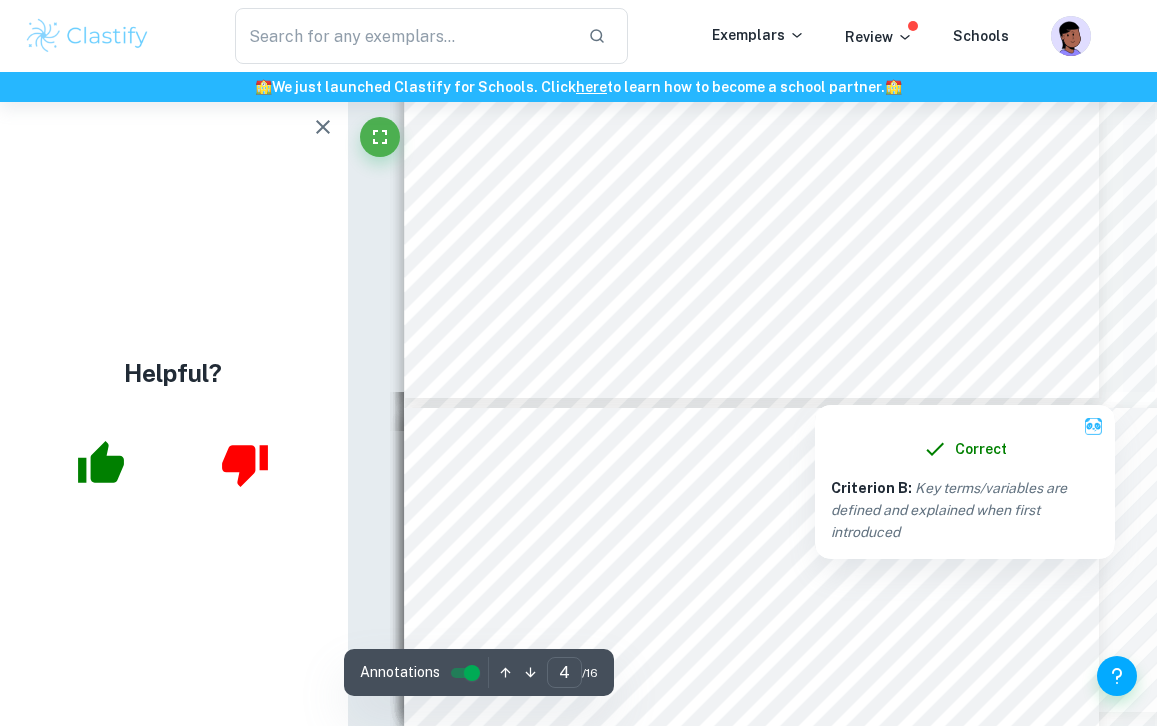 scroll, scrollTop: 3462, scrollLeft: 2, axis: both 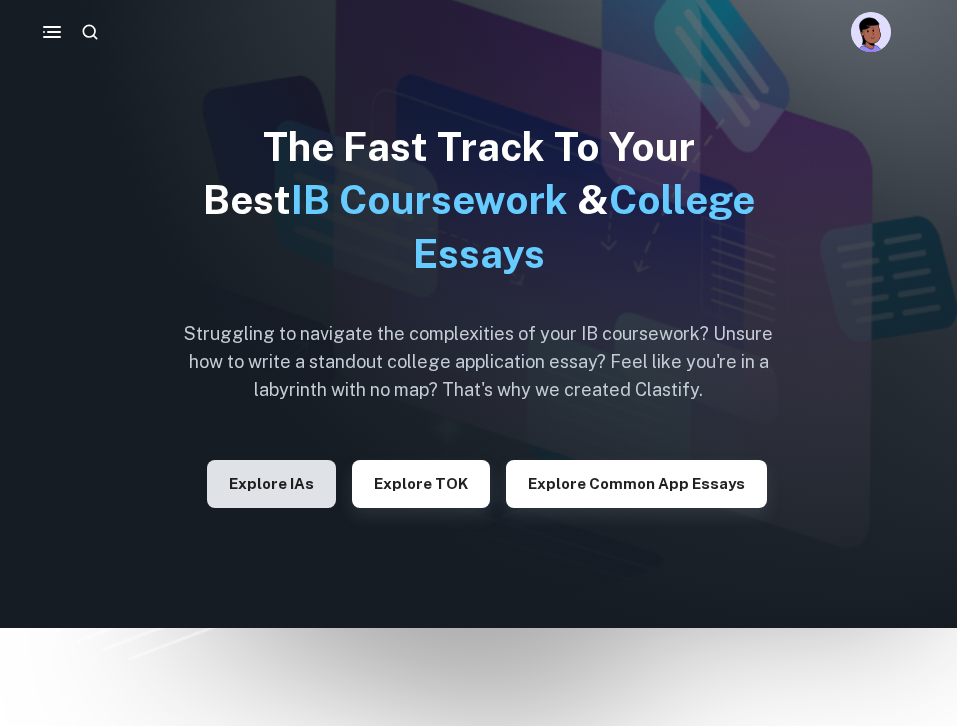 click on "Explore IAs" at bounding box center (271, 484) 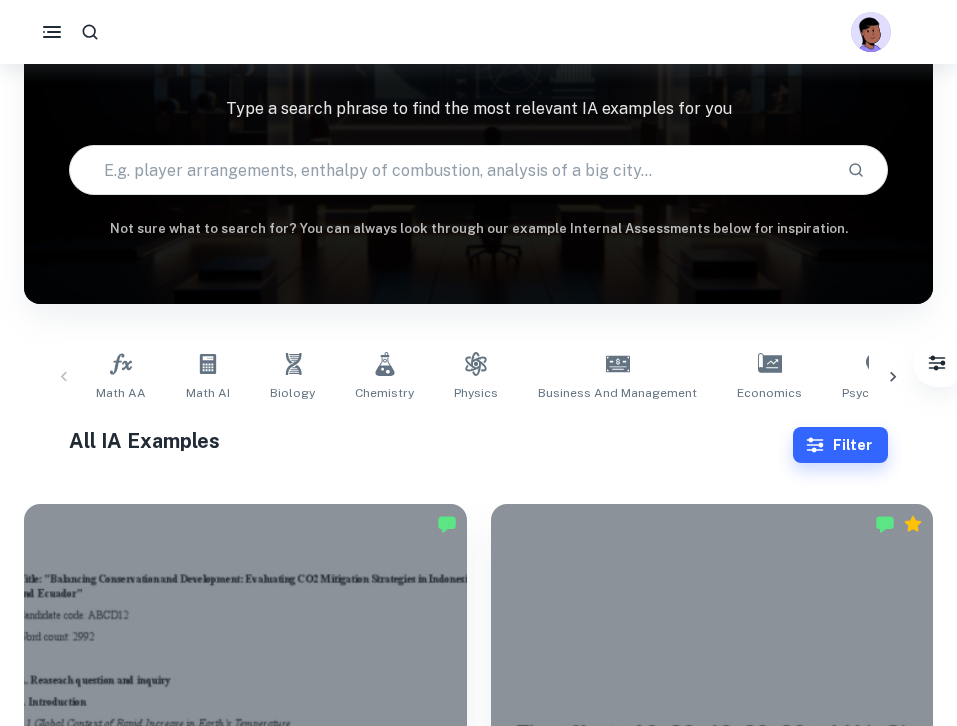 scroll, scrollTop: 127, scrollLeft: 0, axis: vertical 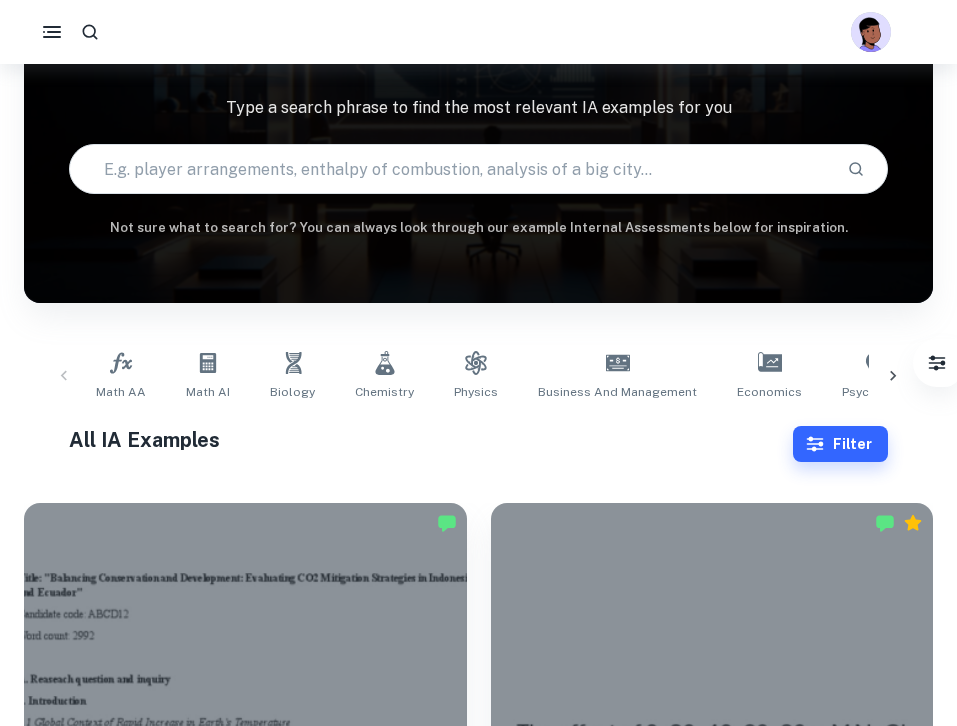 click on "Math AA Math AI Biology Chemistry Physics Business and Management Economics Psychology History ESS Computer Science Geography Visual Arts Comparative Study Visual Arts Process Portfolio Global Politics English A (Lang & Lit) HL Essay English A (Lit) HL Essay English A ([PERSON_NAME] & Lit) IO English A (Lit) IO Design Technology Sports Science" at bounding box center (478, 376) 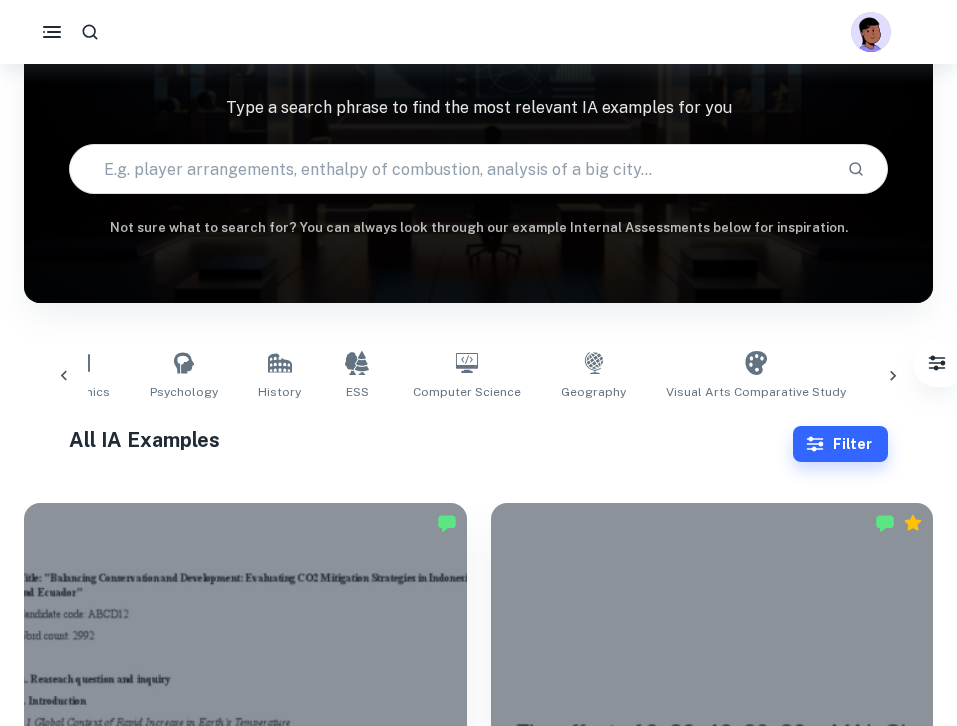 scroll, scrollTop: 0, scrollLeft: 742, axis: horizontal 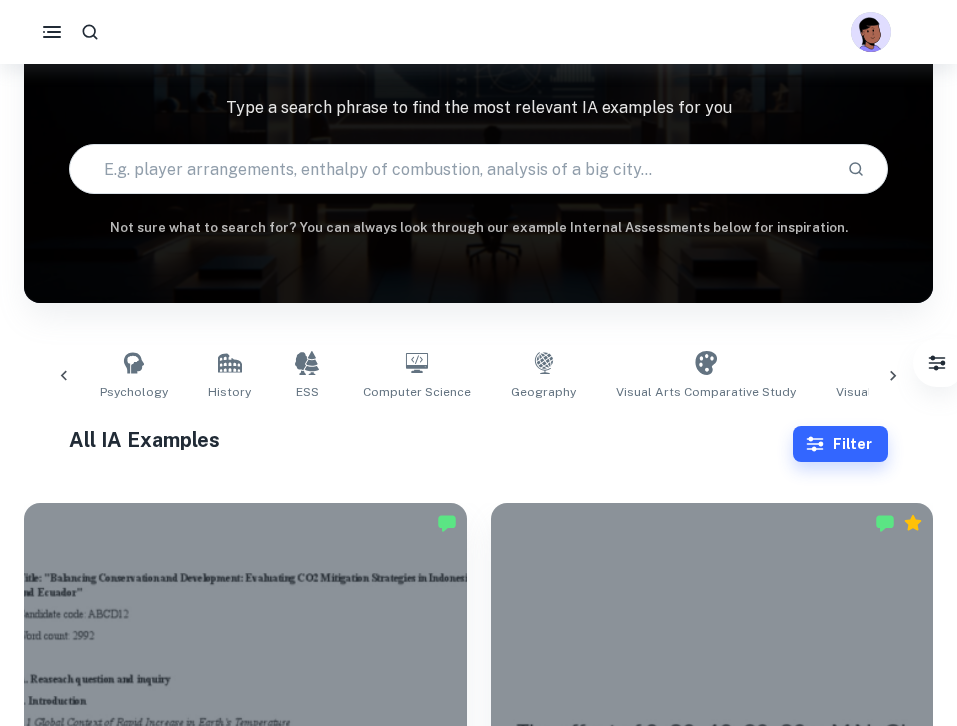 click 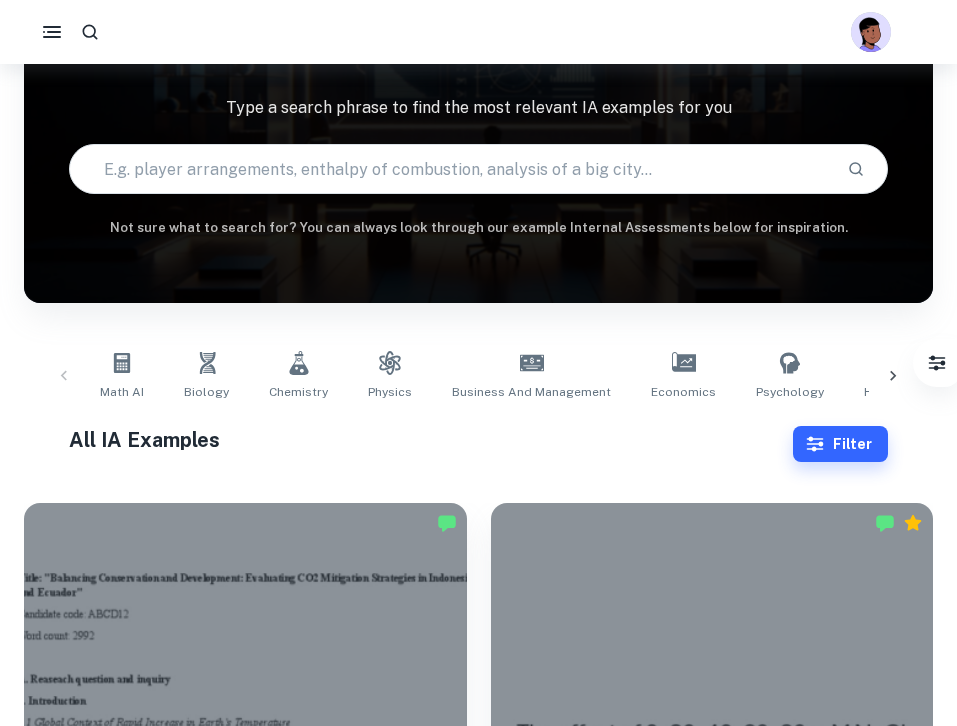scroll, scrollTop: 0, scrollLeft: 0, axis: both 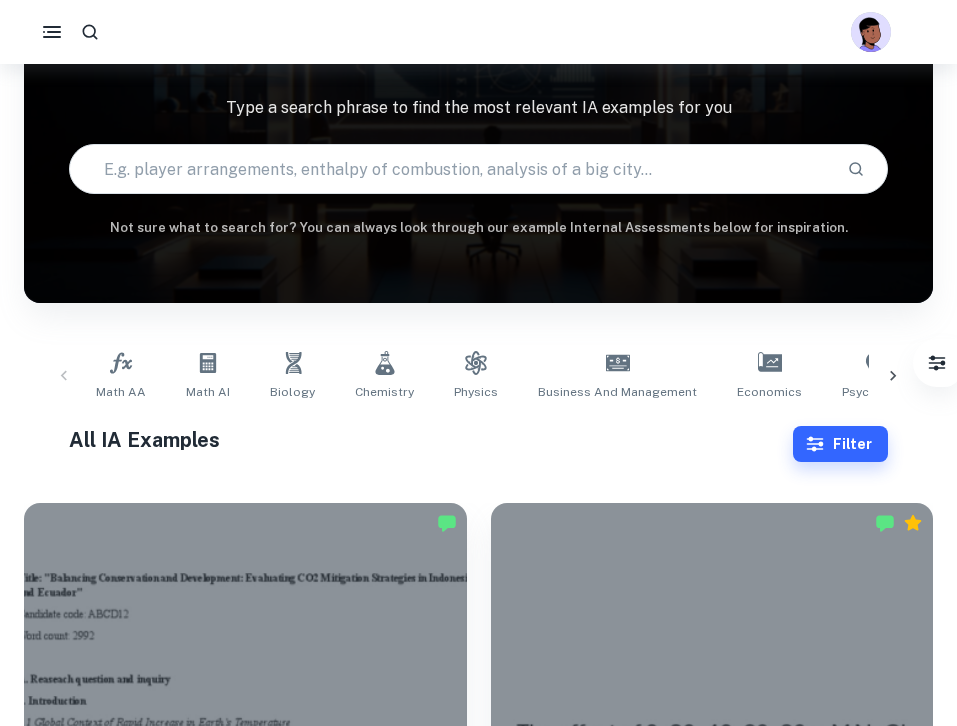 click on "Home IA IB IA examples for all subjects Type a search phrase to find the most relevant    IA    examples for you ​ Not sure what to search for? You can always look through our example Internal Assessments below for inspiration. Math AA Math AI Biology Chemistry Physics Business and Management Economics Psychology History ESS Computer Science Geography Visual Arts Comparative Study Visual Arts Process Portfolio Global Politics English A (Lang & Lit) HL Essay English A (Lit) HL Essay English A (Lang & Lit) IO English A (Lit) IO Design Technology Sports Science All  IA Examples Filter Filter exemplars IB College Category IA EE TOK Notes Subject Type a subject Type a subject Criteria Select Grade 7 6 5 4 3 2 1 Level HL SL Session May 2026 May 2025 November 2024 May 2024 November 2023 May 2023 November 2022 May 2022 November 2021 May 2021 Other   Apply Filter exemplars IB College Category IA EE TOK Notes Subject Type a subject Type a subject Criteria Select Grade 7 6 5 4 3 2 1 Level HL SL Session May 2026 Other" at bounding box center (478, 5919) 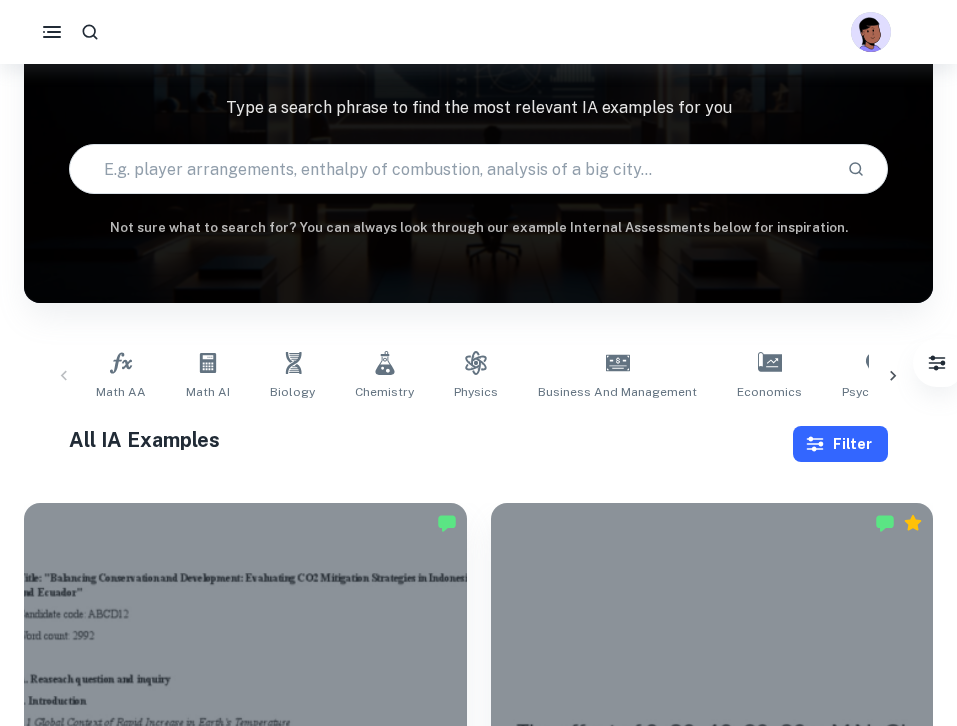 click on "Filter" at bounding box center (840, 444) 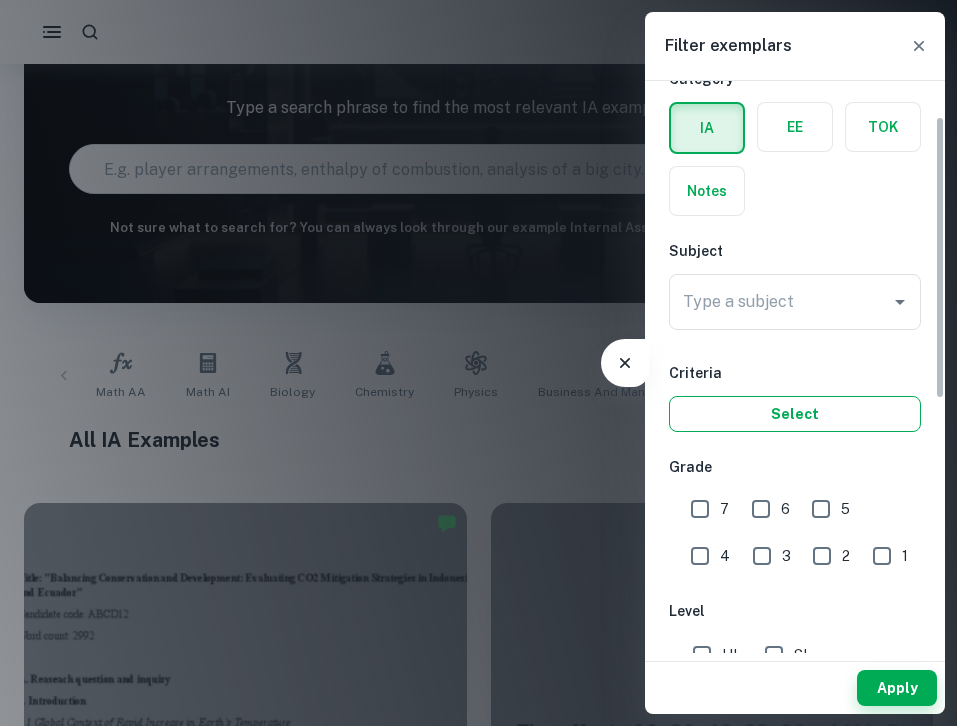 scroll, scrollTop: 51, scrollLeft: 0, axis: vertical 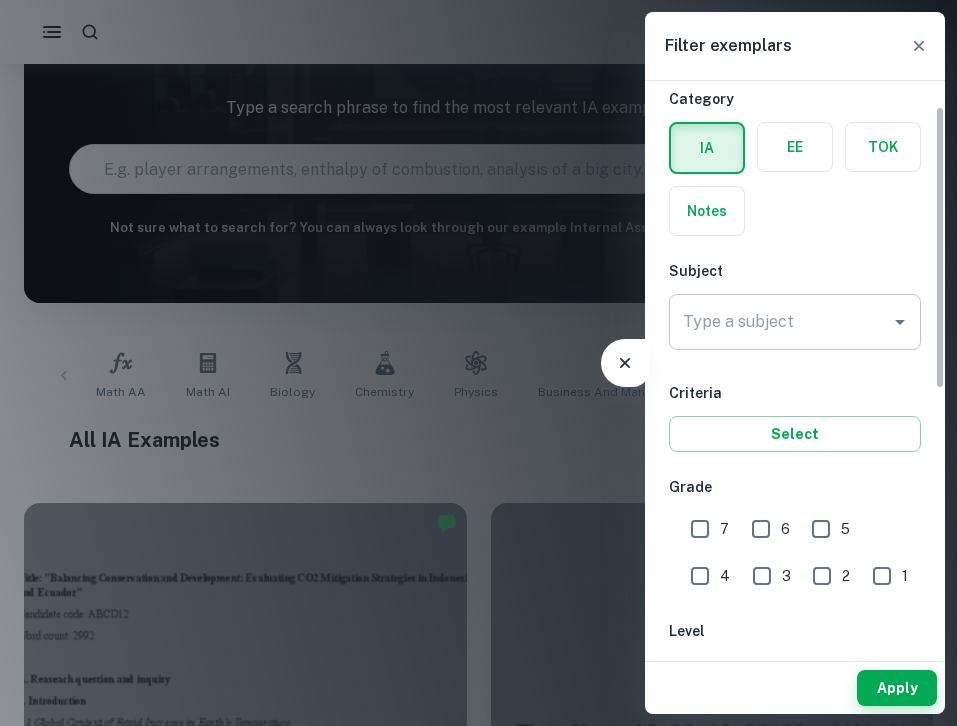 click on "Type a subject" at bounding box center (780, 322) 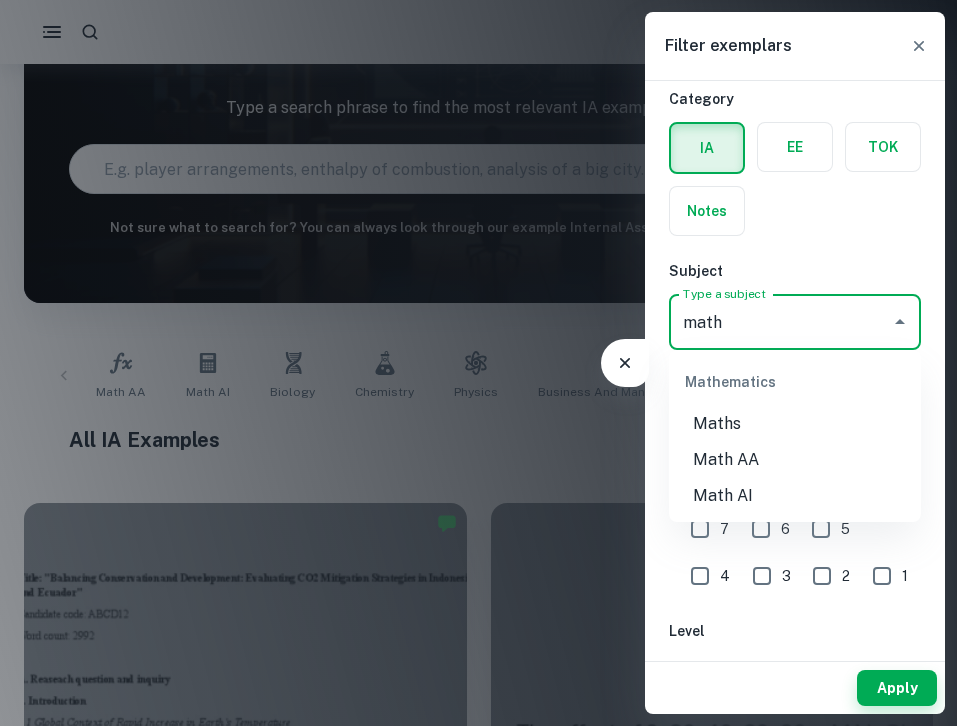 click on "Math AA" at bounding box center [795, 460] 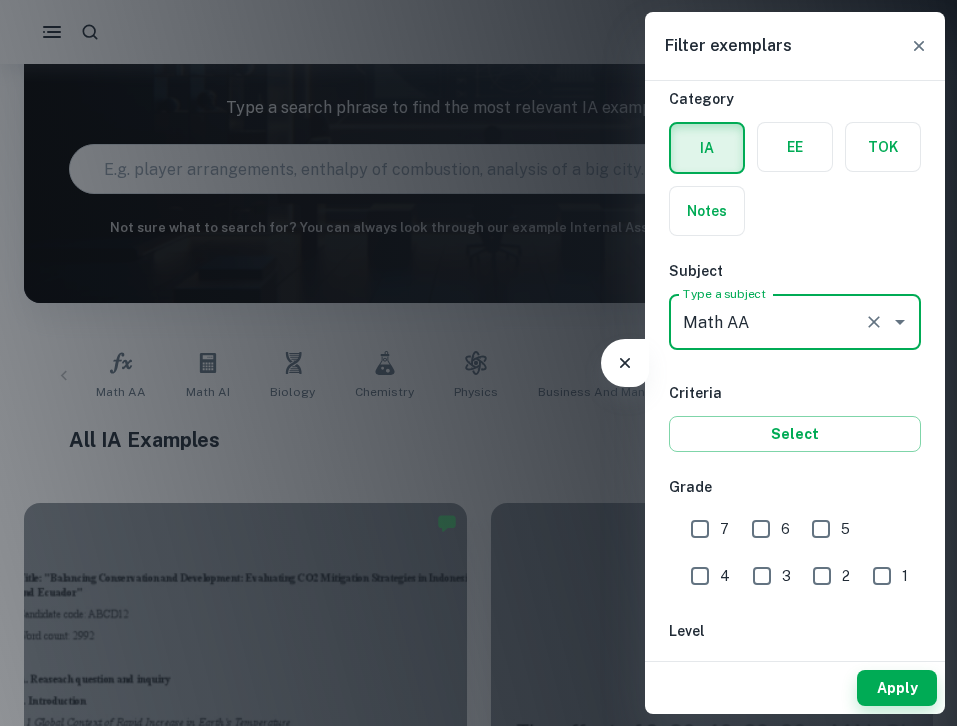 type on "Math AA" 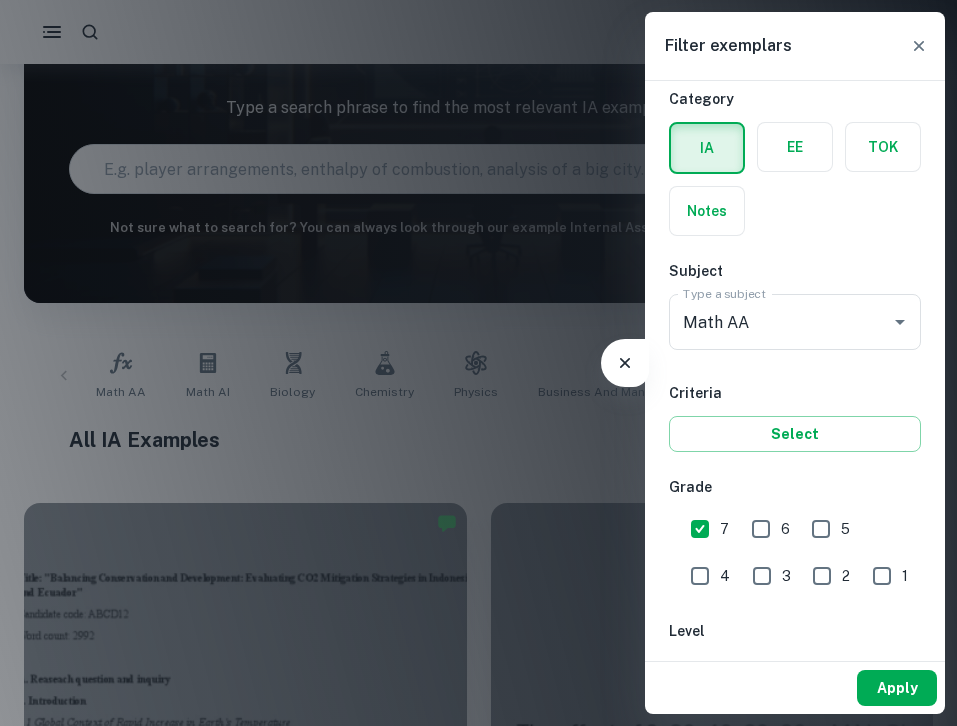 click on "Apply" at bounding box center [897, 688] 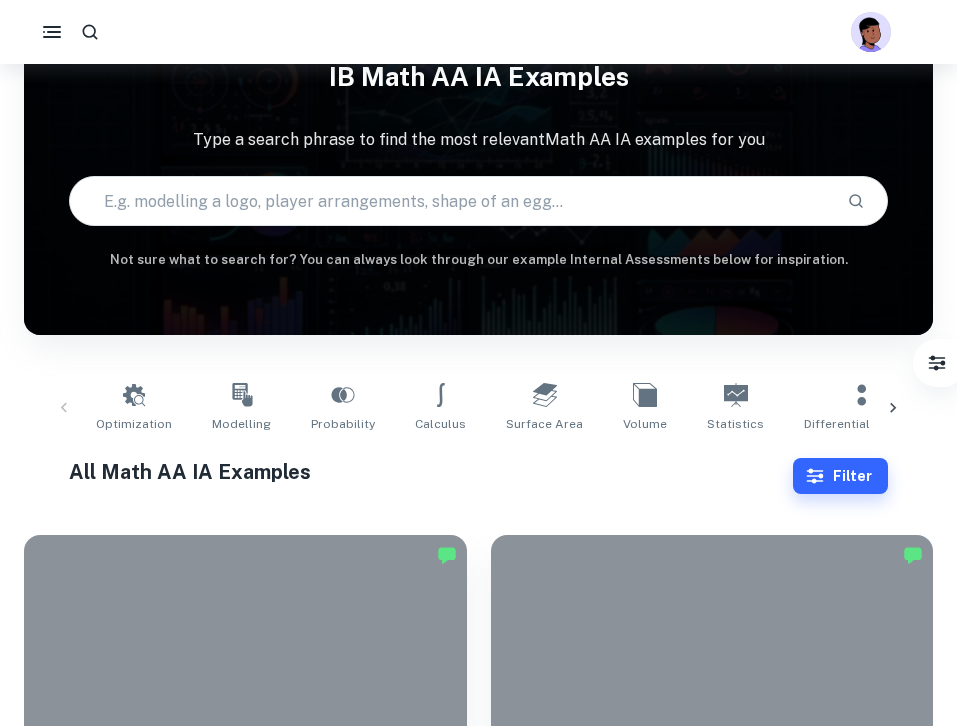 scroll, scrollTop: 184, scrollLeft: 0, axis: vertical 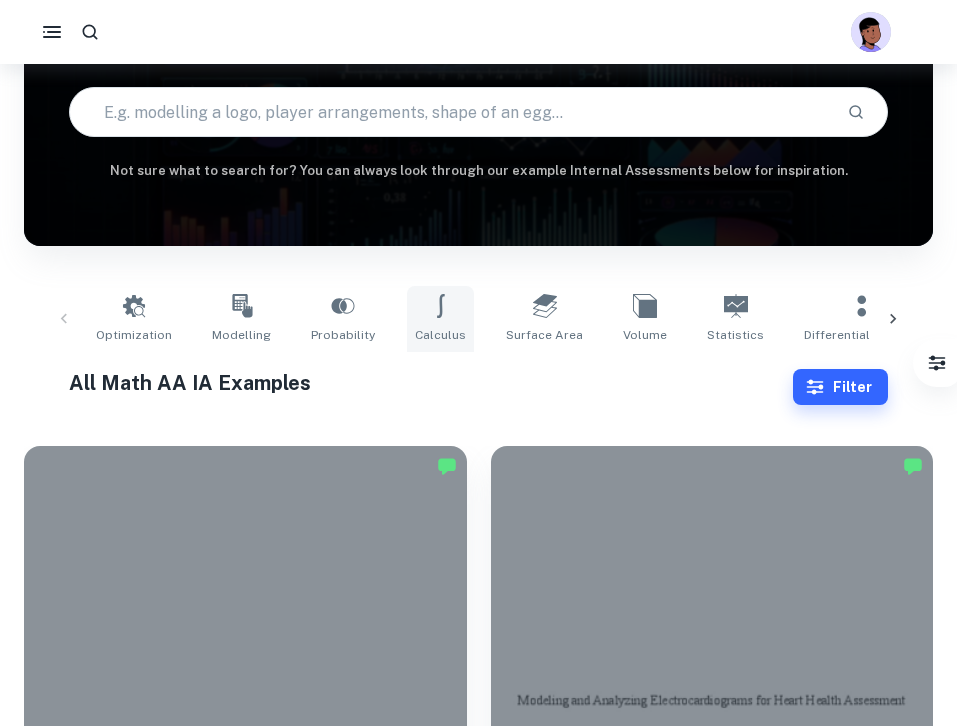 click on "Calculus" at bounding box center [440, 335] 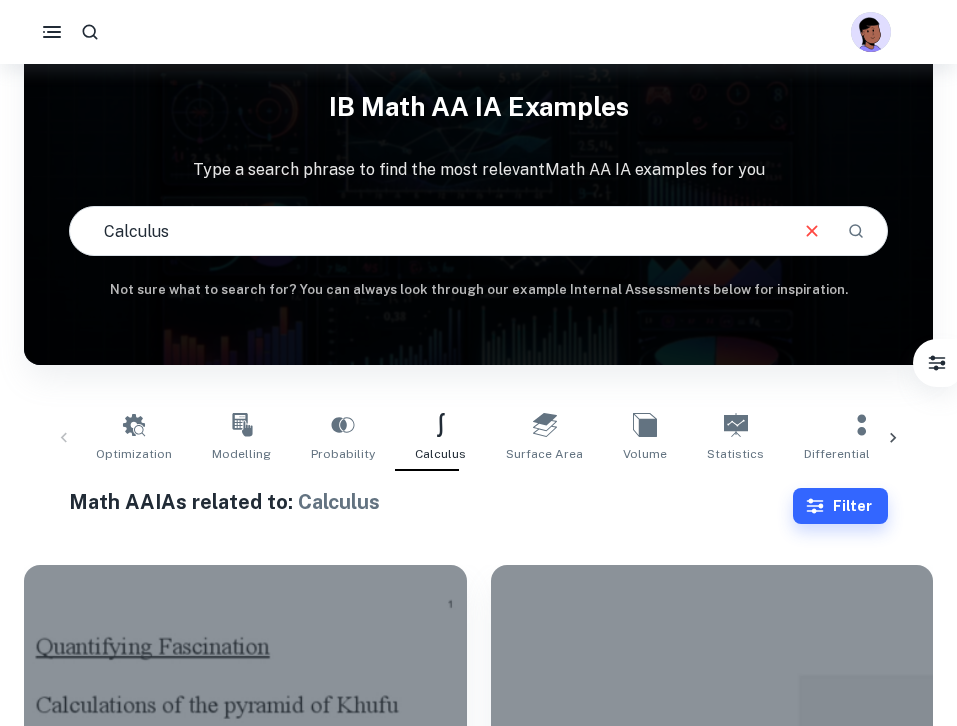 scroll, scrollTop: 0, scrollLeft: 0, axis: both 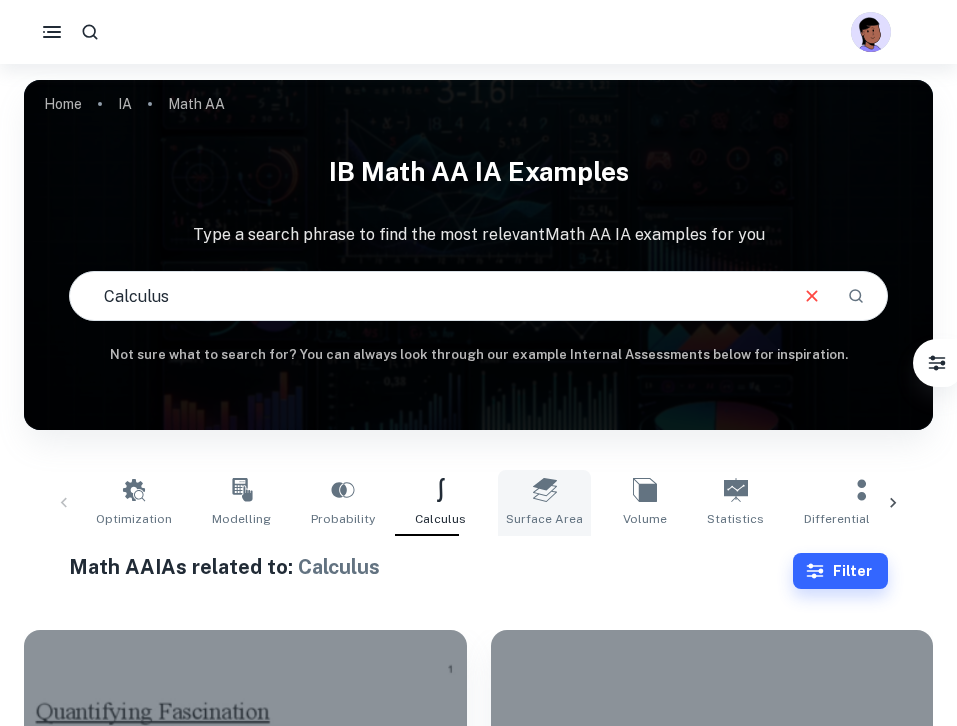 click on "Surface Area" at bounding box center (544, 503) 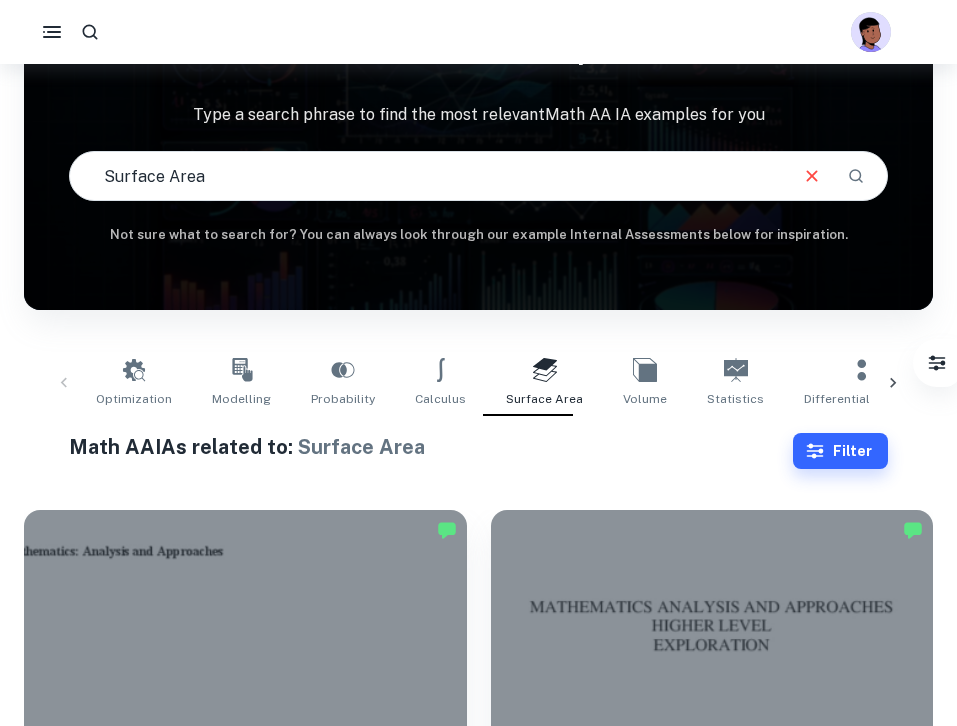 scroll, scrollTop: 0, scrollLeft: 0, axis: both 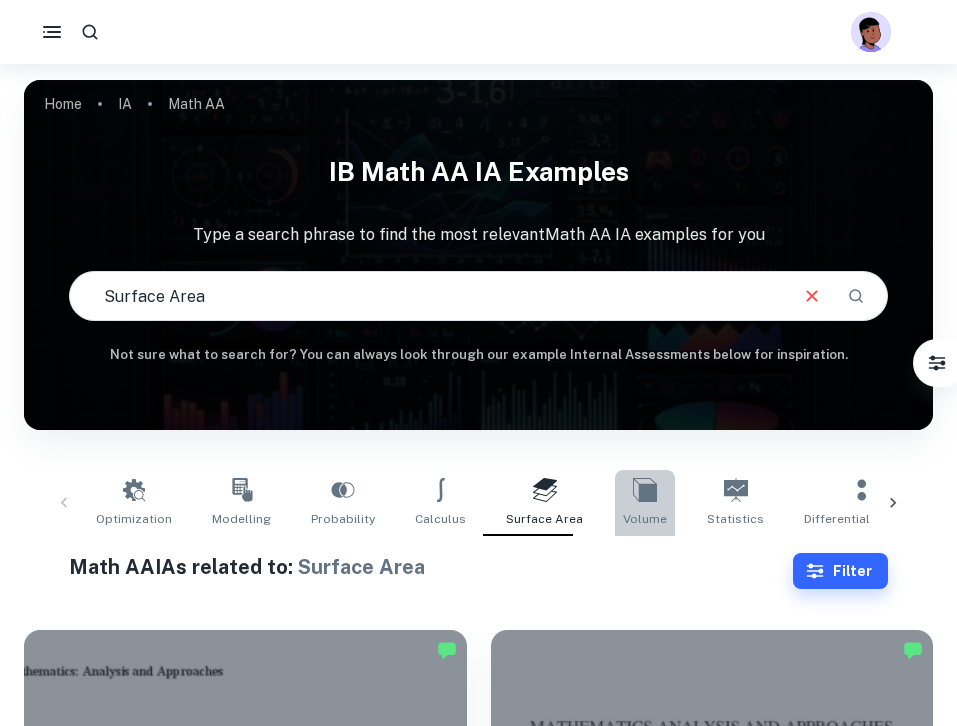click on "Volume" at bounding box center [645, 503] 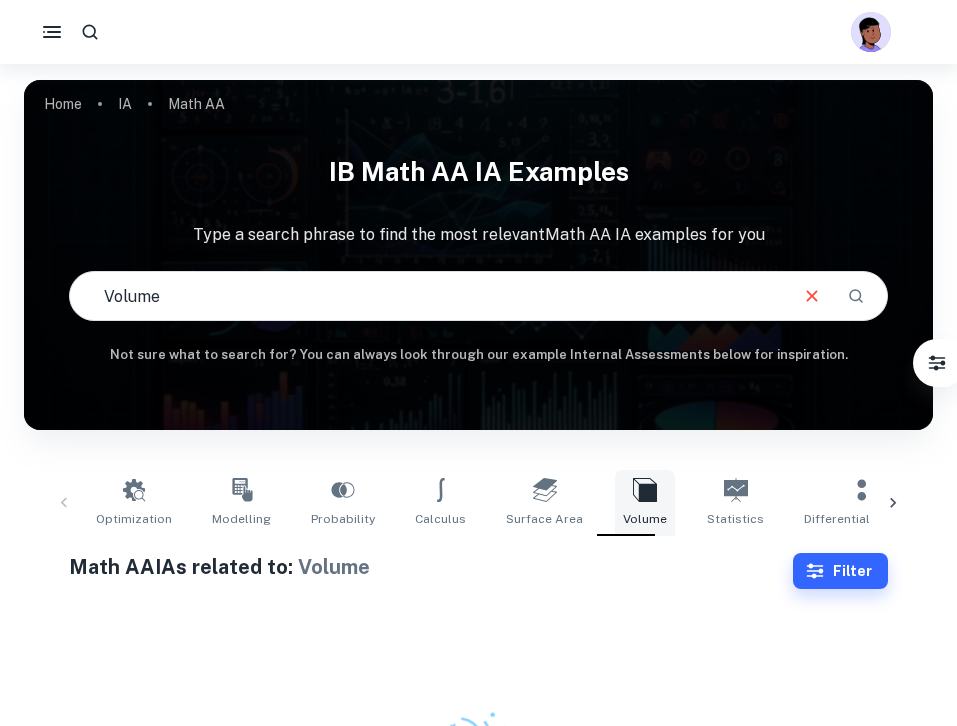 scroll, scrollTop: 64, scrollLeft: 0, axis: vertical 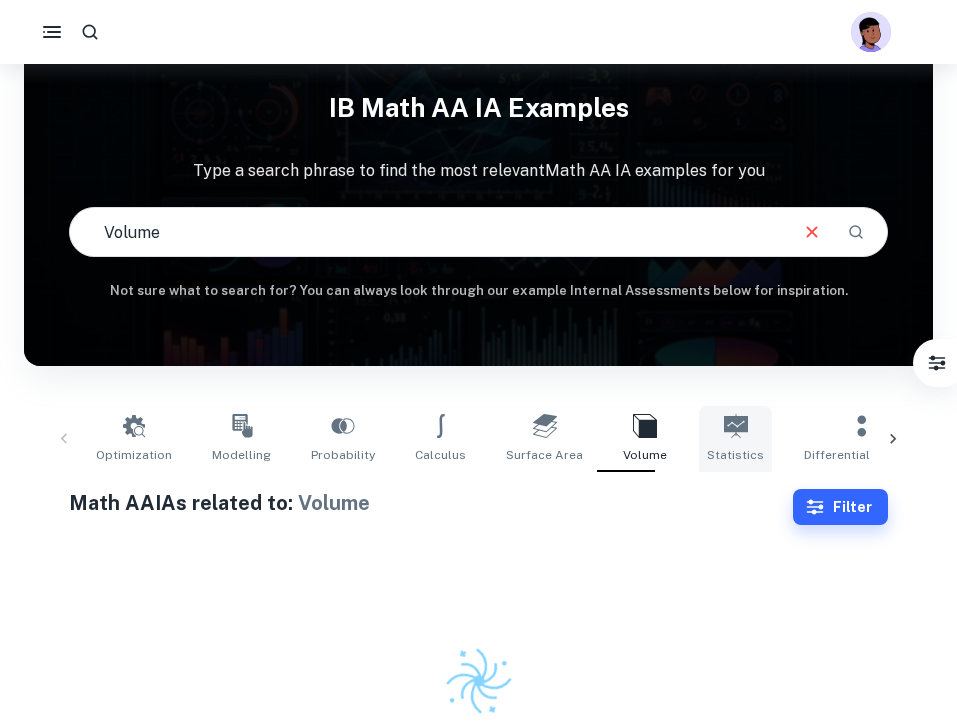 click 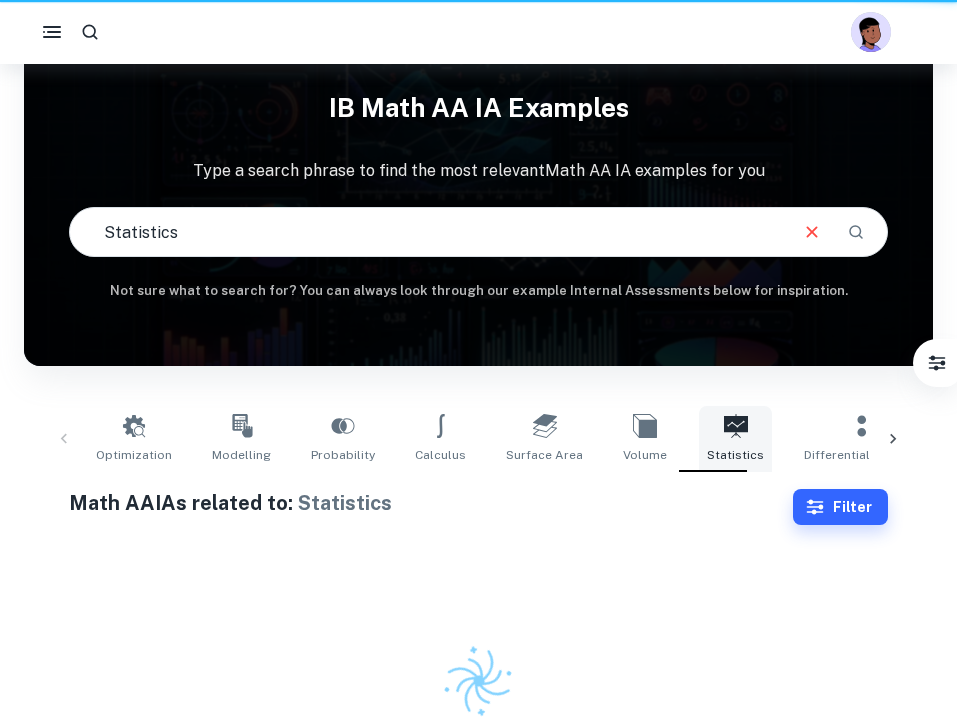 scroll, scrollTop: 0, scrollLeft: 0, axis: both 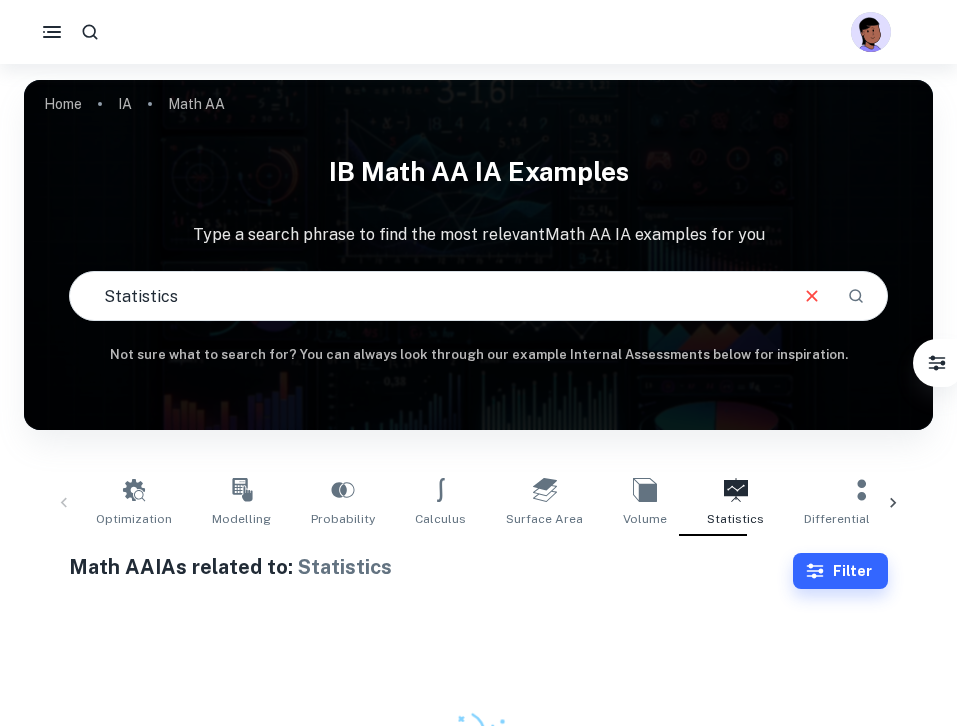 click 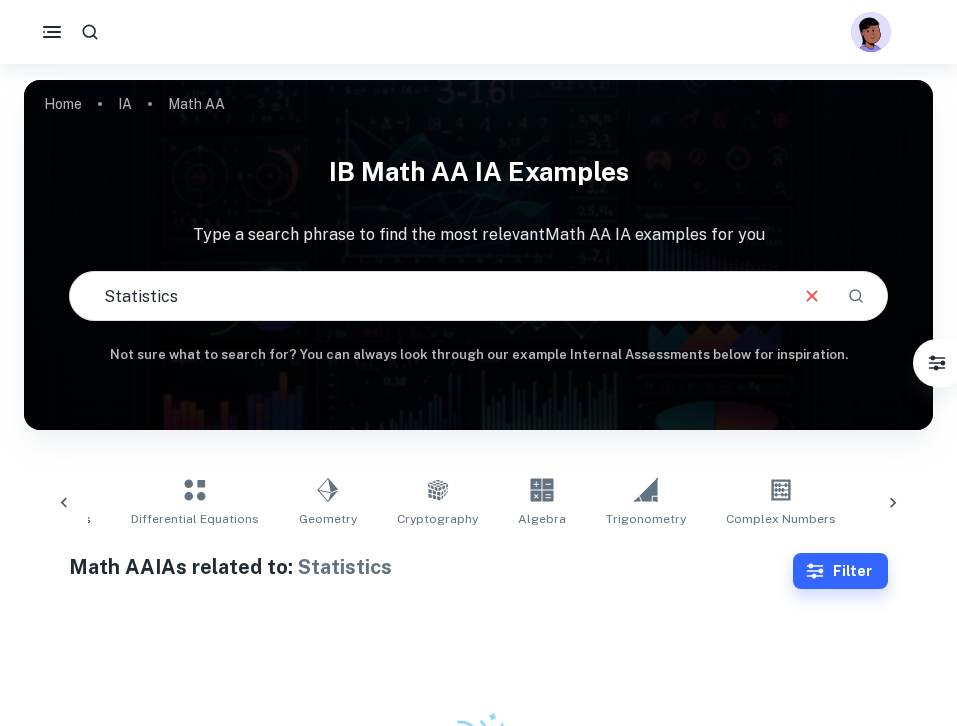 scroll, scrollTop: 0, scrollLeft: 724, axis: horizontal 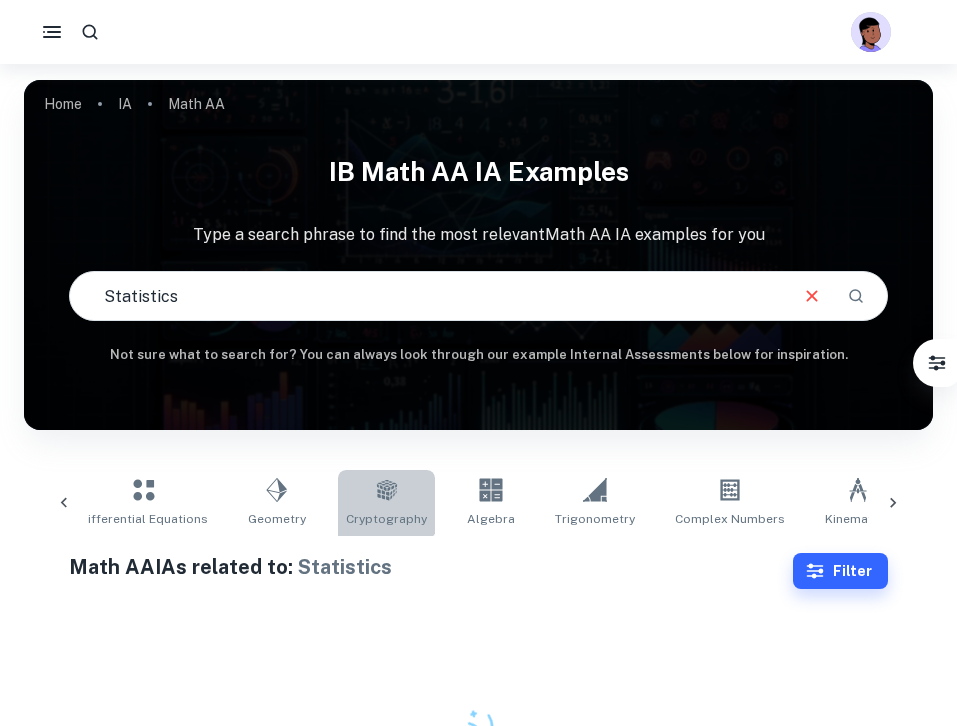 click 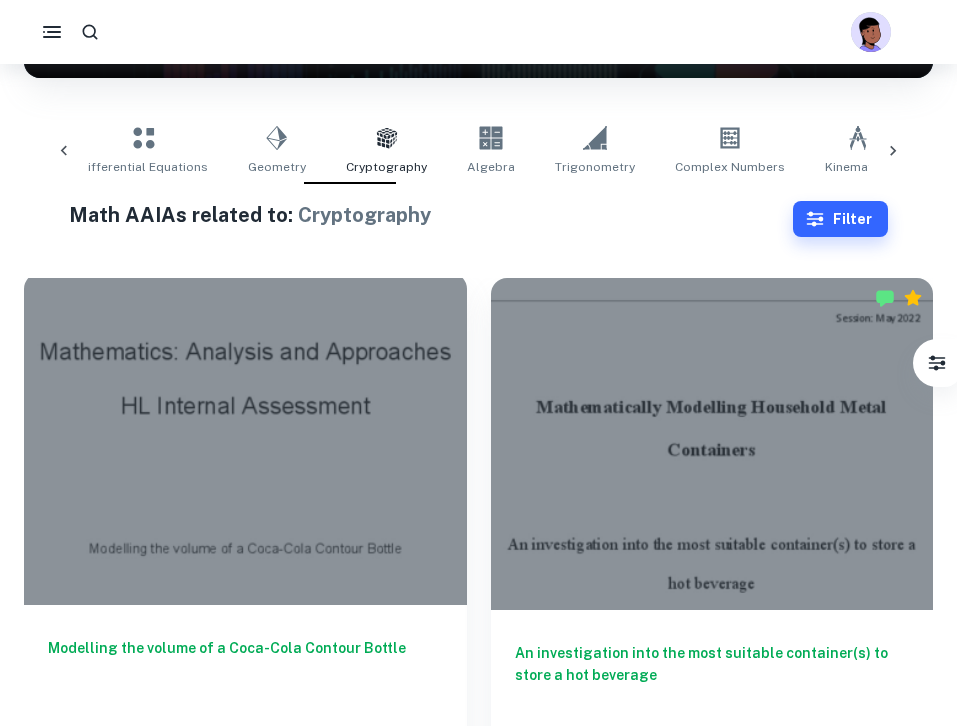 scroll, scrollTop: 317, scrollLeft: 0, axis: vertical 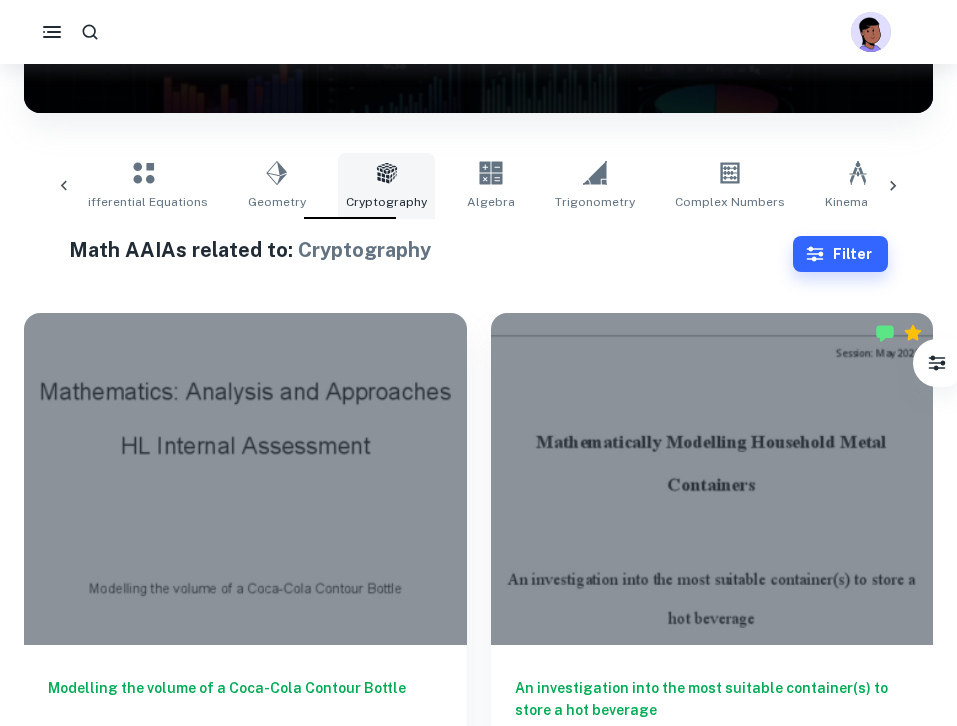 click on "Cryptography" at bounding box center (386, 186) 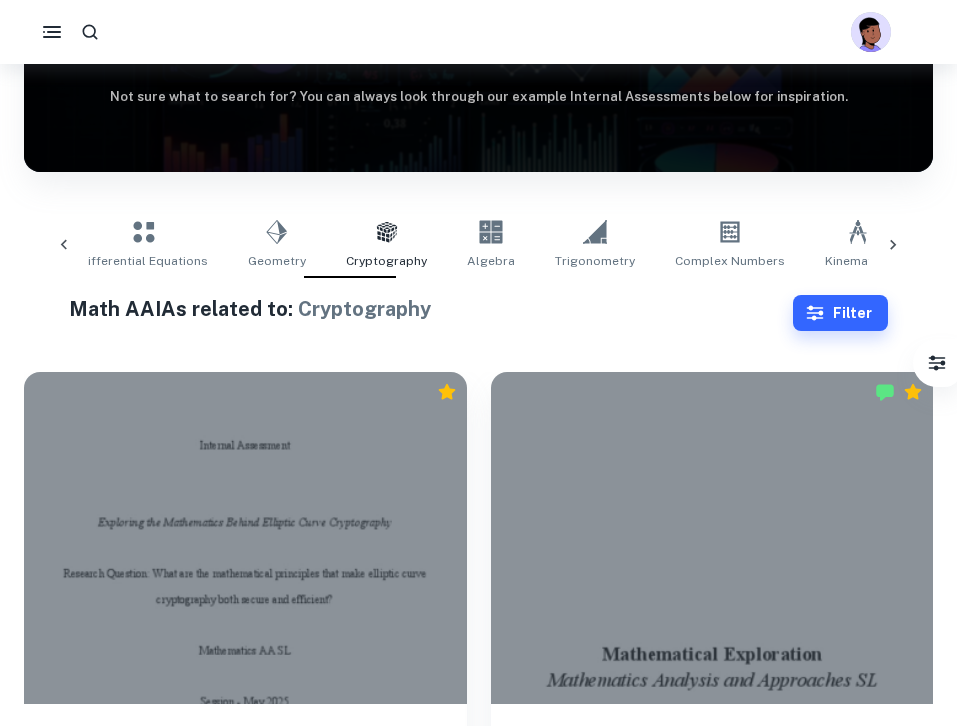 scroll, scrollTop: 0, scrollLeft: 0, axis: both 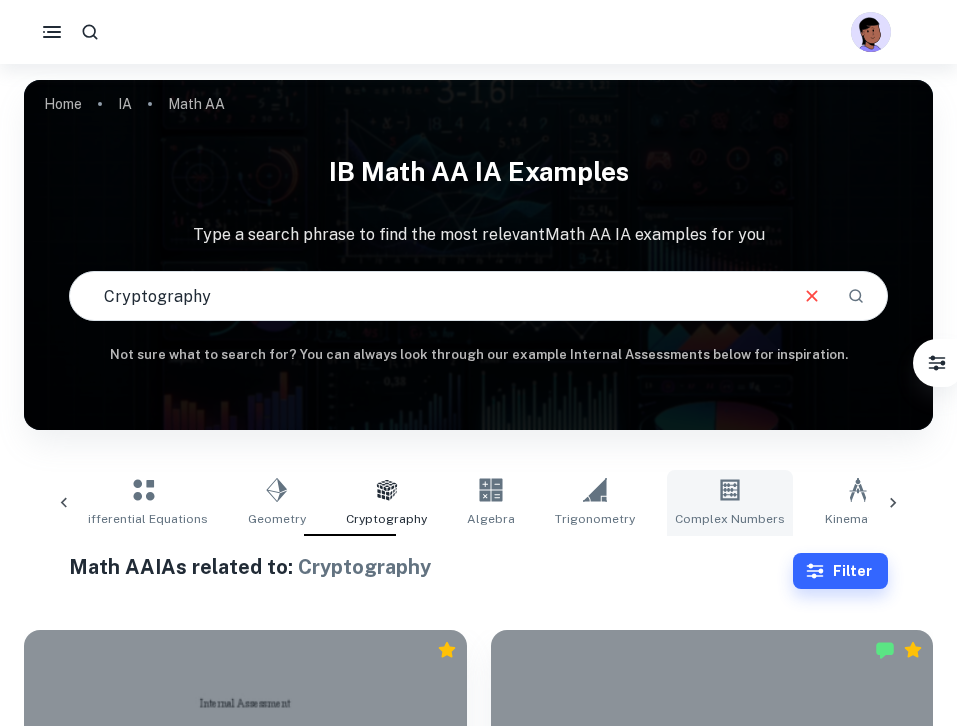 click on "Complex Numbers" at bounding box center (730, 519) 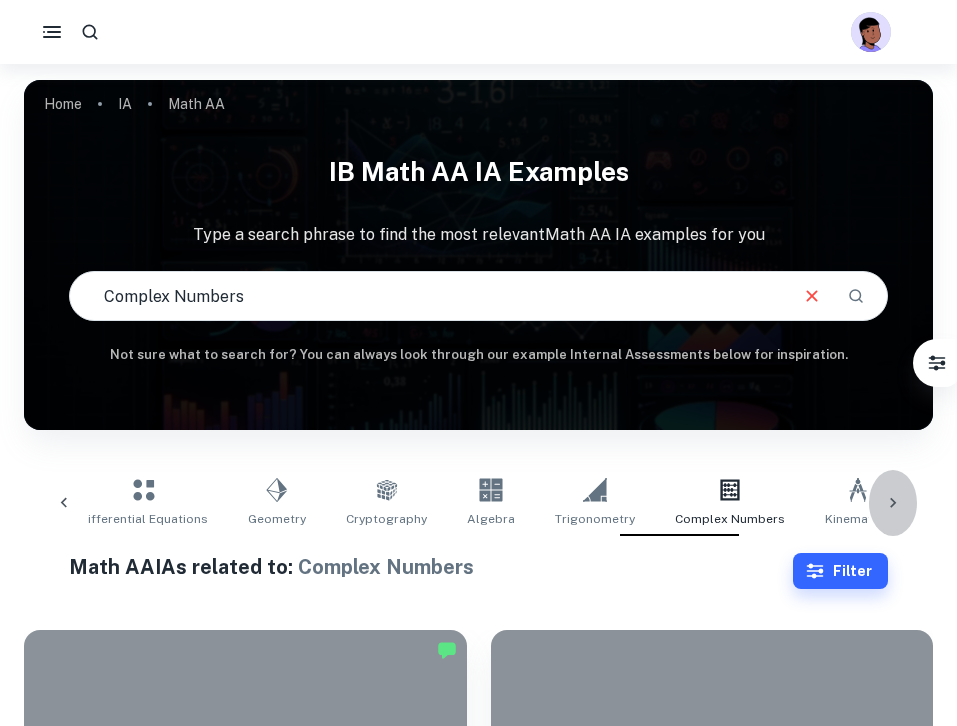 click 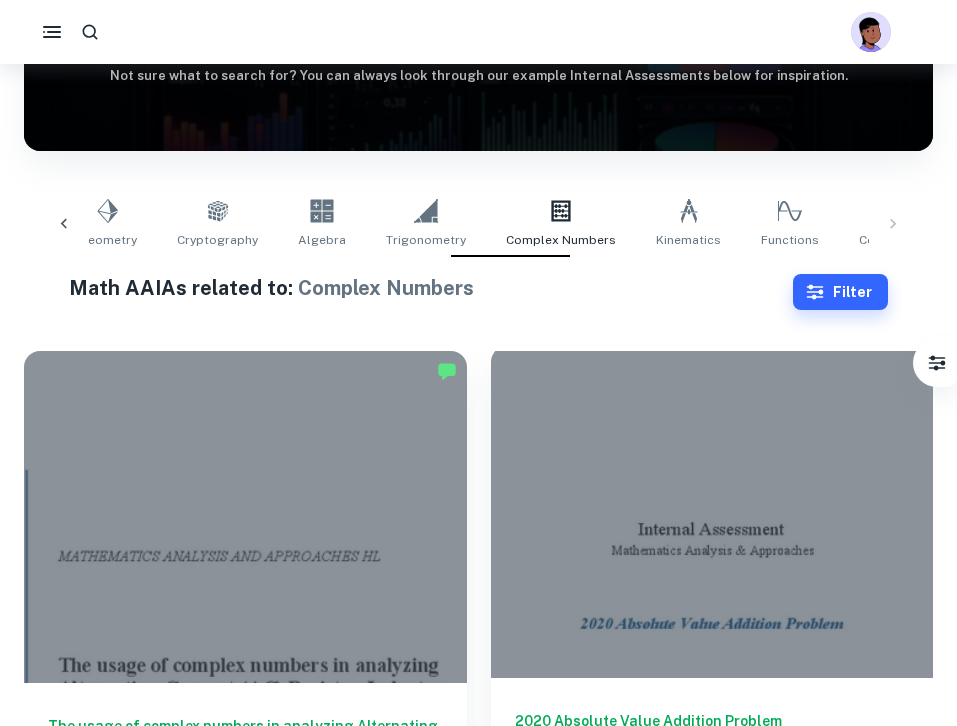 scroll, scrollTop: 210, scrollLeft: 0, axis: vertical 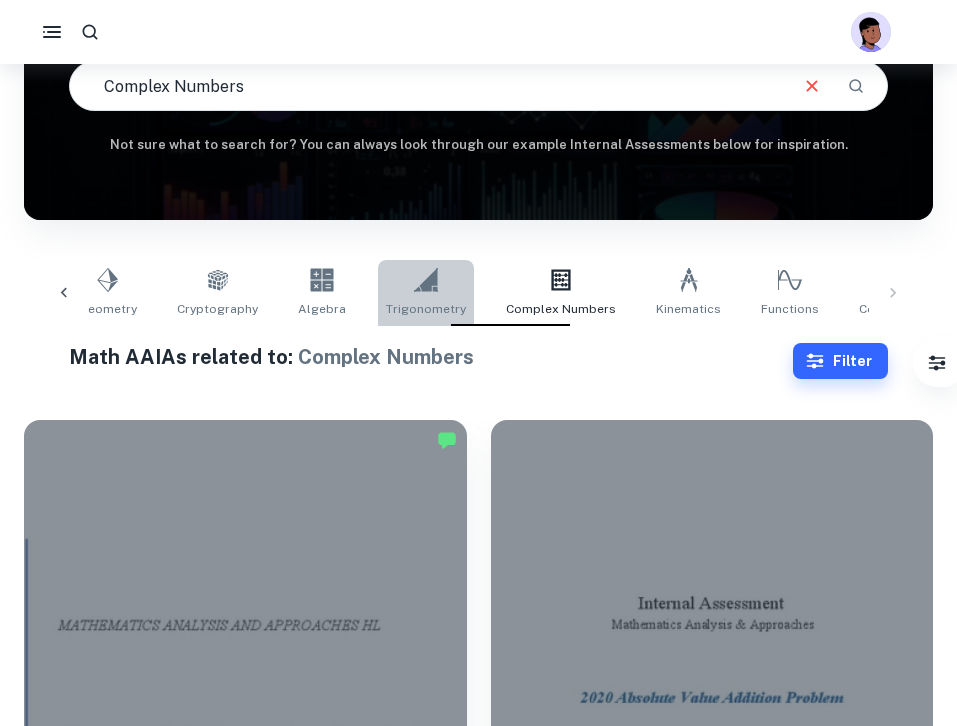 click on "Trigonometry" at bounding box center [426, 293] 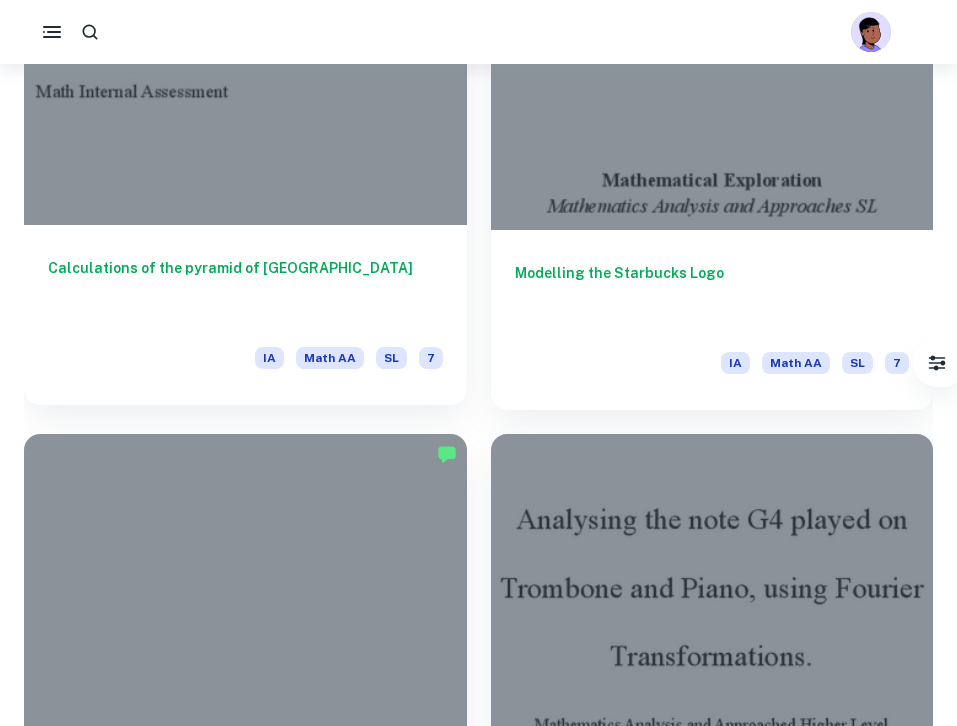 scroll, scrollTop: 0, scrollLeft: 0, axis: both 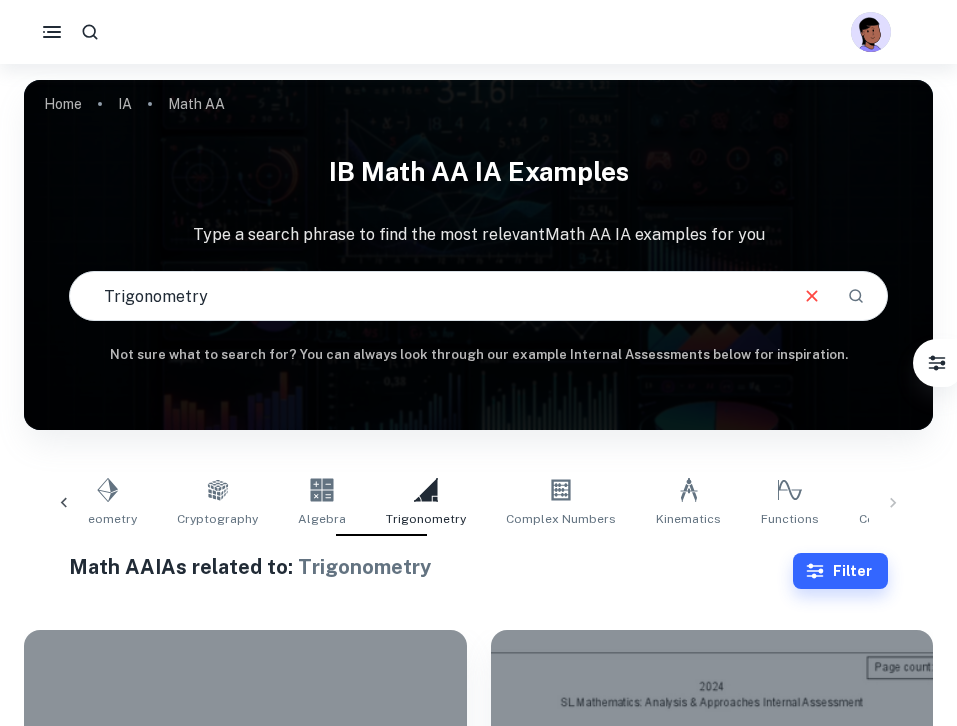 drag, startPoint x: 212, startPoint y: 283, endPoint x: 51, endPoint y: 282, distance: 161.00311 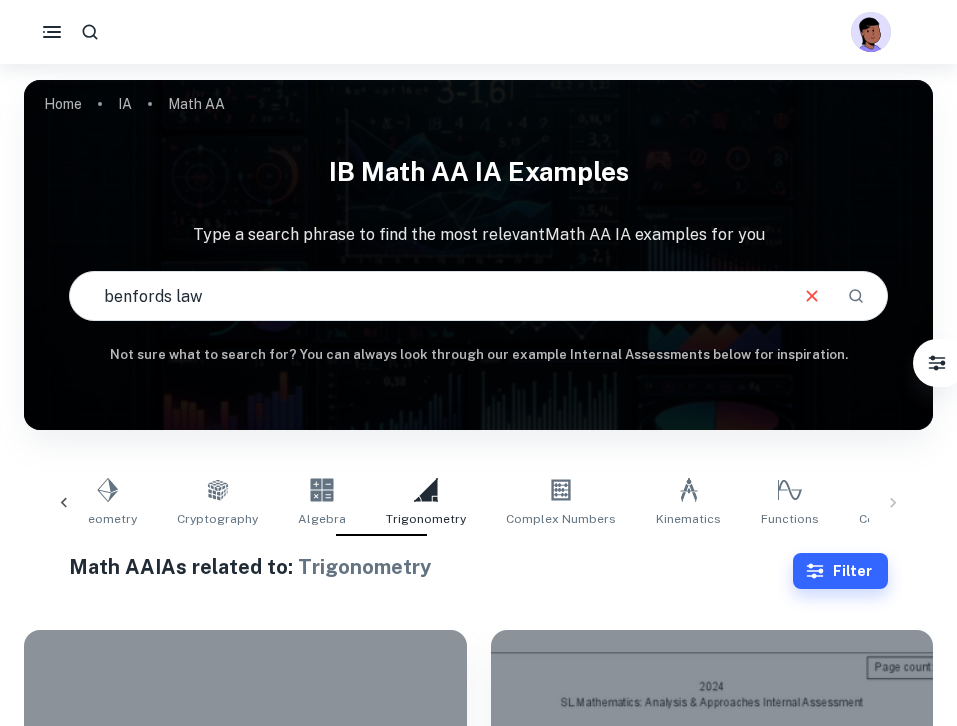 type on "benfords law" 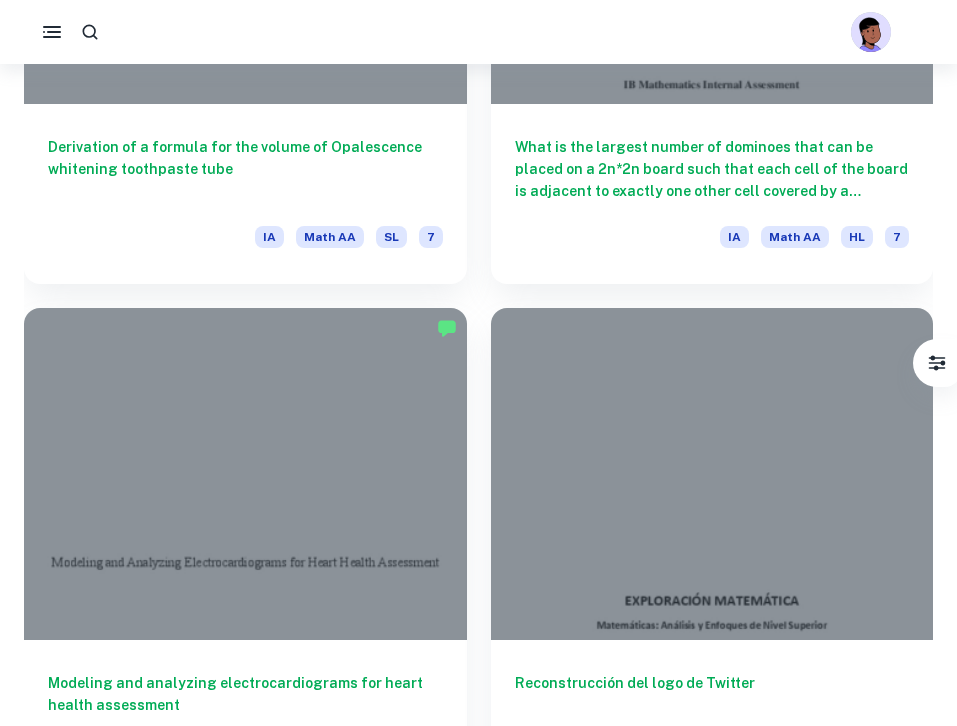 scroll, scrollTop: 12741, scrollLeft: 0, axis: vertical 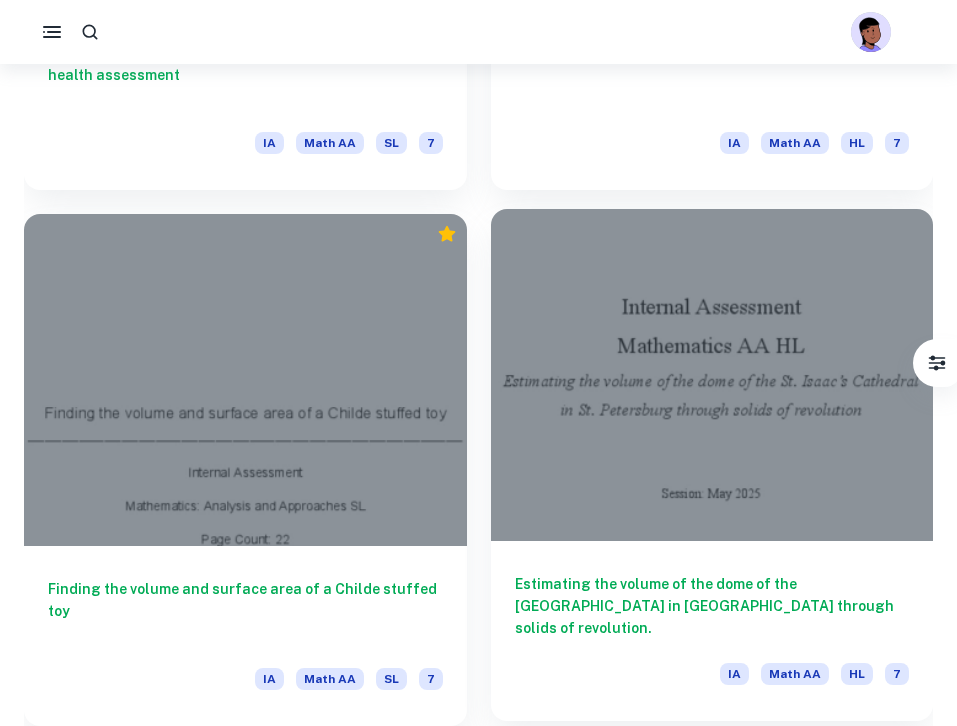 click at bounding box center [712, 375] 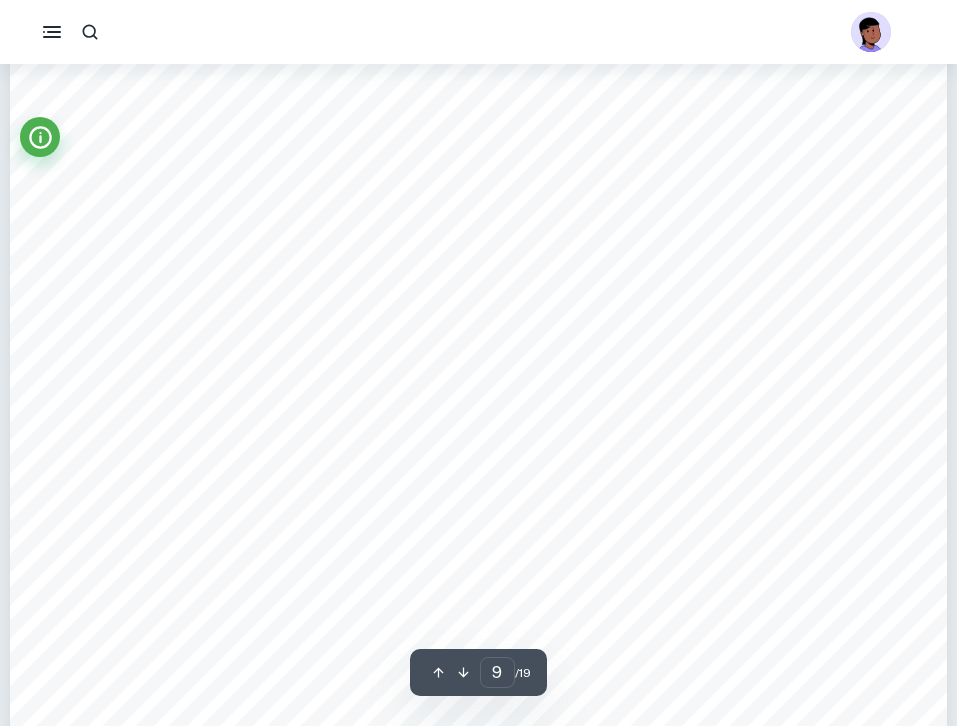 scroll, scrollTop: 11003, scrollLeft: 0, axis: vertical 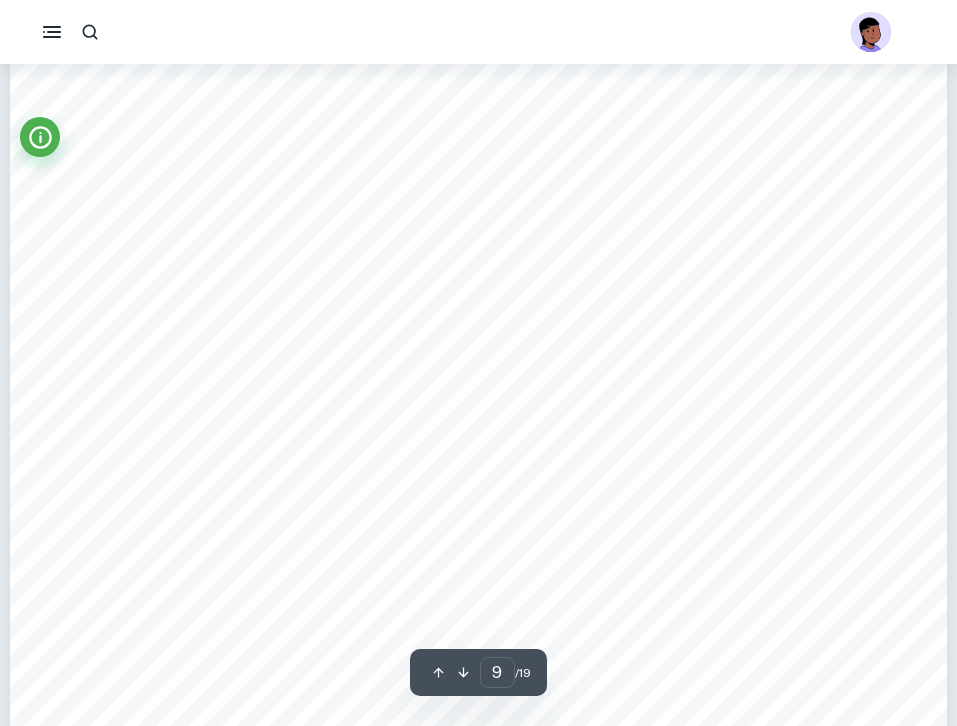 click 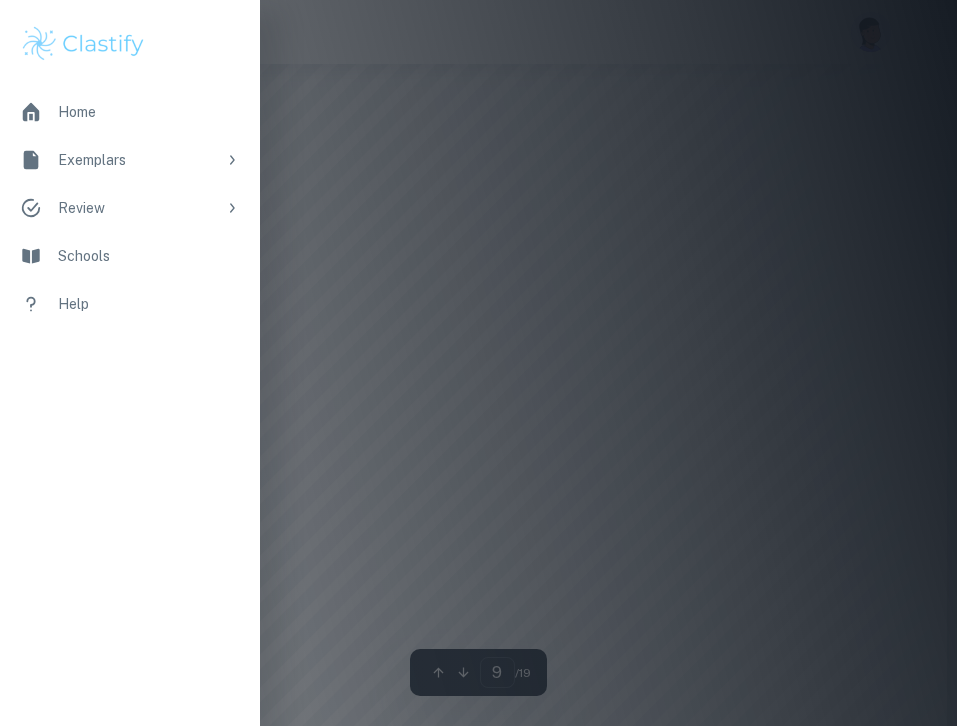 click at bounding box center (478, 363) 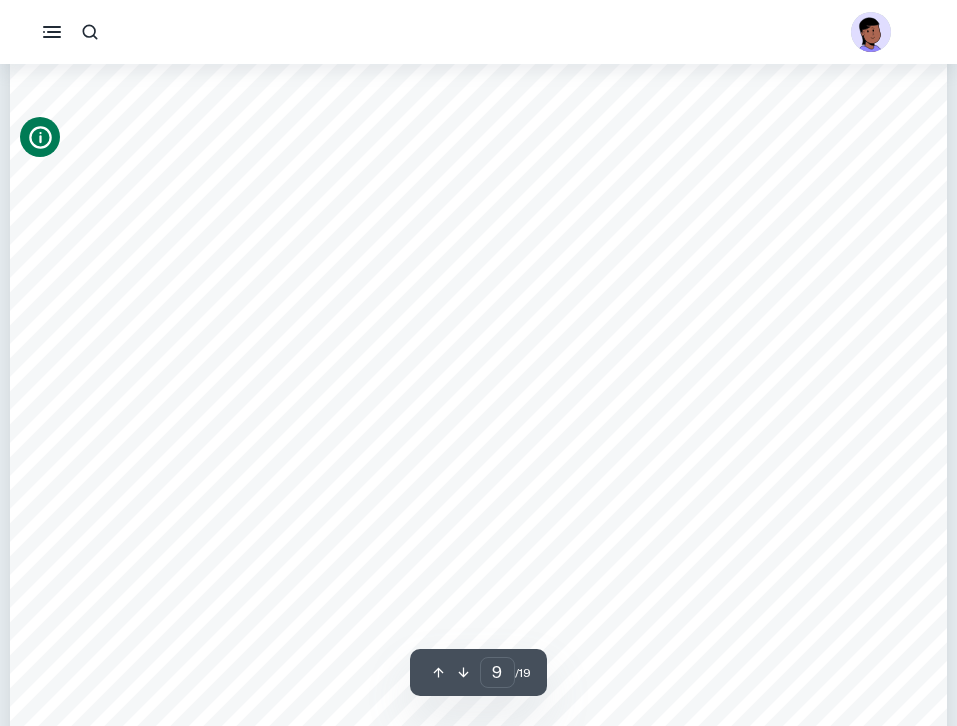 click 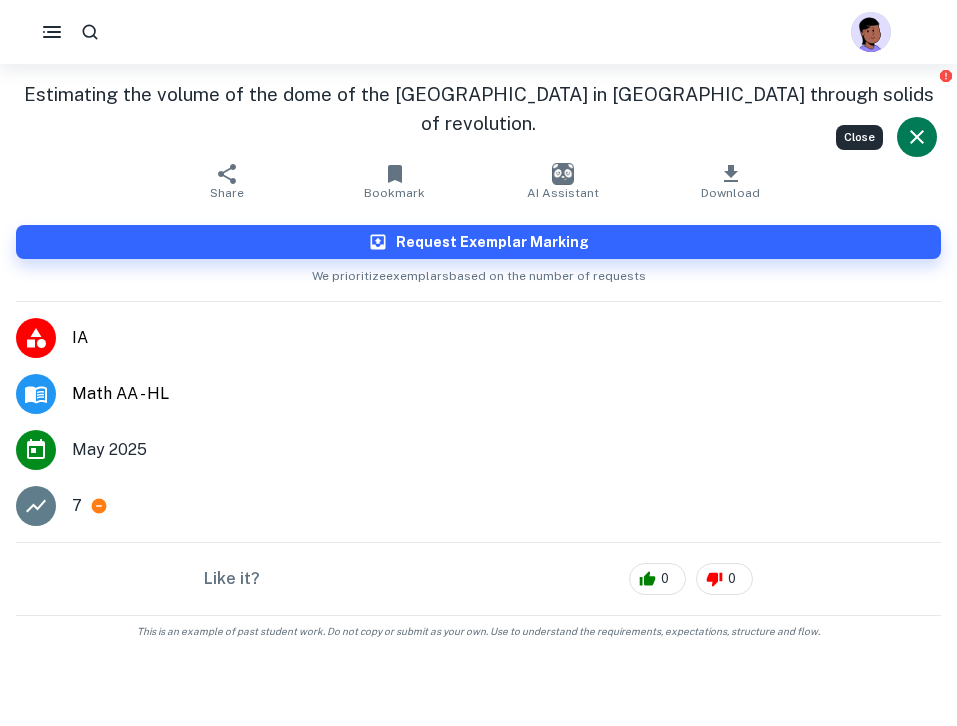 click 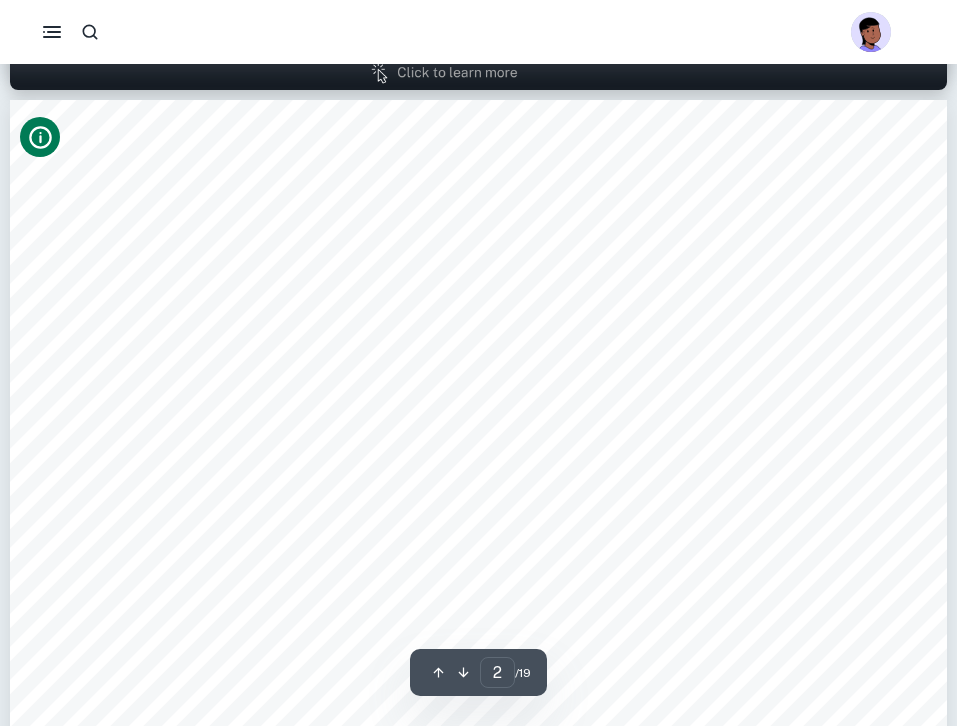 type on "1" 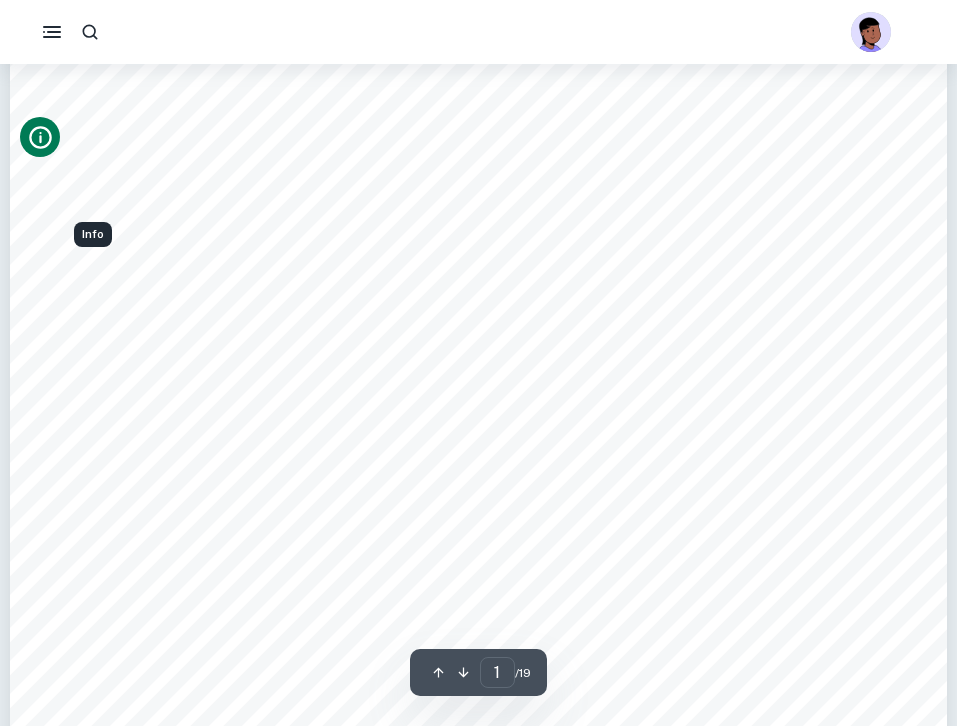 scroll, scrollTop: 0, scrollLeft: 0, axis: both 